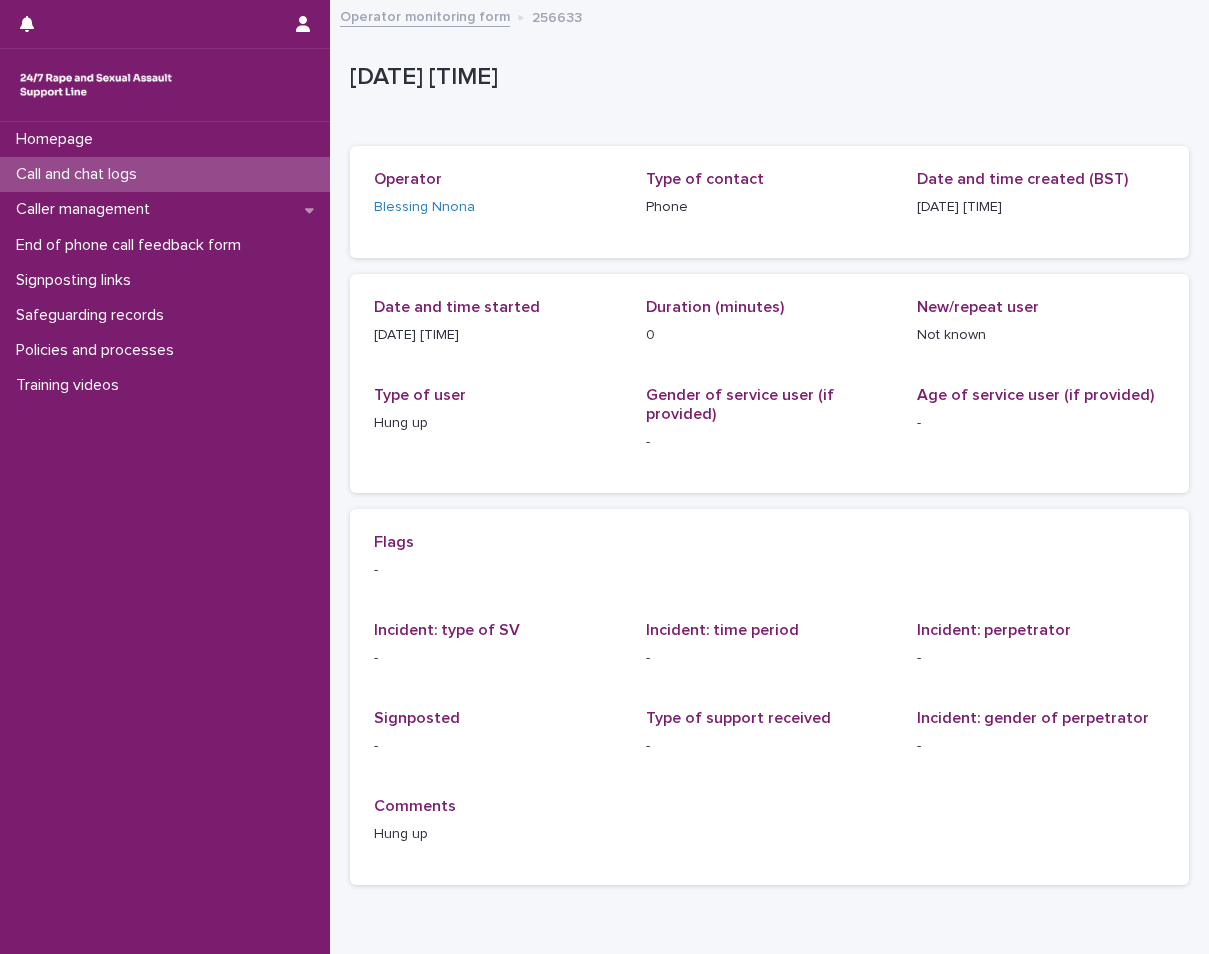scroll, scrollTop: 0, scrollLeft: 0, axis: both 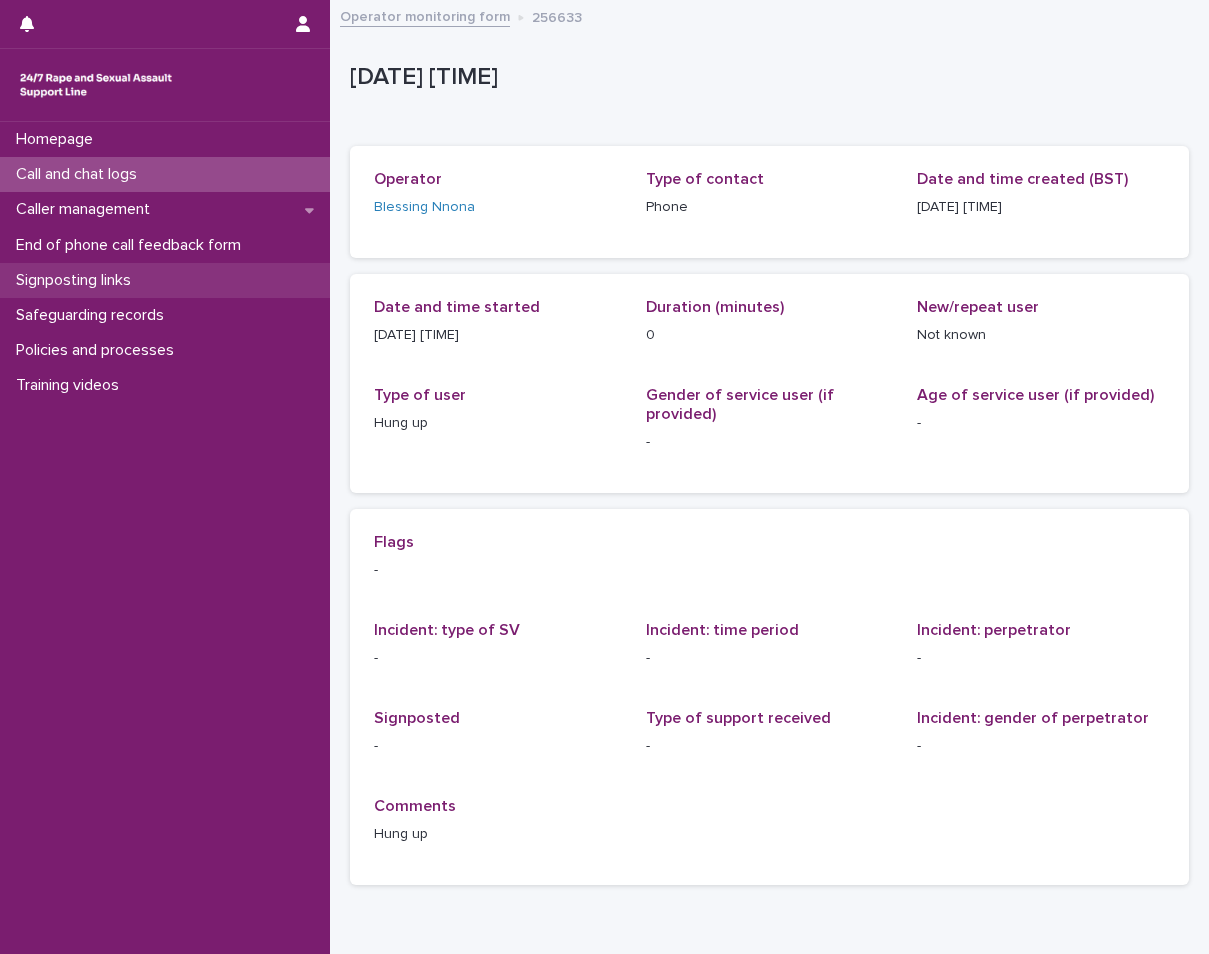 click on "Signposting links" at bounding box center [165, 280] 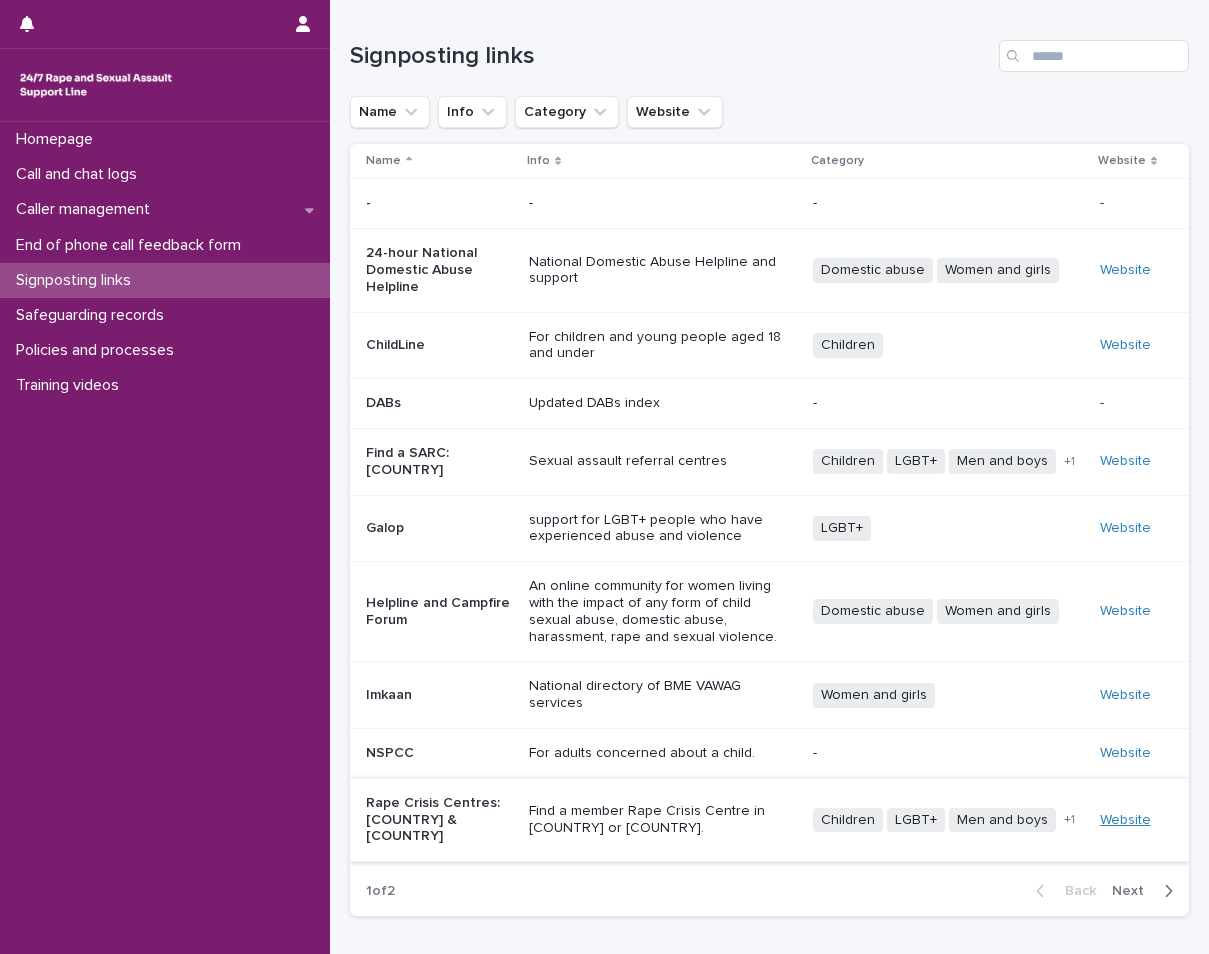click on "Website" at bounding box center [1125, 820] 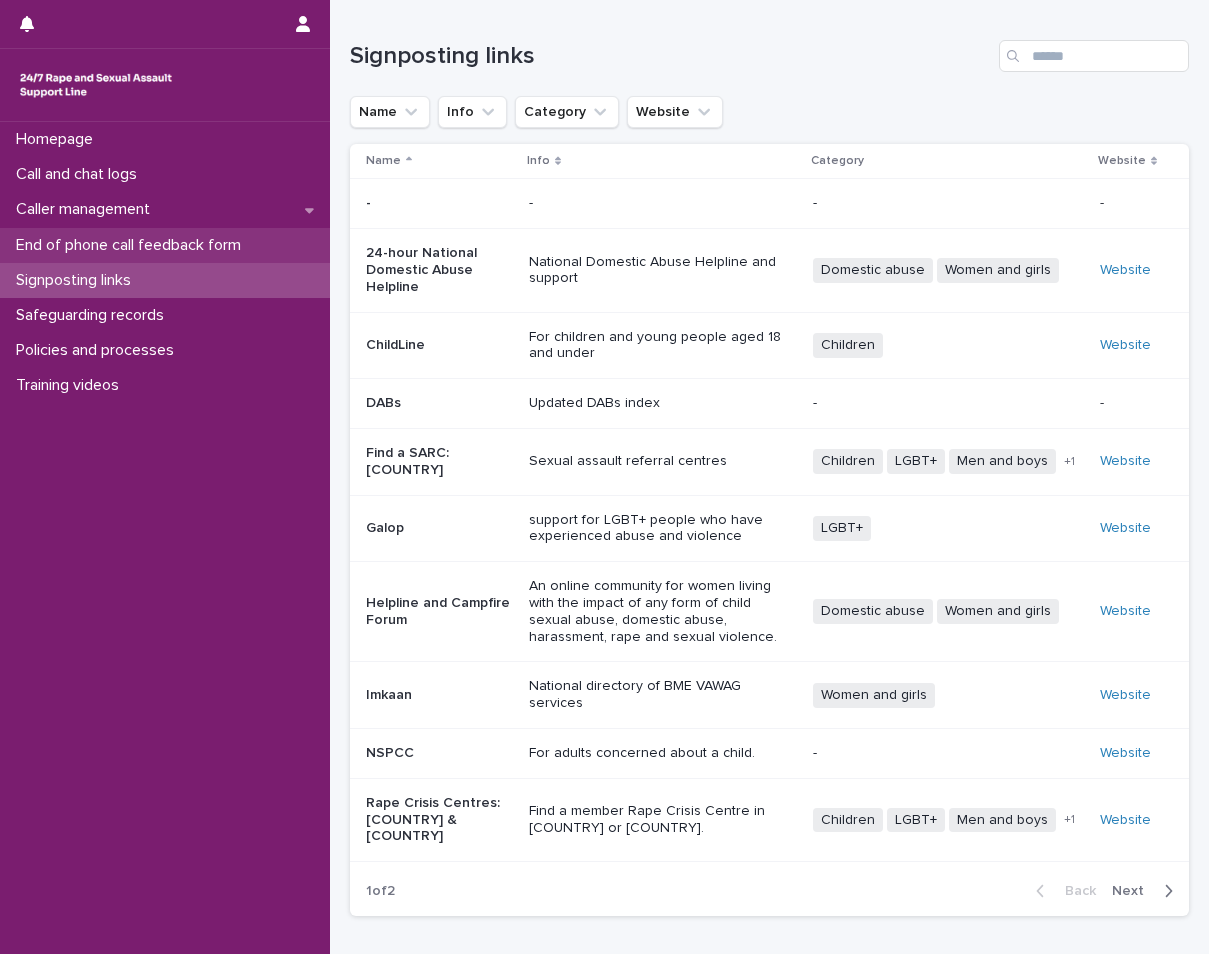 click on "End of phone call feedback form" at bounding box center (132, 245) 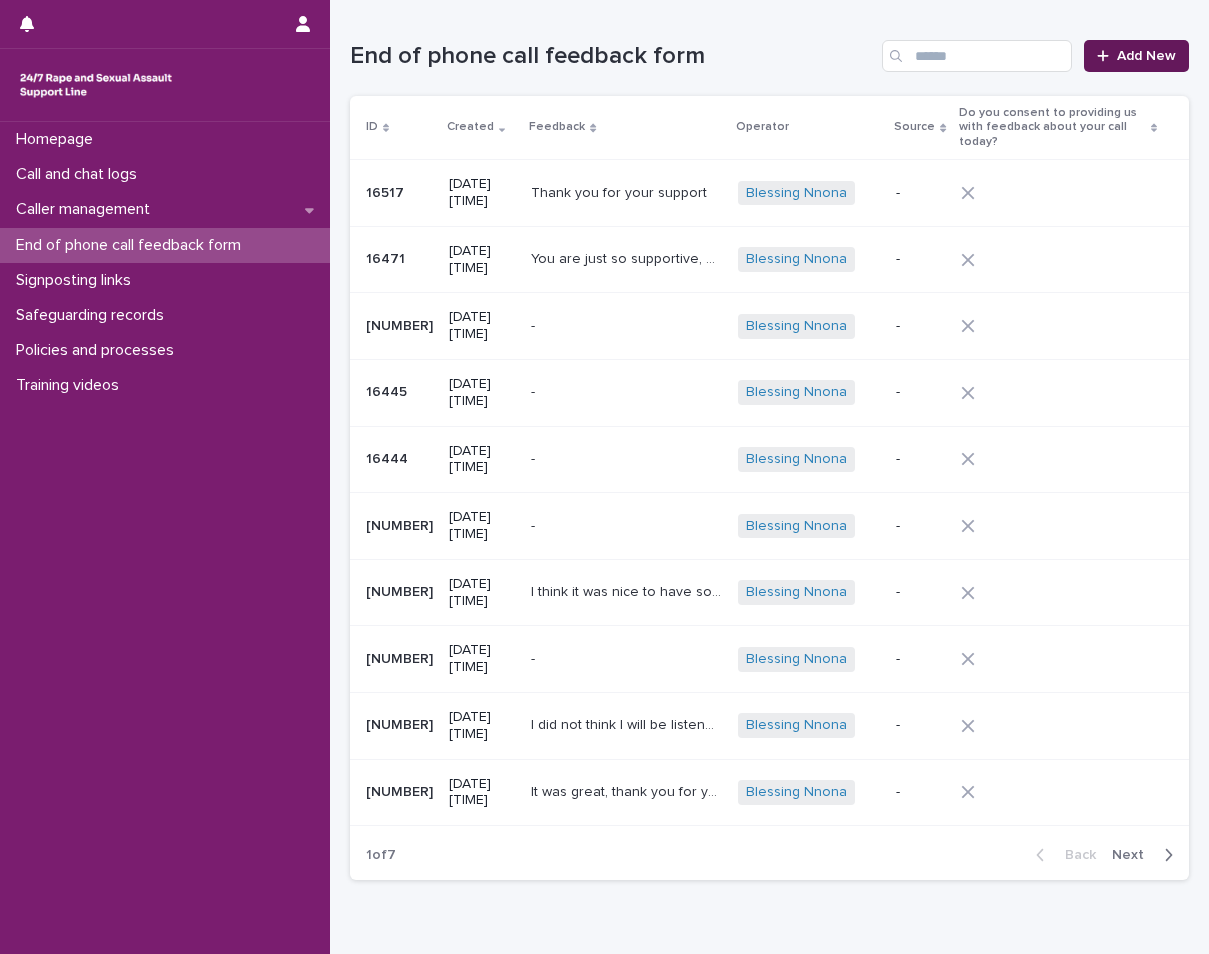 click on "Add New" at bounding box center [1146, 56] 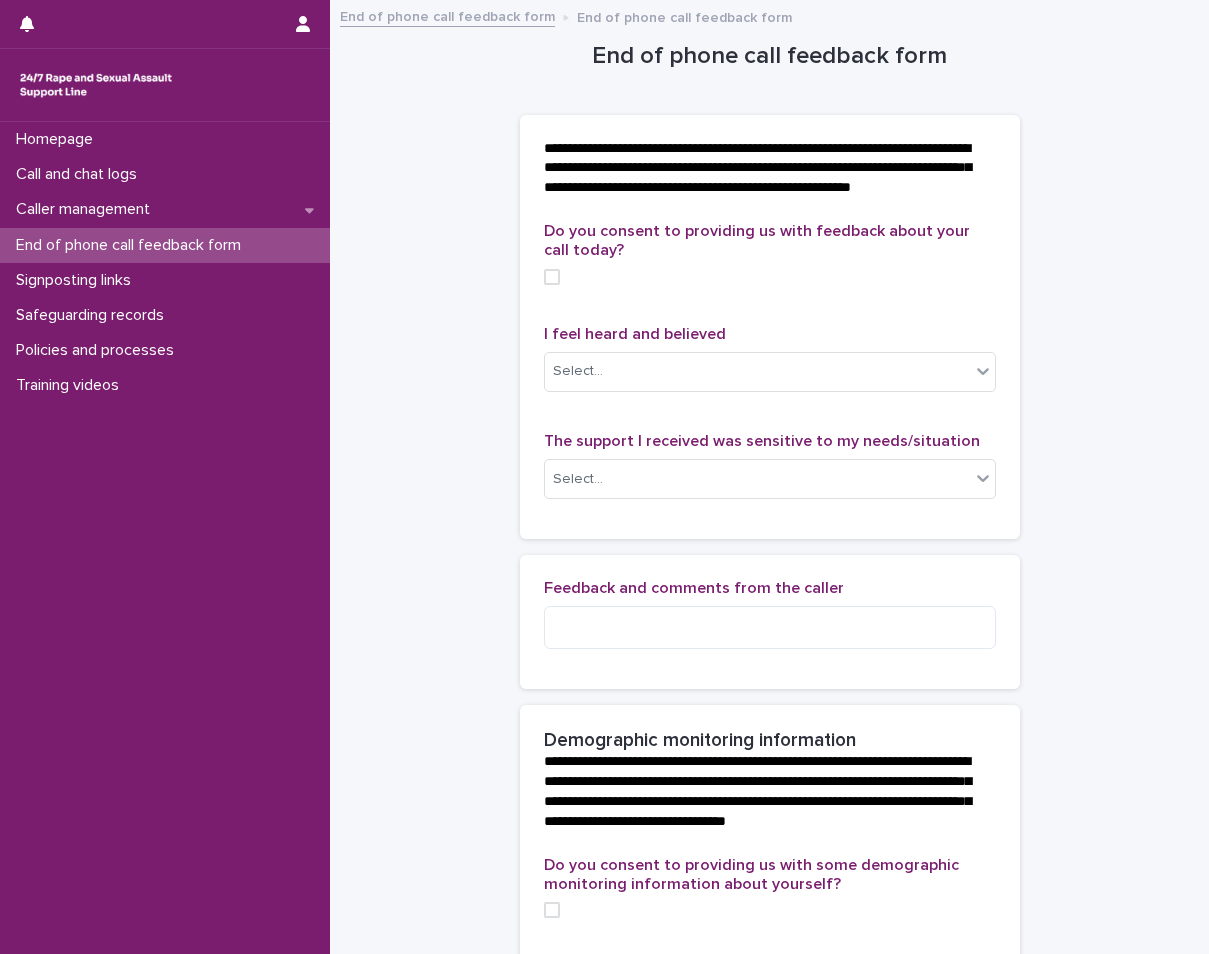 click at bounding box center (552, 277) 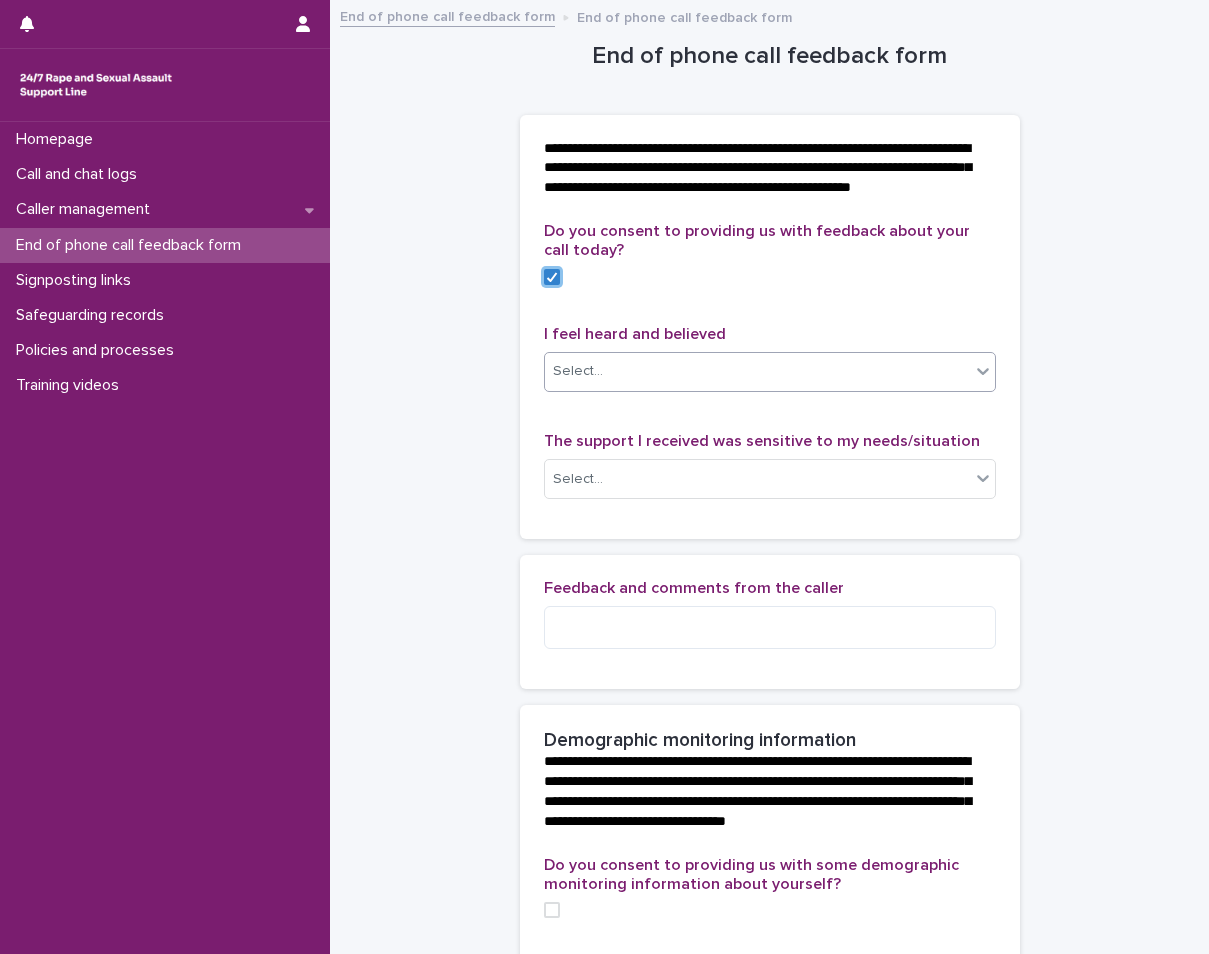 click on "Select..." at bounding box center (757, 371) 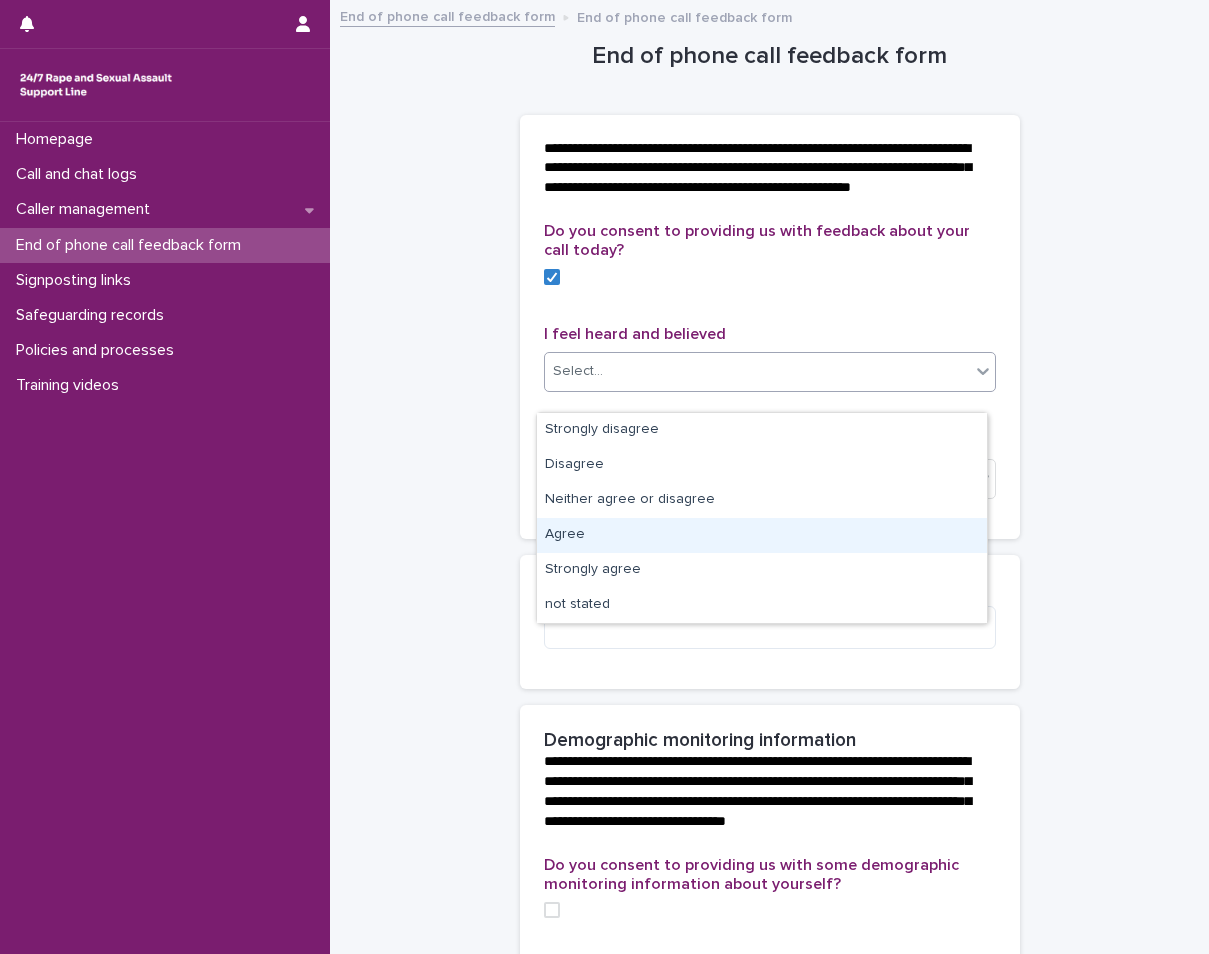 click on "Agree" at bounding box center (762, 535) 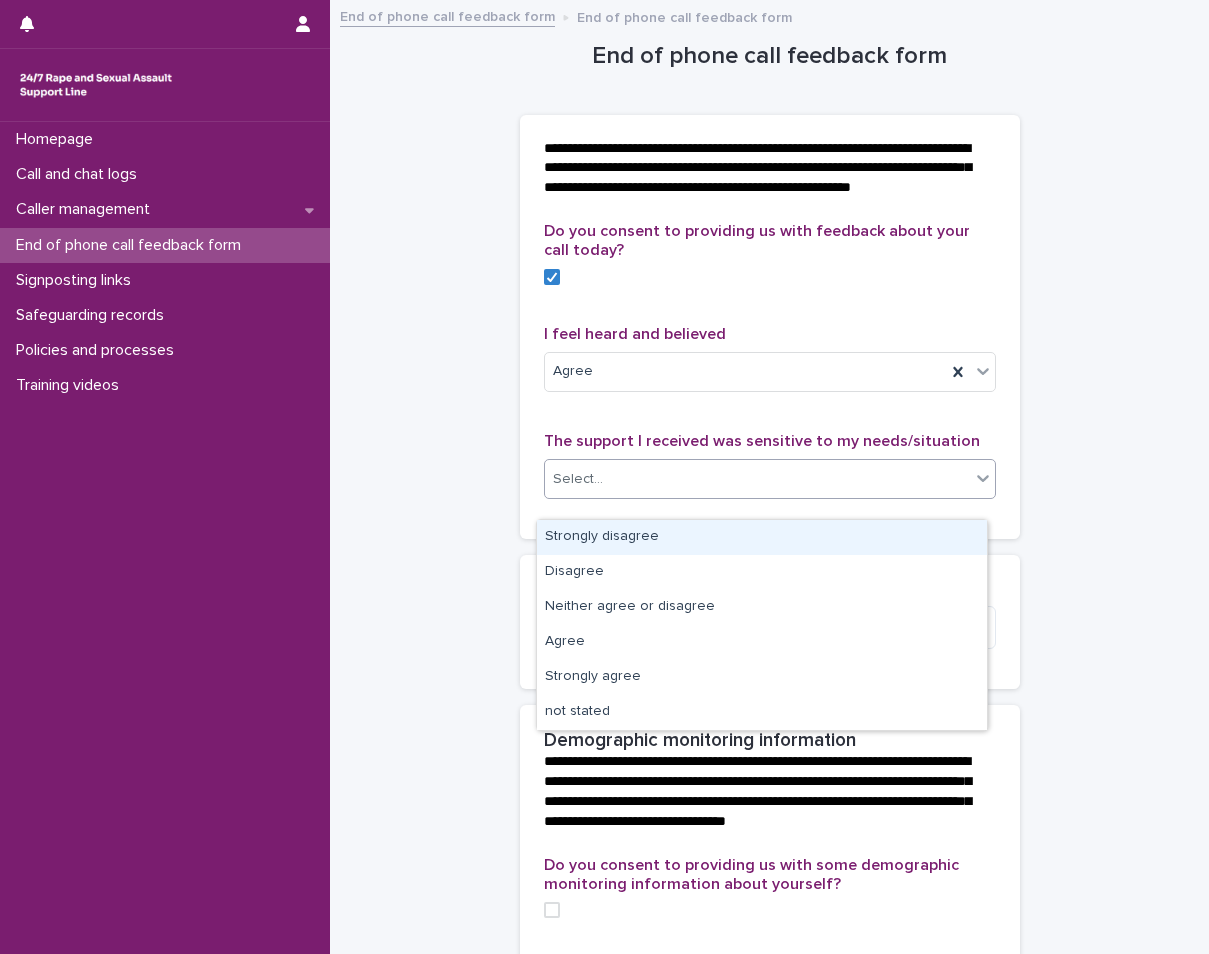 click on "Select..." at bounding box center (757, 479) 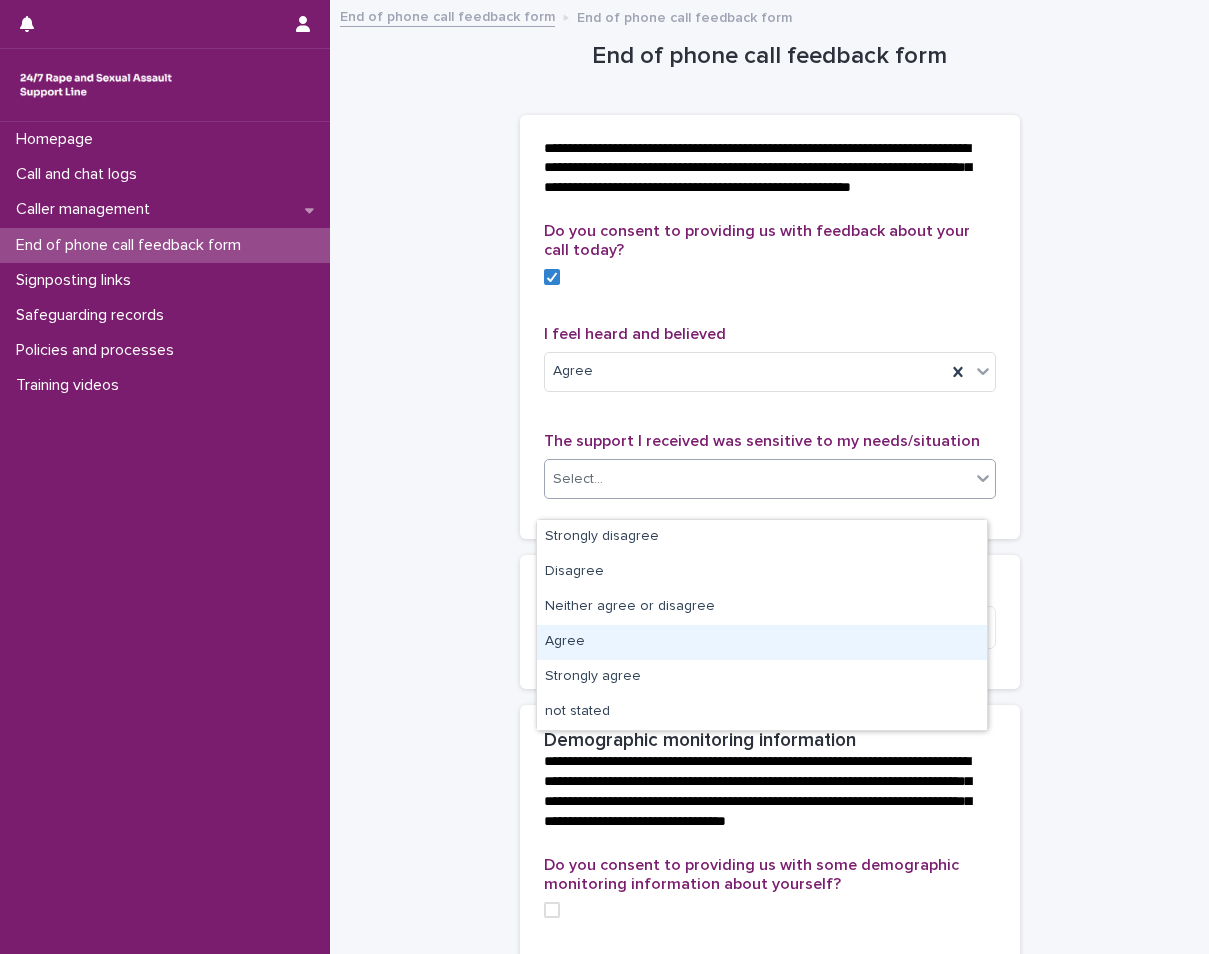 drag, startPoint x: 647, startPoint y: 661, endPoint x: 649, endPoint y: 650, distance: 11.18034 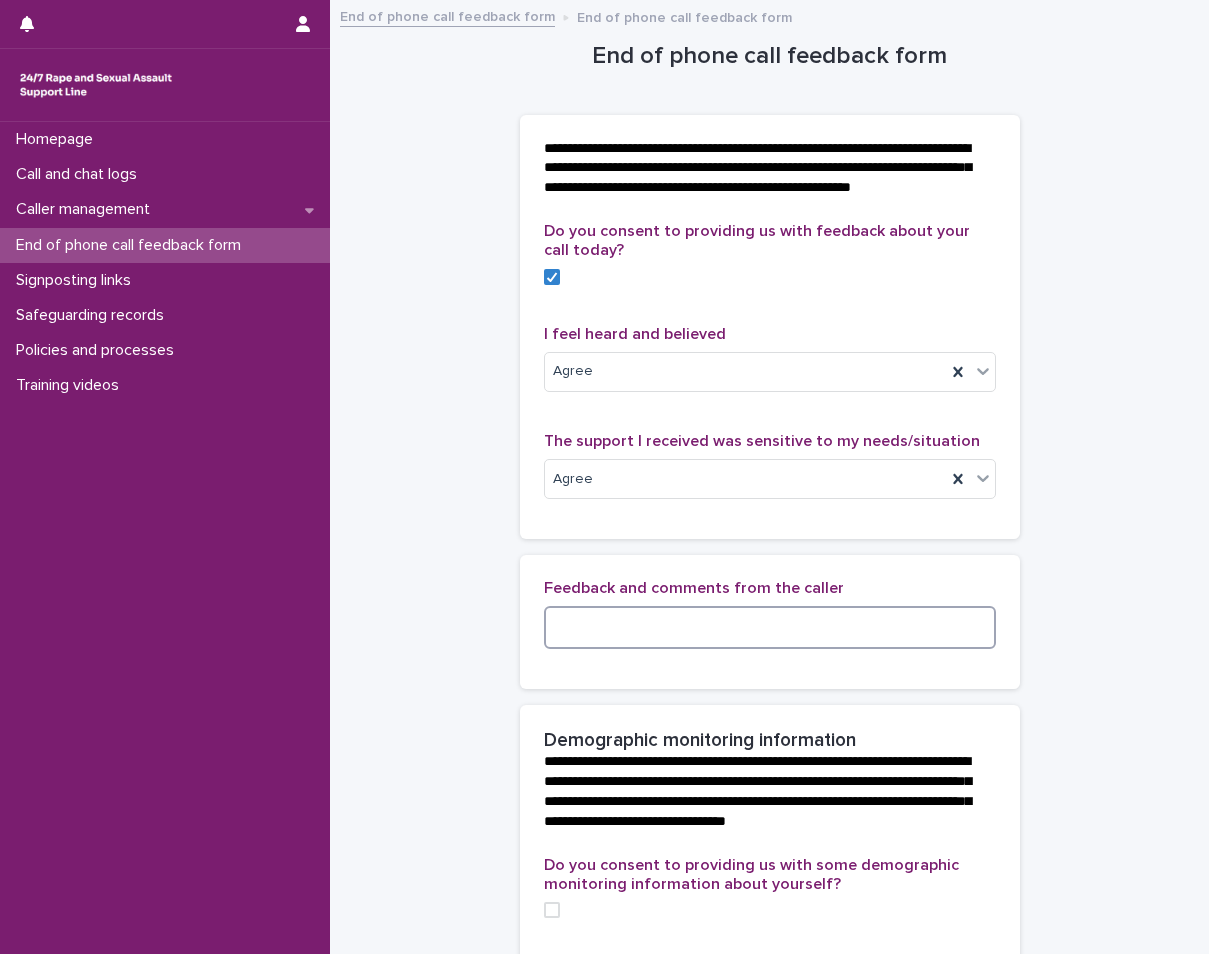 click at bounding box center (770, 627) 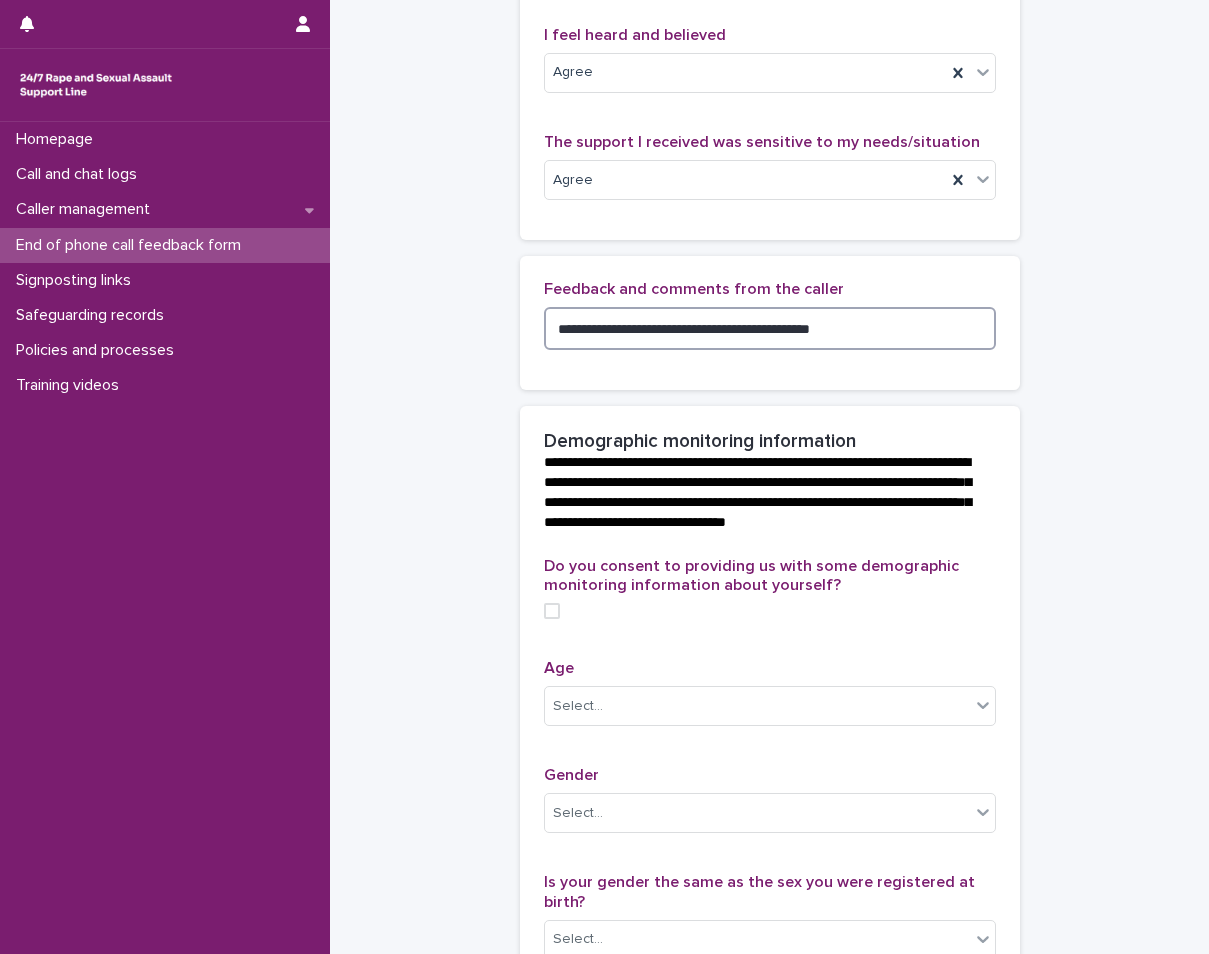 scroll, scrollTop: 400, scrollLeft: 0, axis: vertical 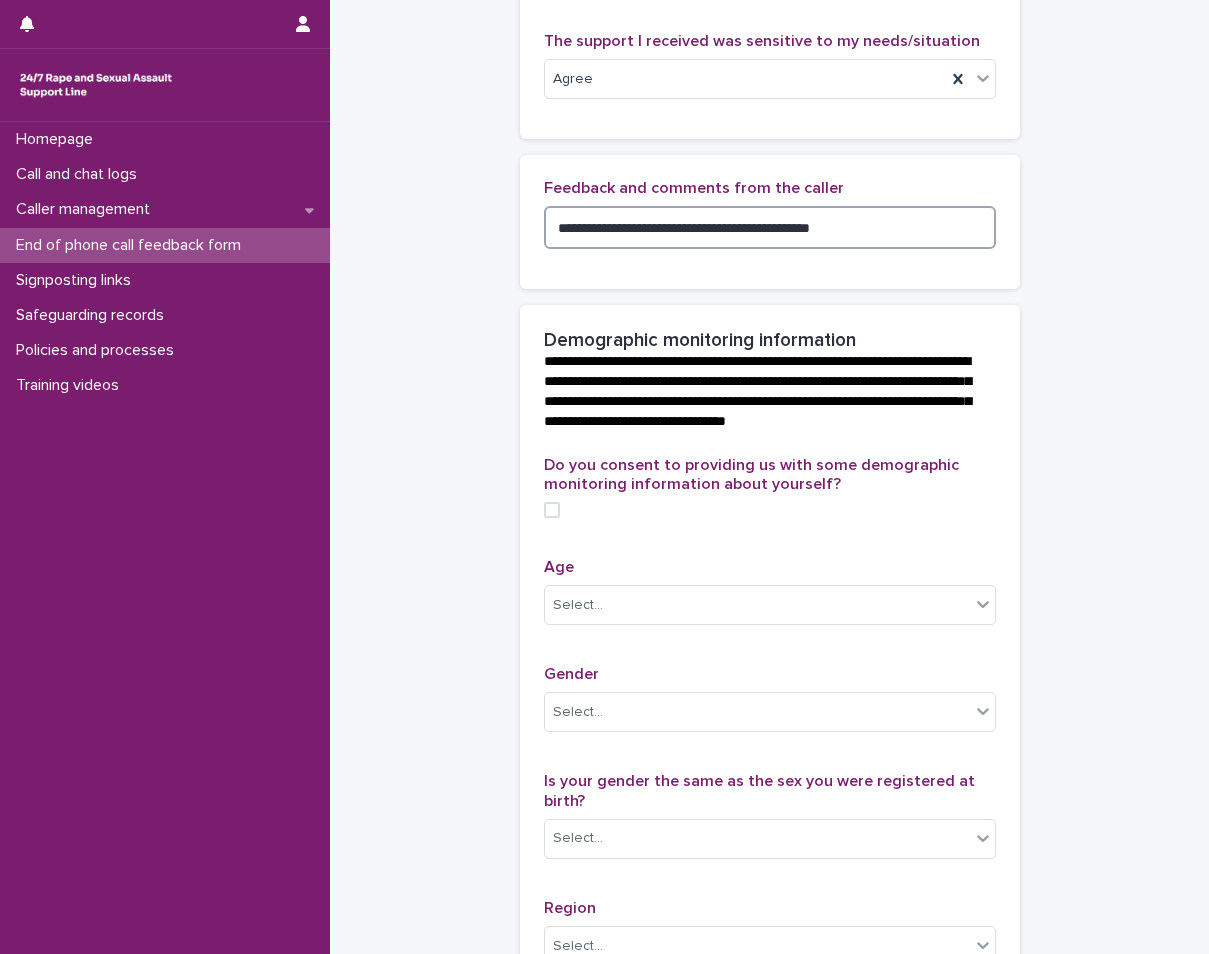 click at bounding box center (552, 510) 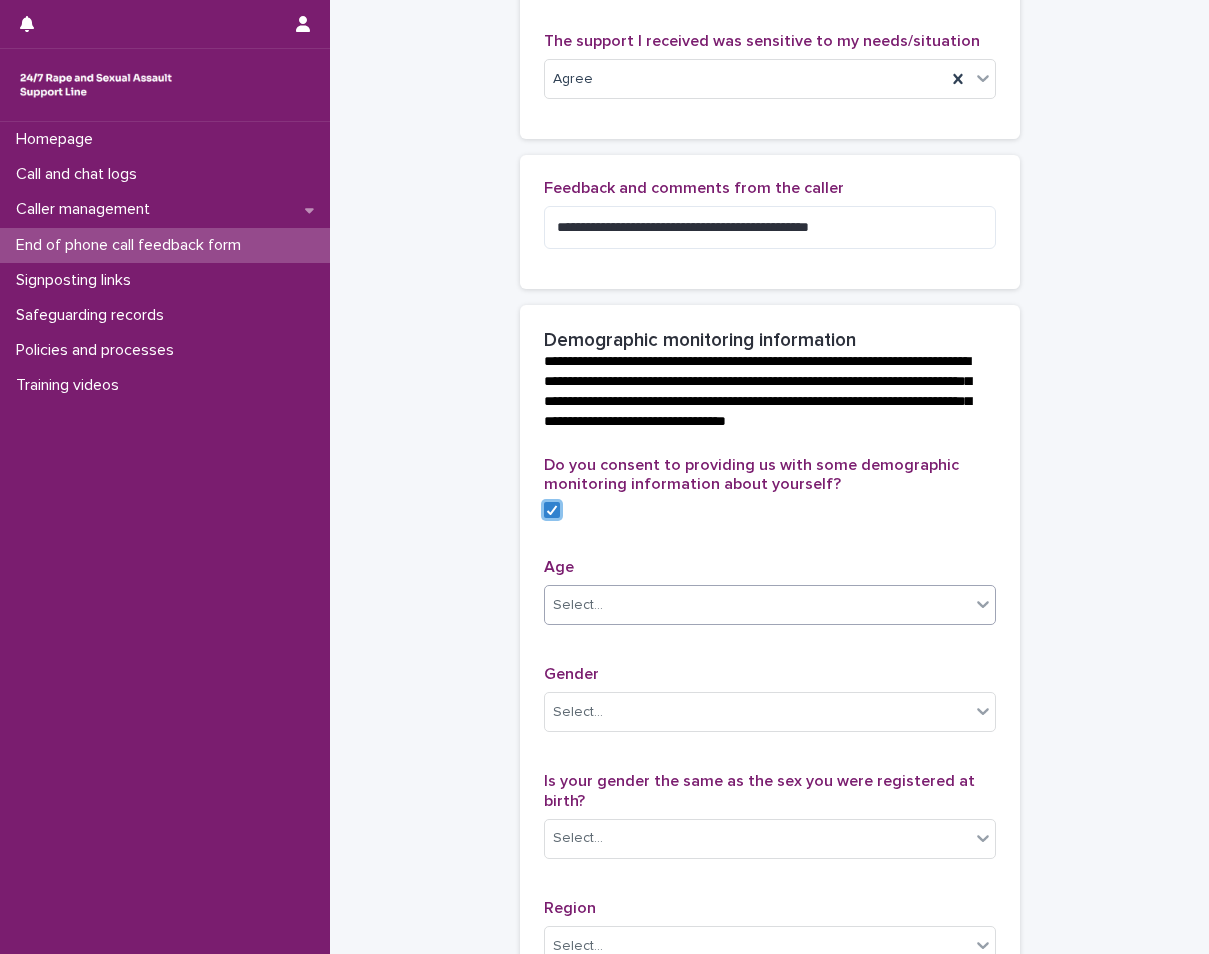 click on "Select..." at bounding box center [757, 605] 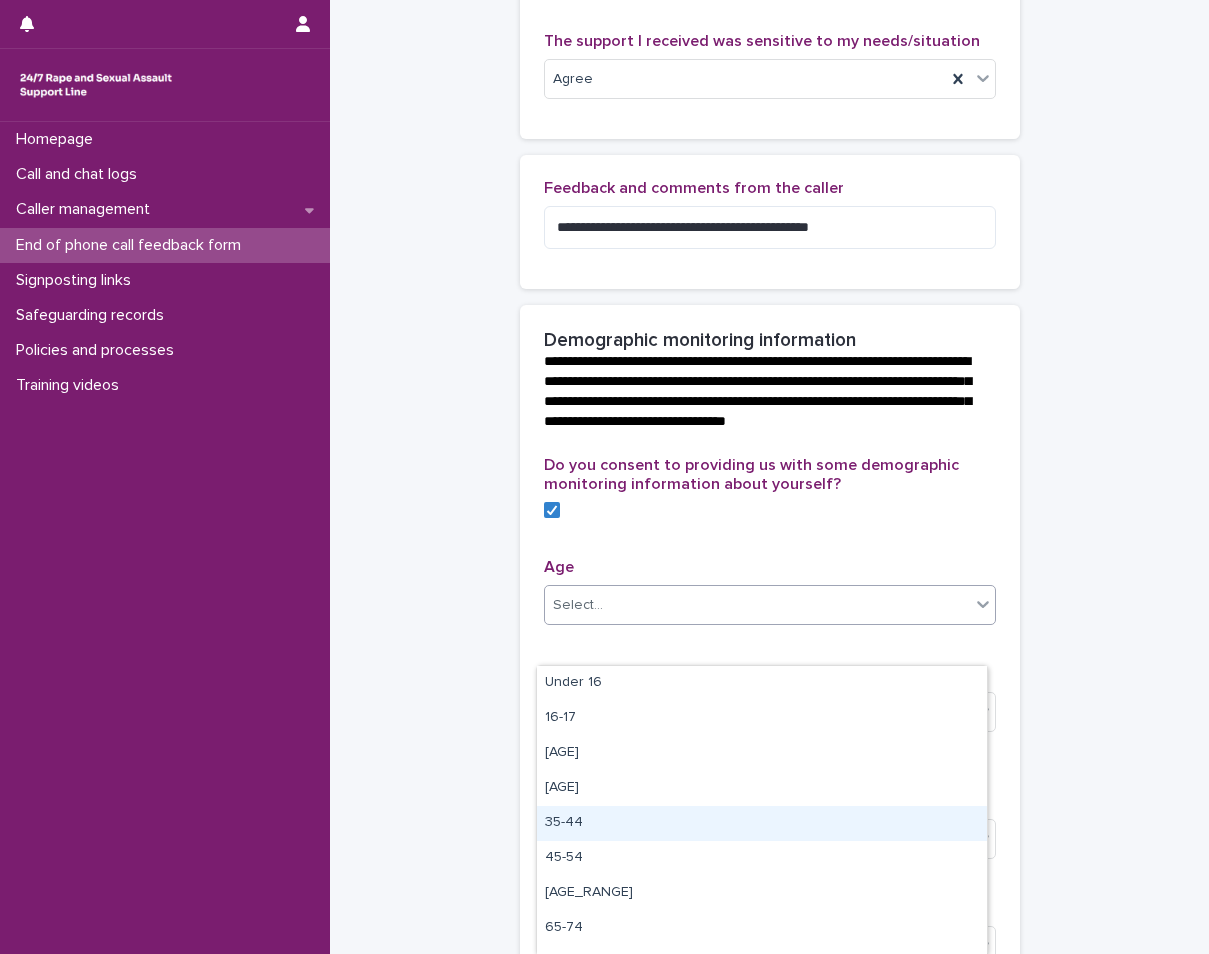 scroll, scrollTop: 61, scrollLeft: 0, axis: vertical 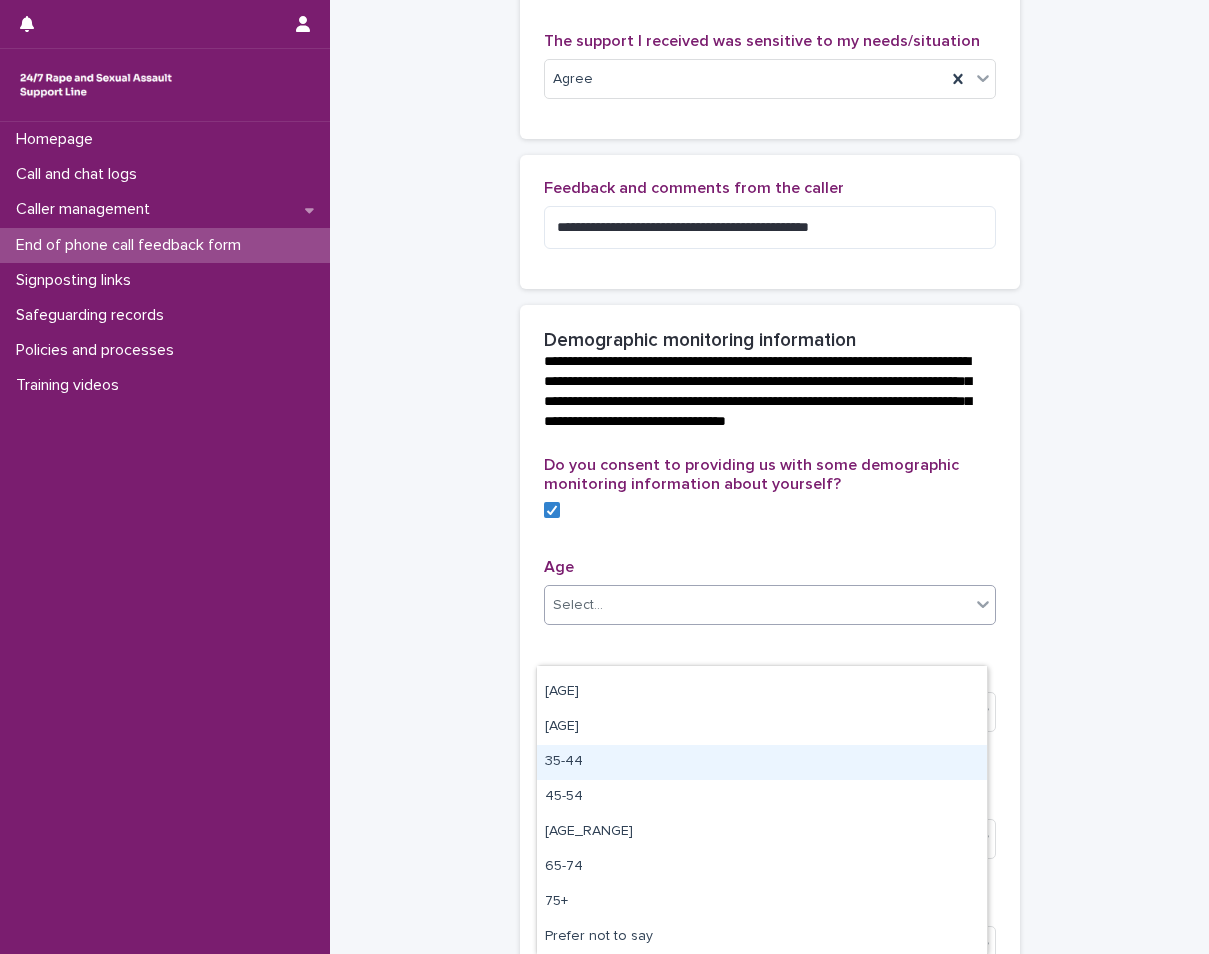 click on "35-44" at bounding box center [762, 762] 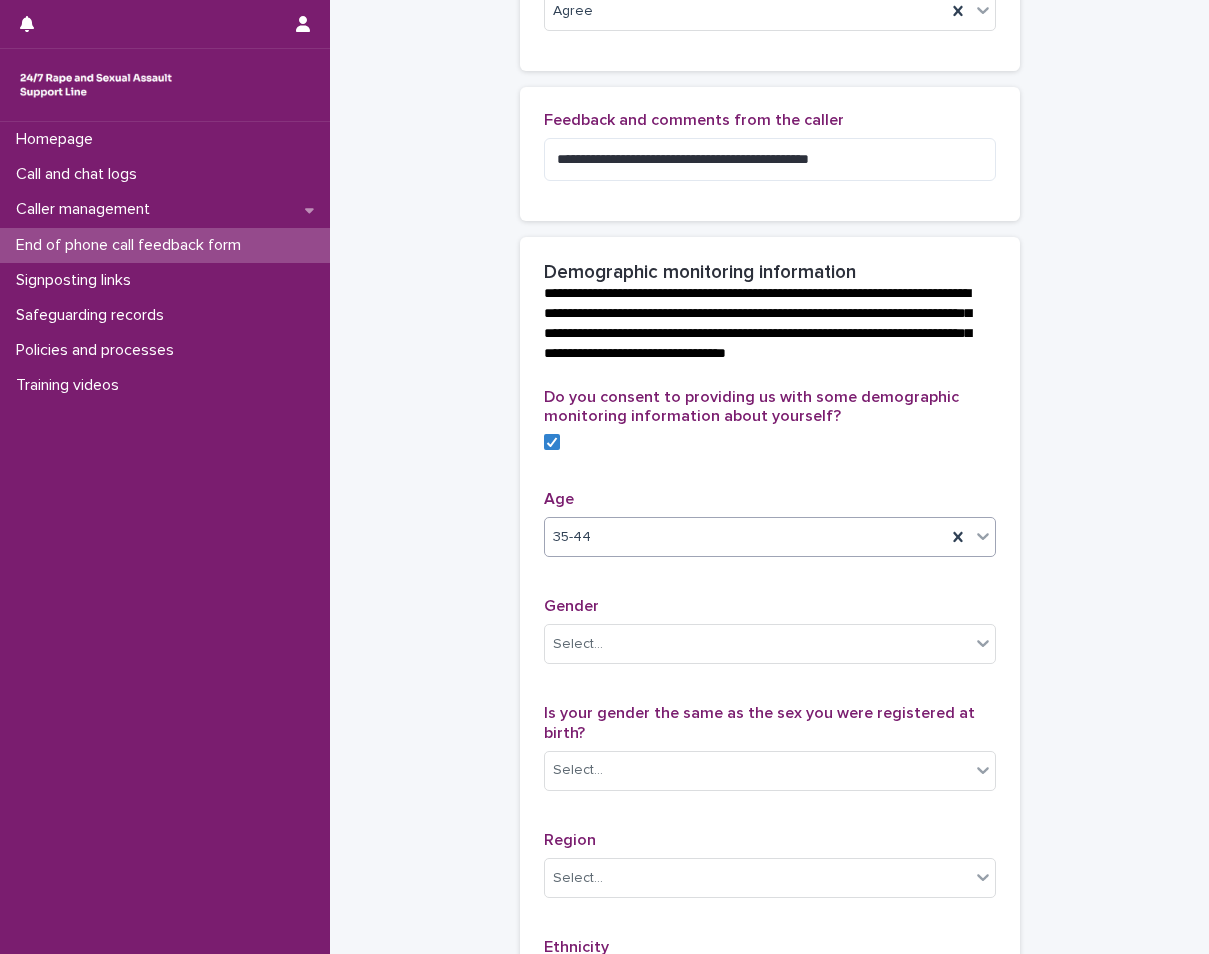 scroll, scrollTop: 500, scrollLeft: 0, axis: vertical 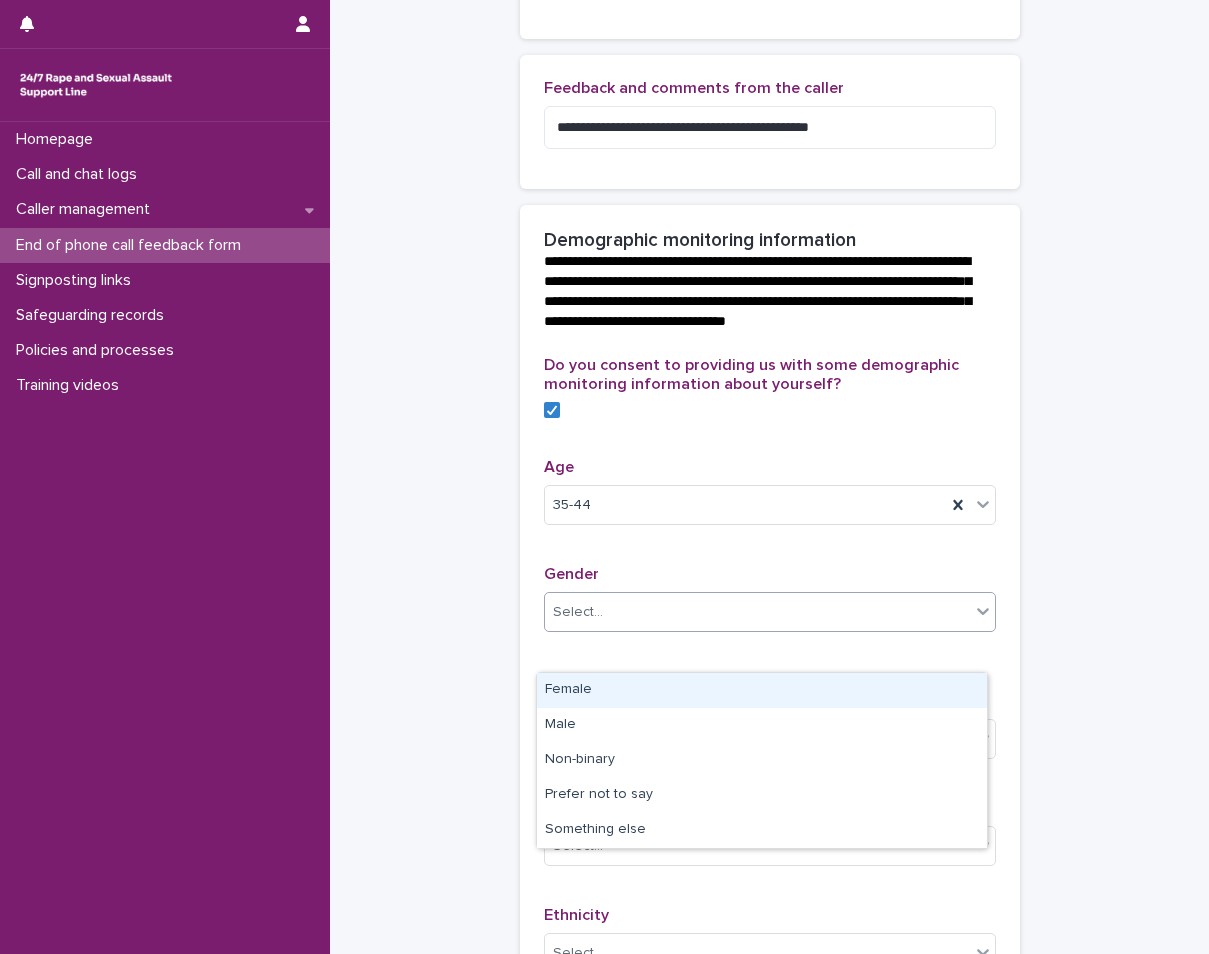 click on "Select..." at bounding box center (757, 612) 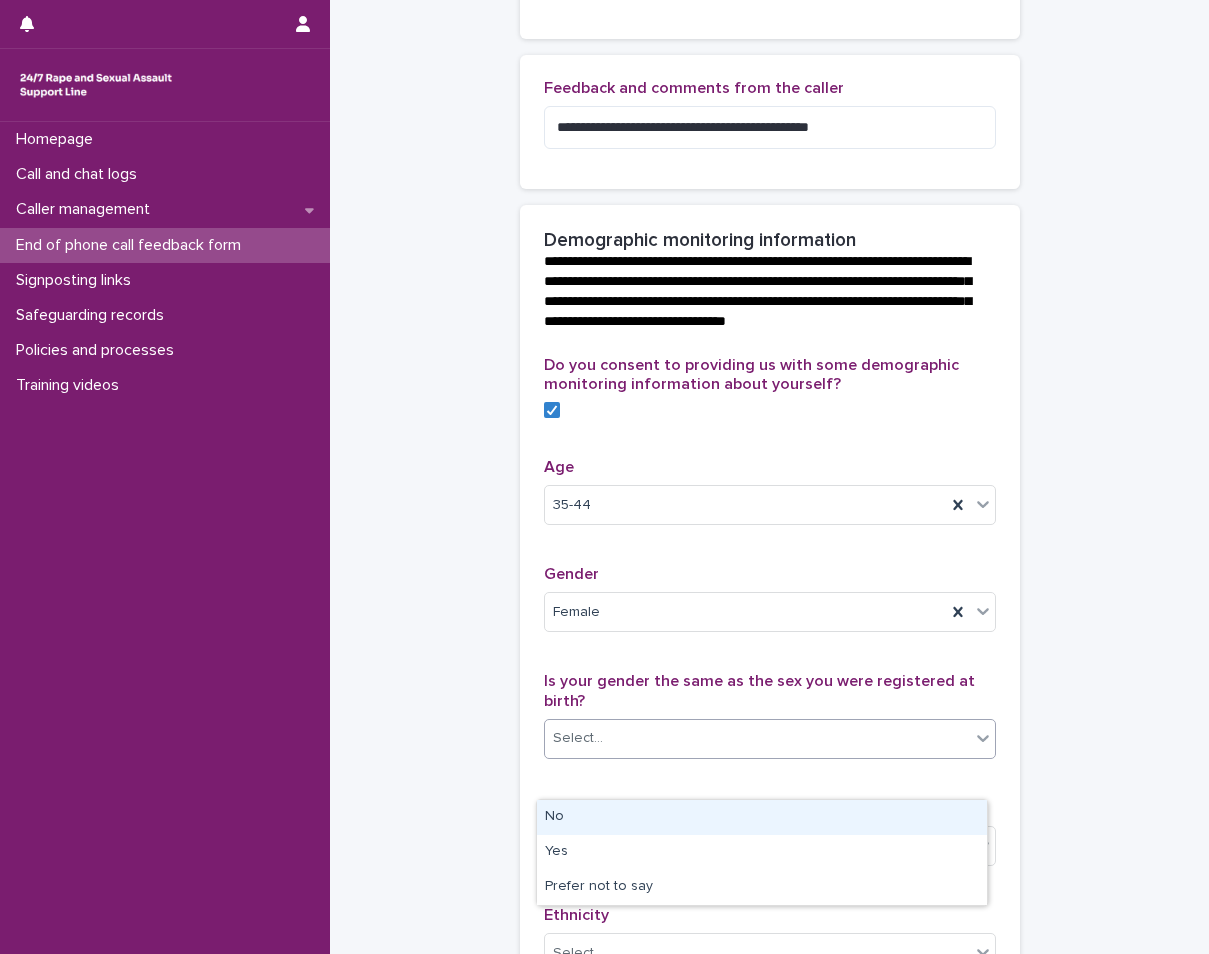 click on "Select..." at bounding box center [757, 738] 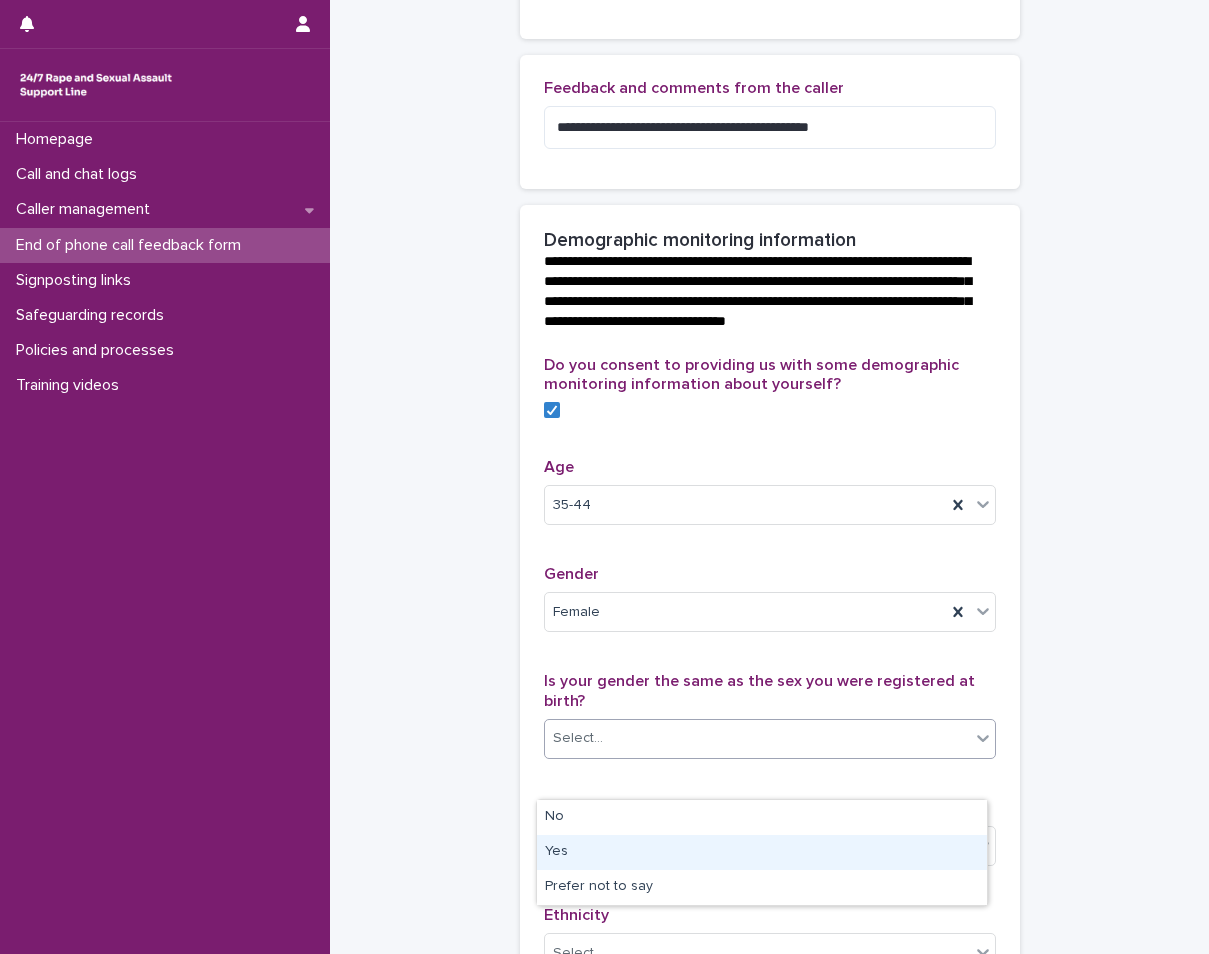 click on "Yes" at bounding box center (762, 852) 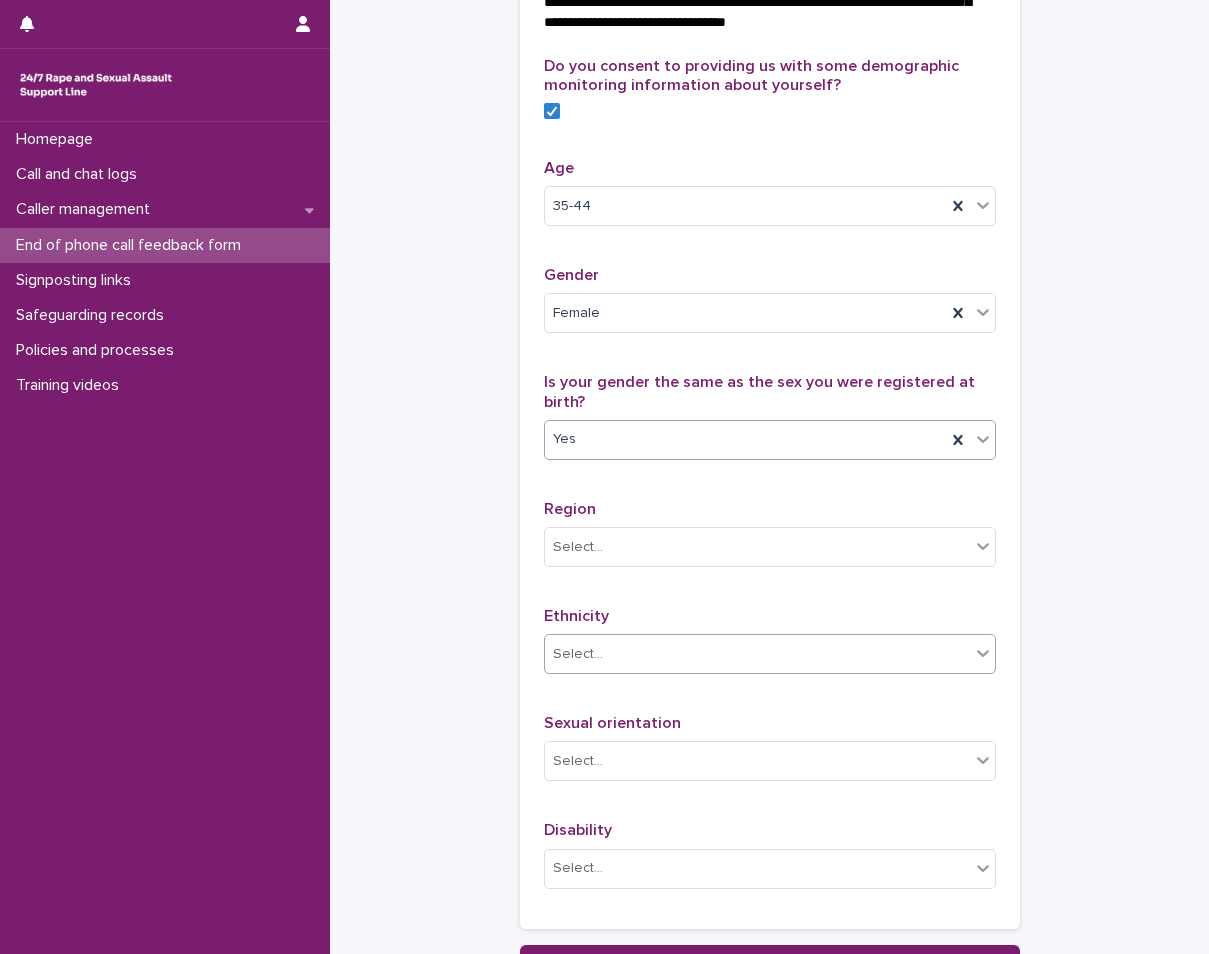 scroll, scrollTop: 800, scrollLeft: 0, axis: vertical 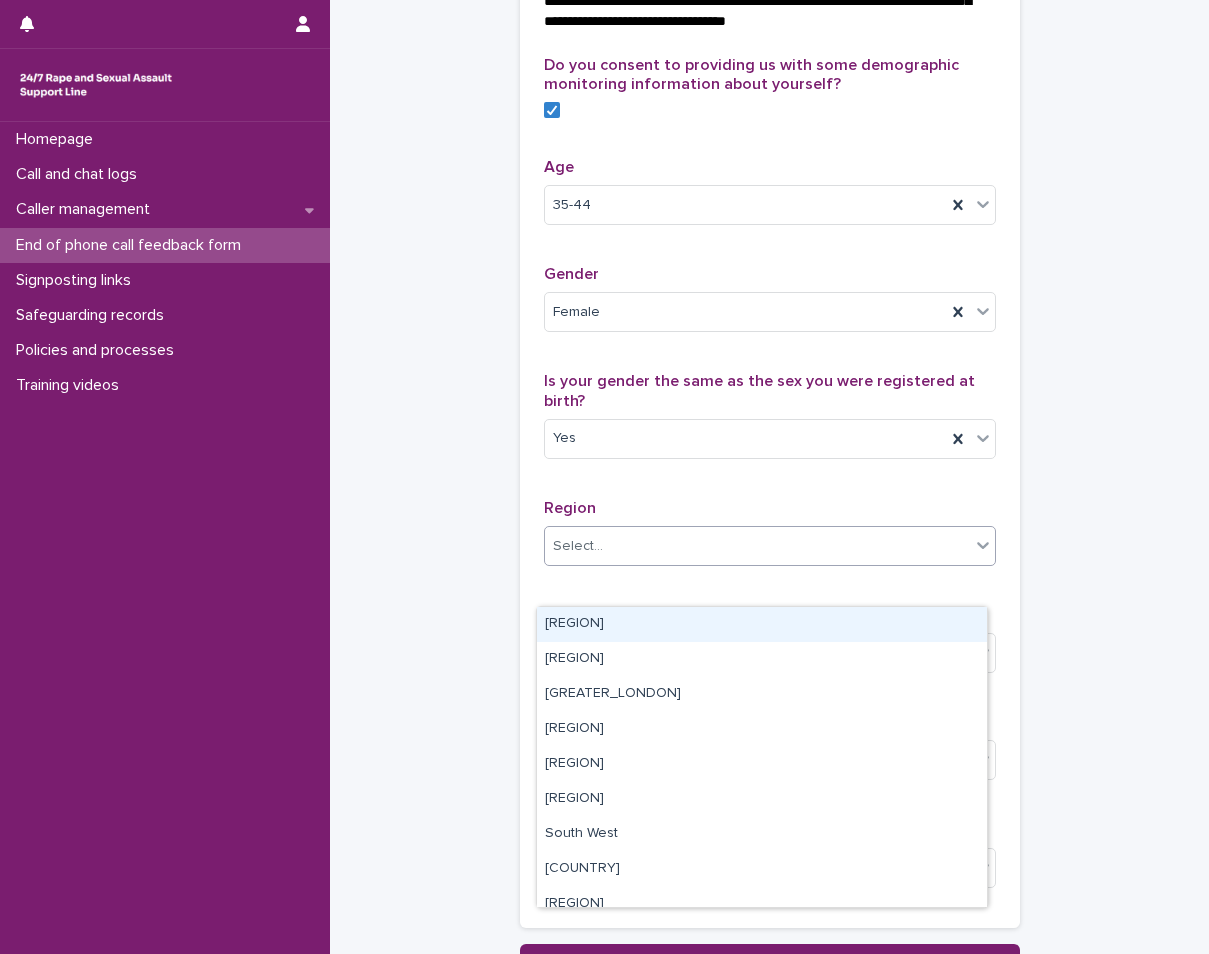 click on "Select..." at bounding box center (757, 546) 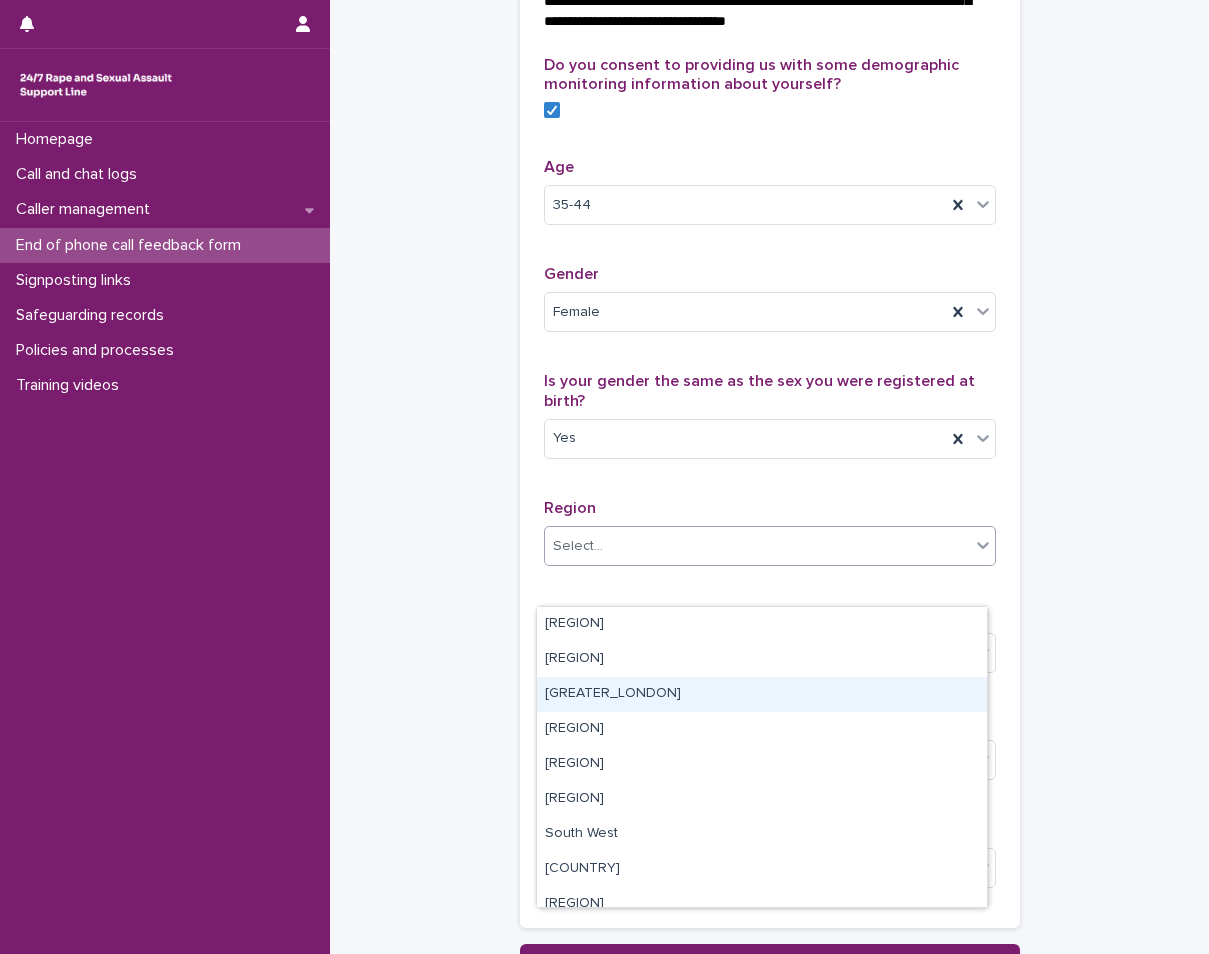 click on "[GREATER_LONDON]" at bounding box center (762, 694) 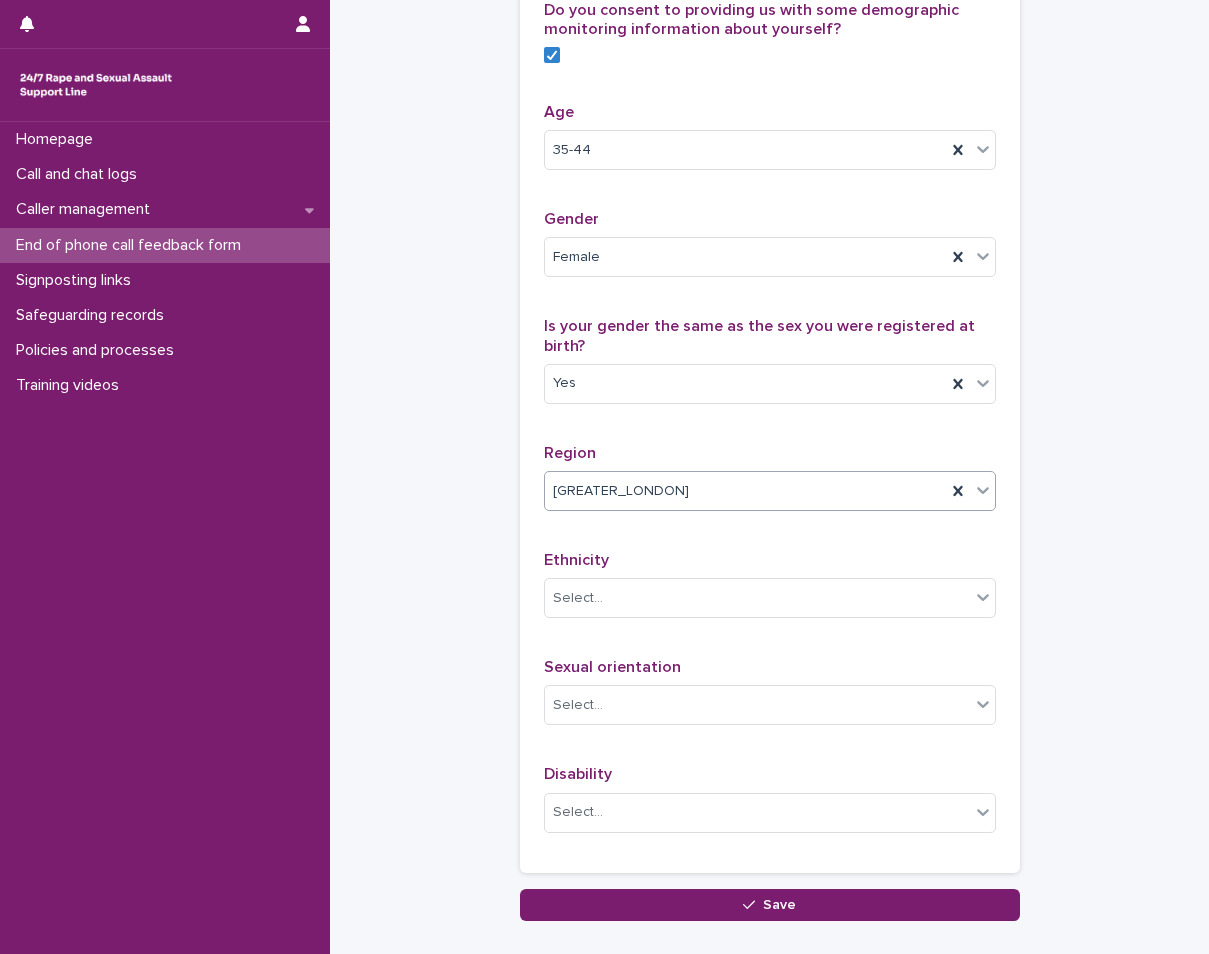 scroll, scrollTop: 900, scrollLeft: 0, axis: vertical 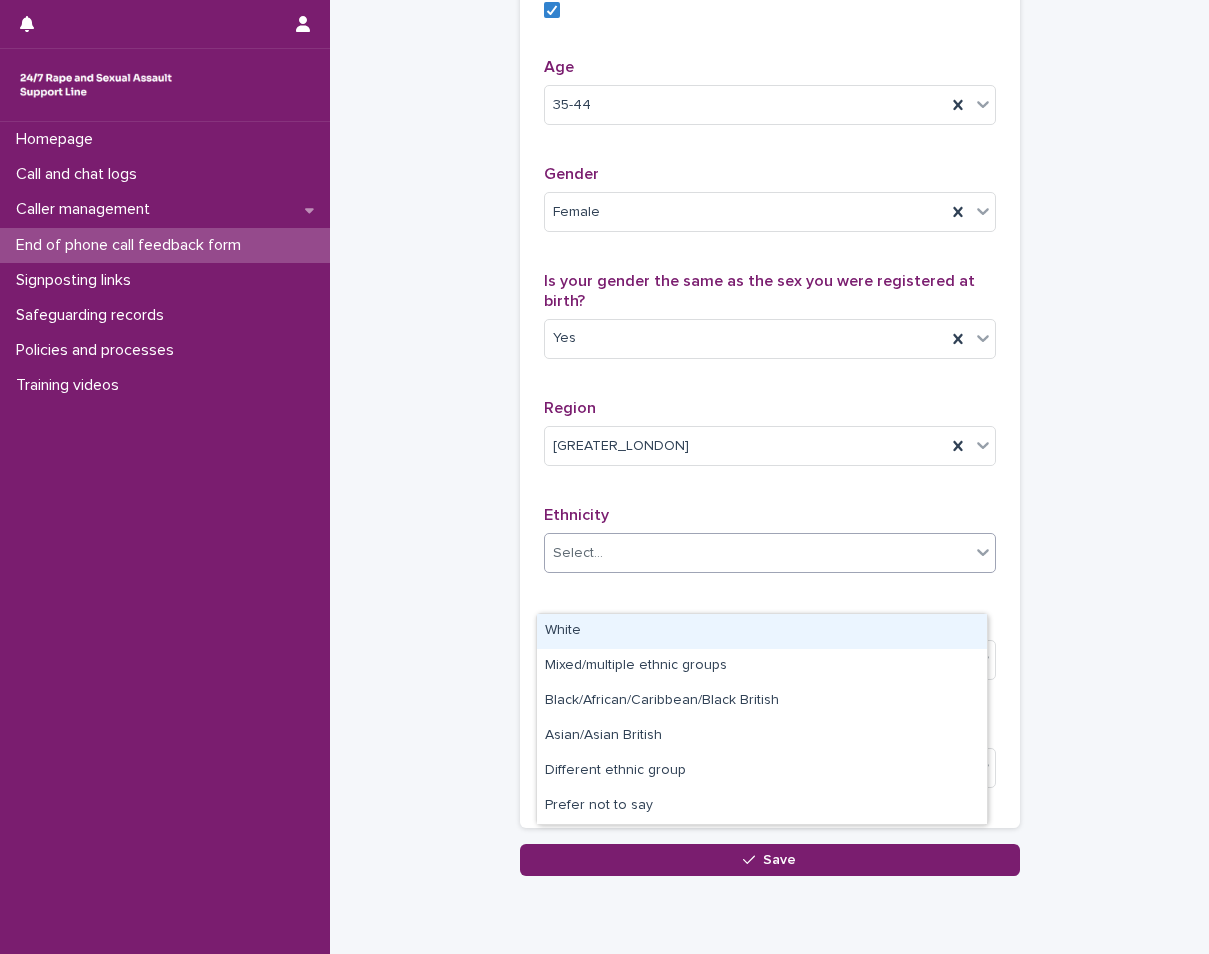 click on "Select..." at bounding box center [757, 553] 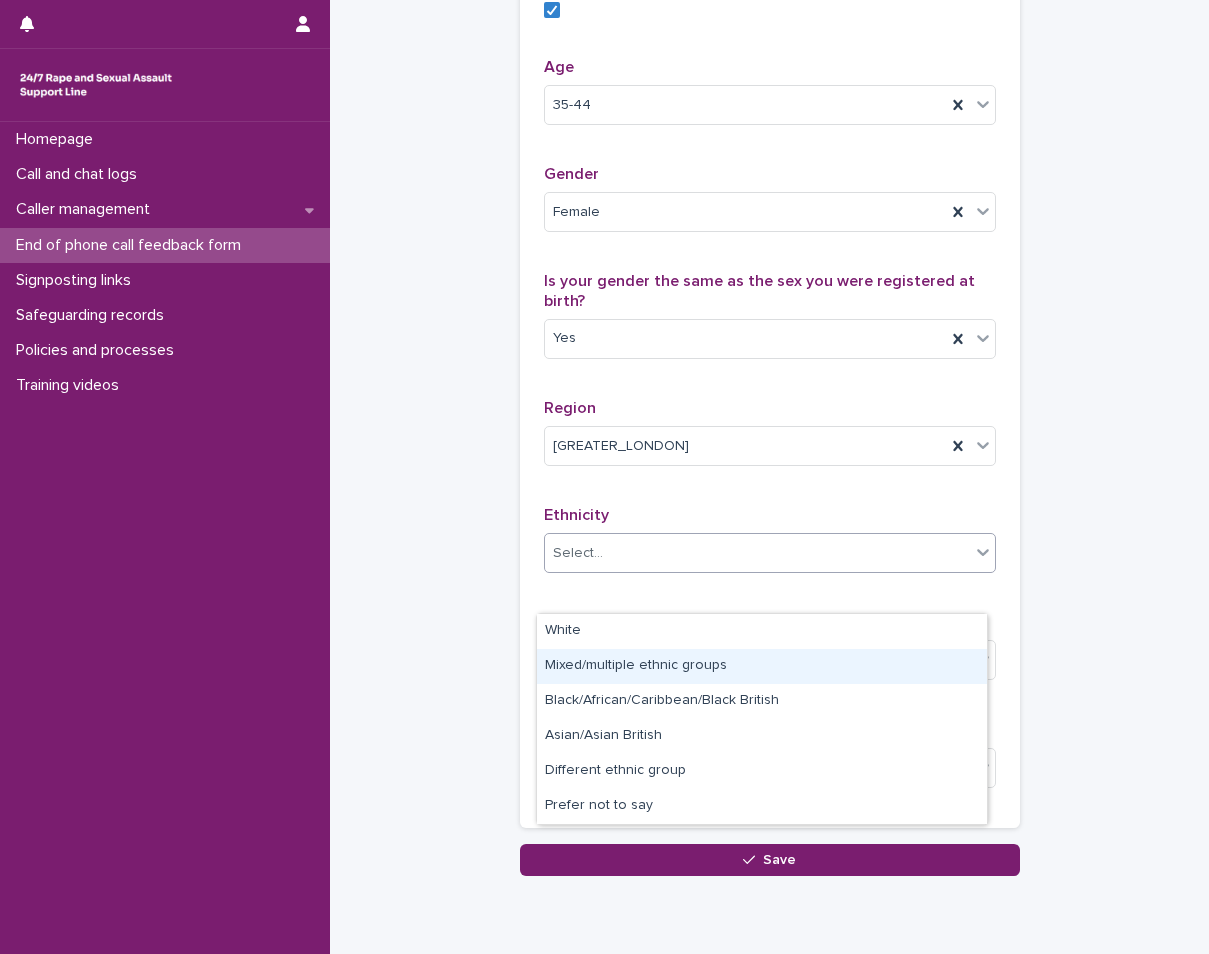 drag, startPoint x: 779, startPoint y: 644, endPoint x: 771, endPoint y: 656, distance: 14.422205 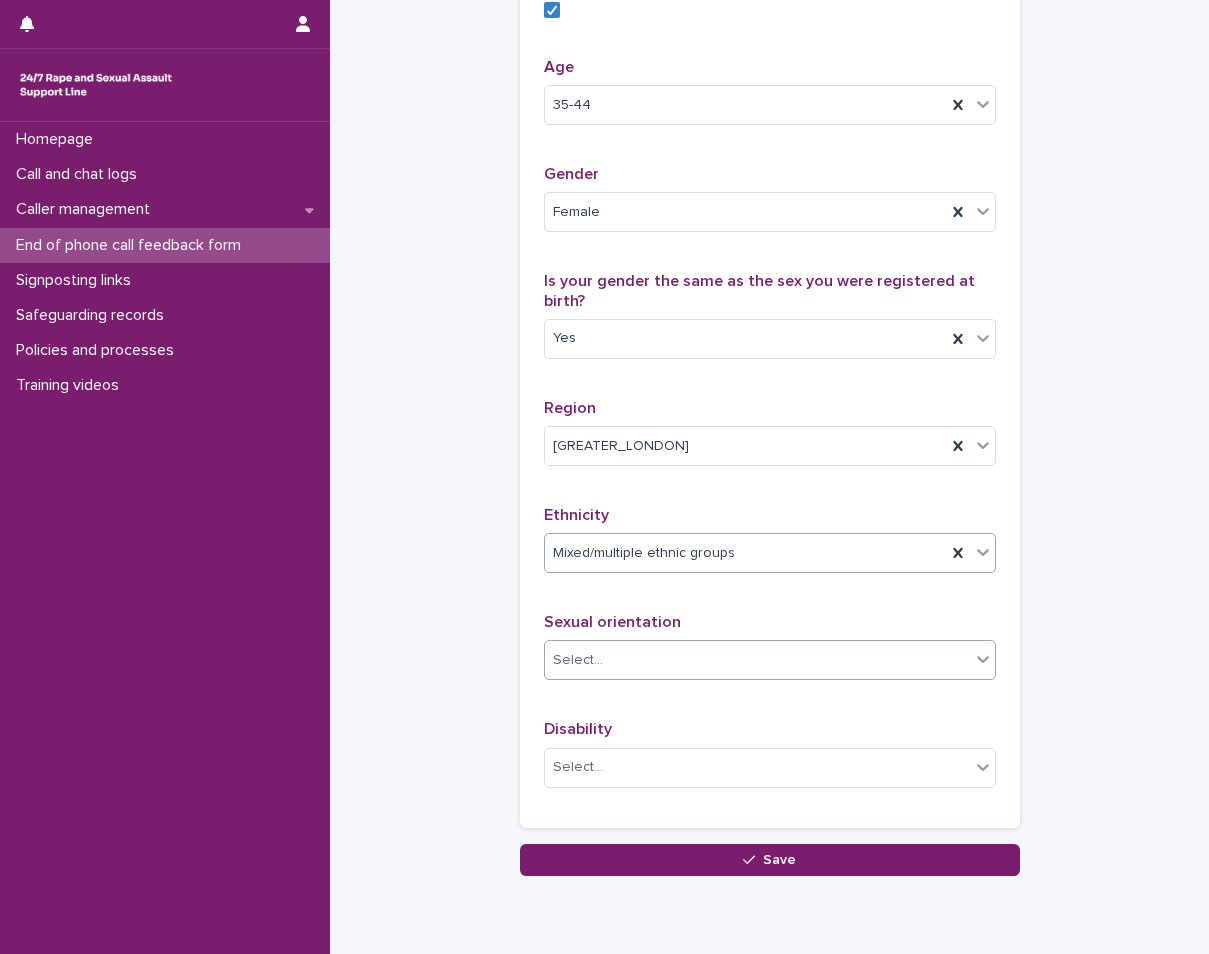 click on "Select..." at bounding box center [757, 660] 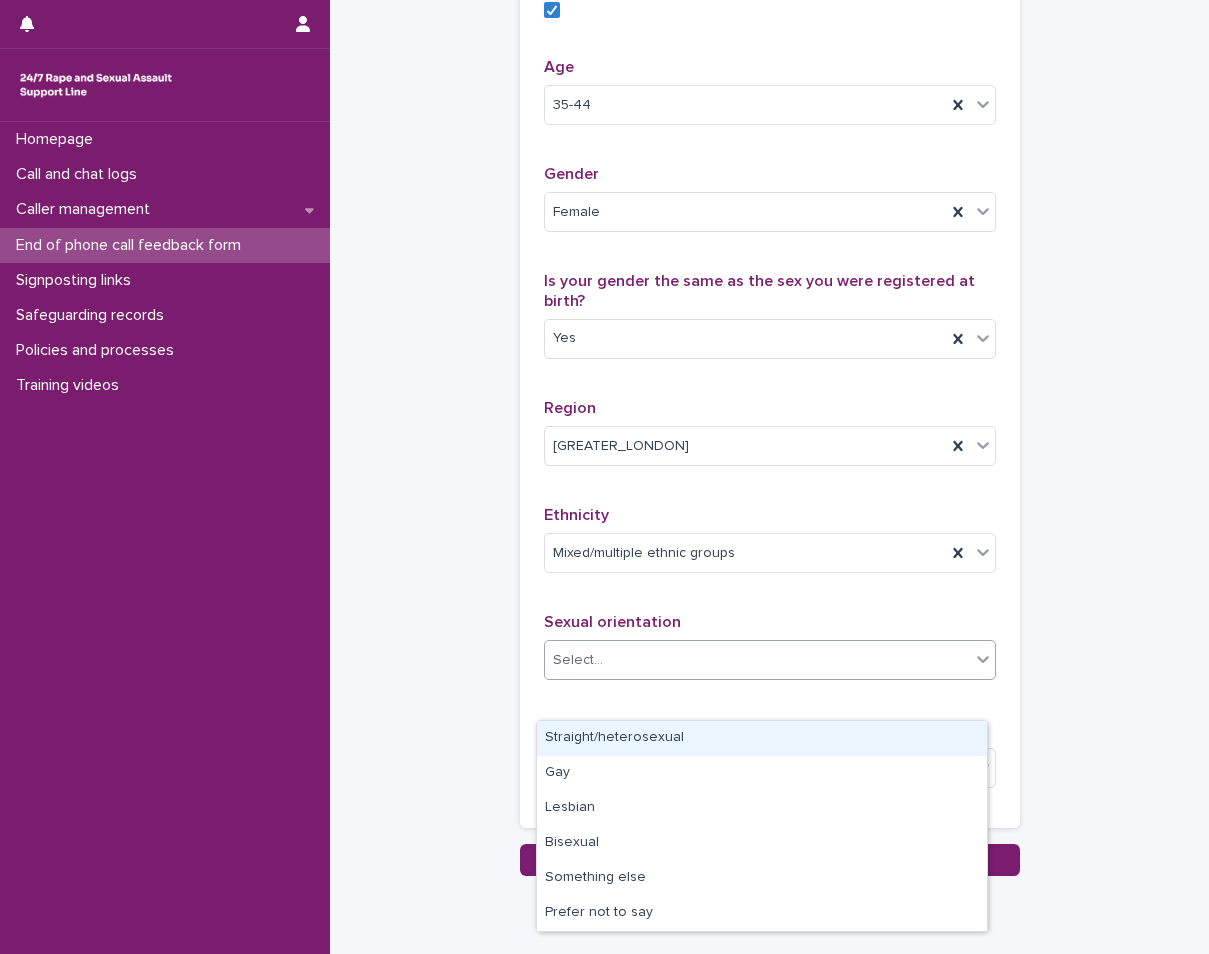 click on "Straight/heterosexual" at bounding box center (762, 738) 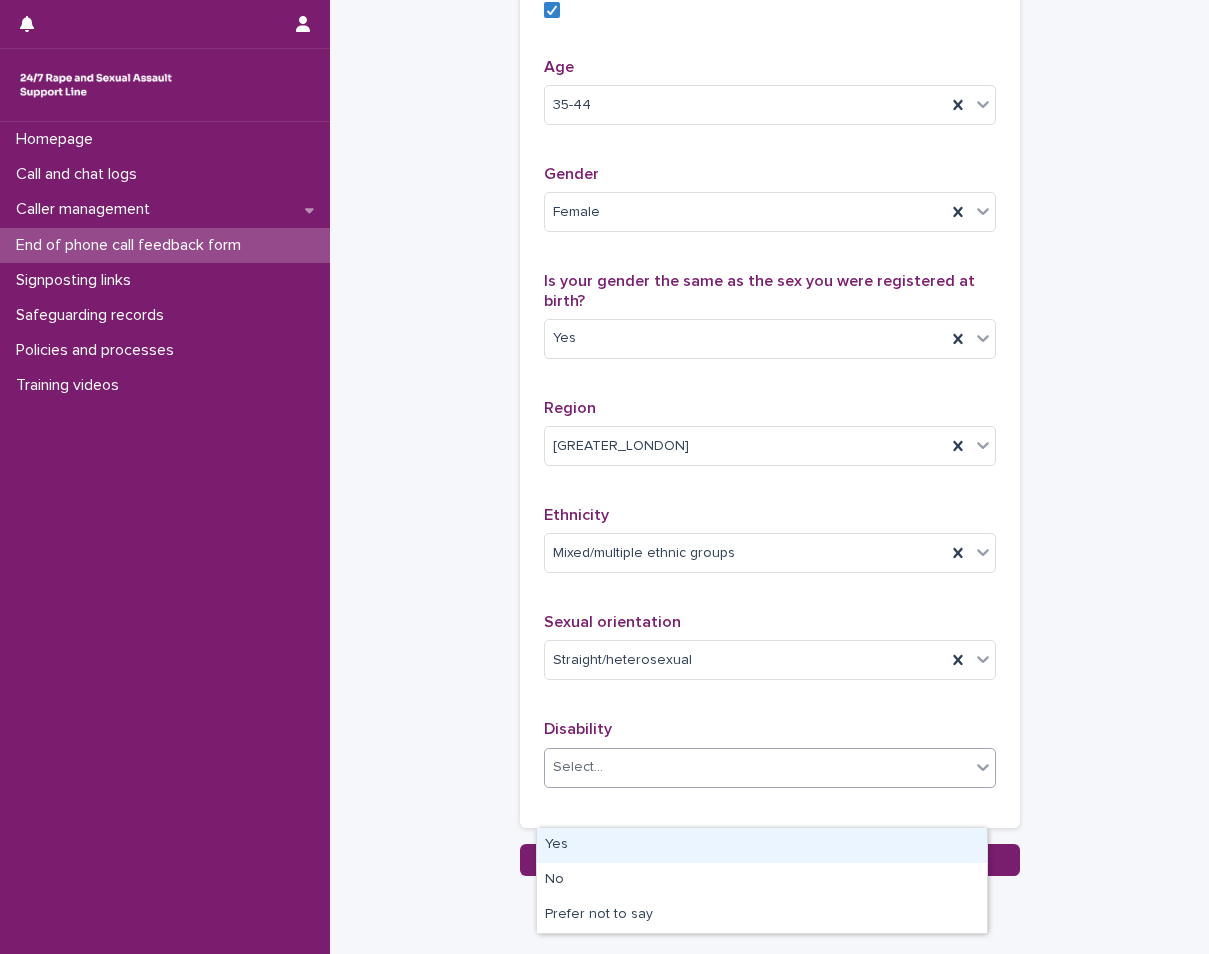 click on "Select..." at bounding box center (757, 767) 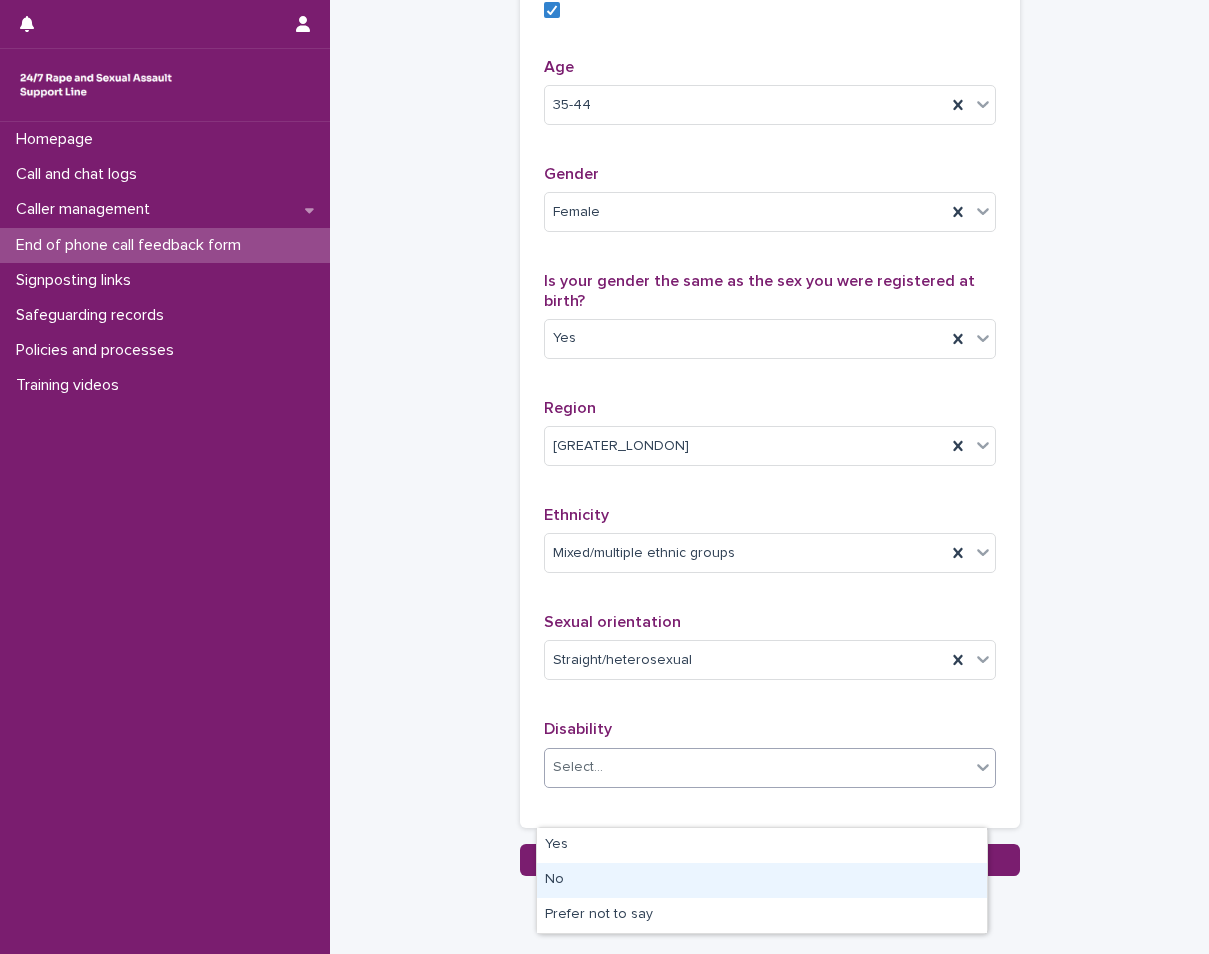 click on "No" at bounding box center [762, 880] 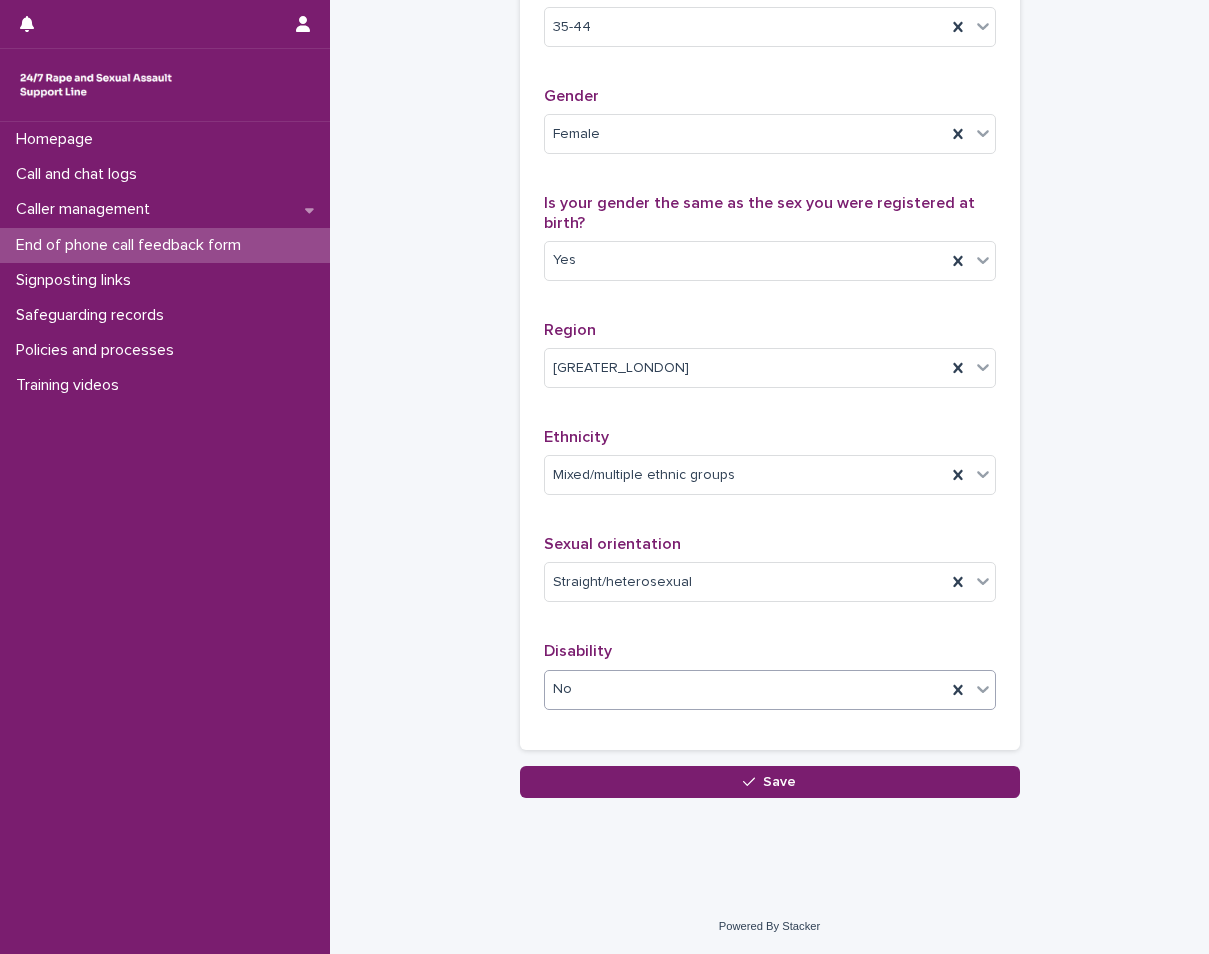 scroll, scrollTop: 1018, scrollLeft: 0, axis: vertical 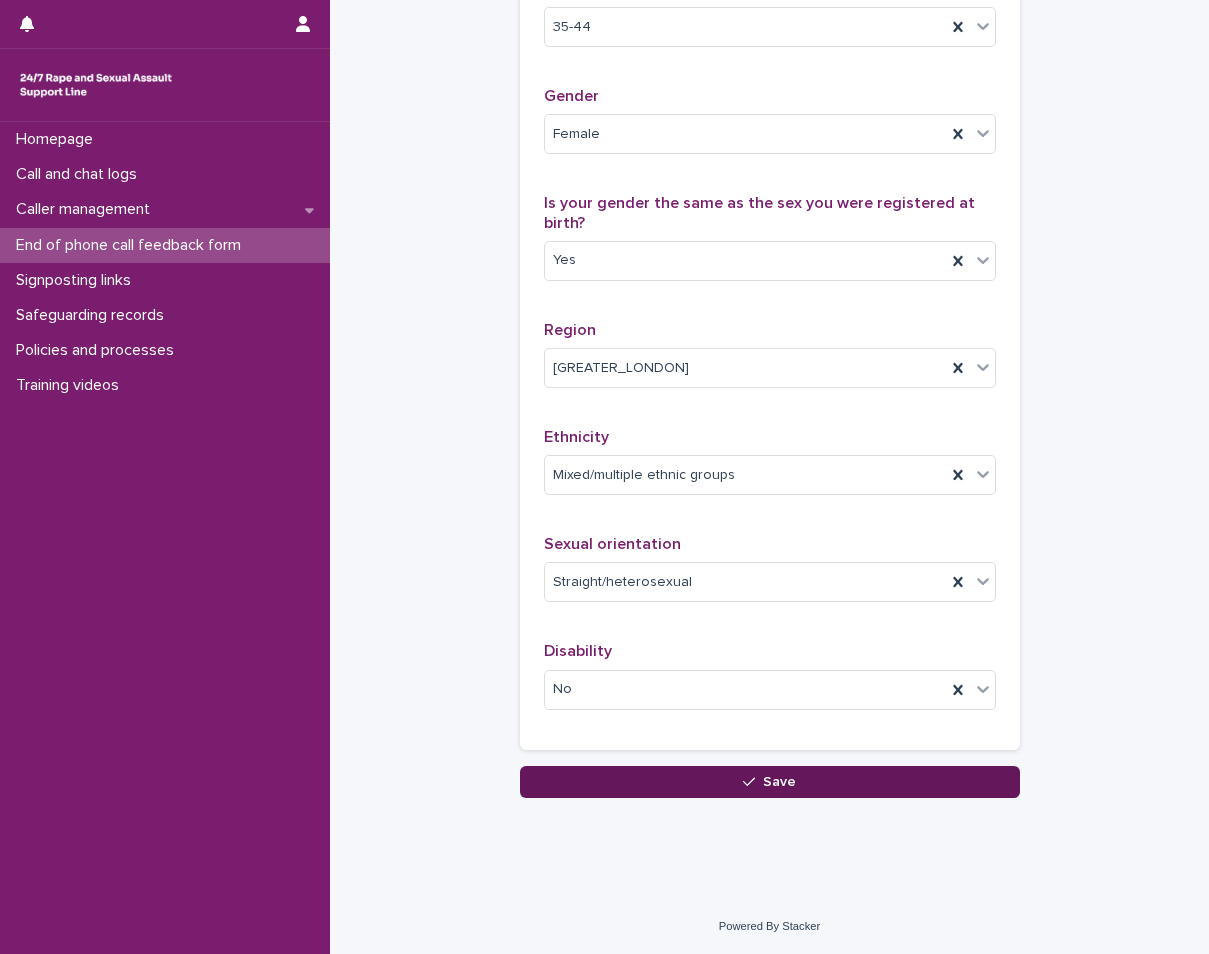 click on "Save" at bounding box center (770, 782) 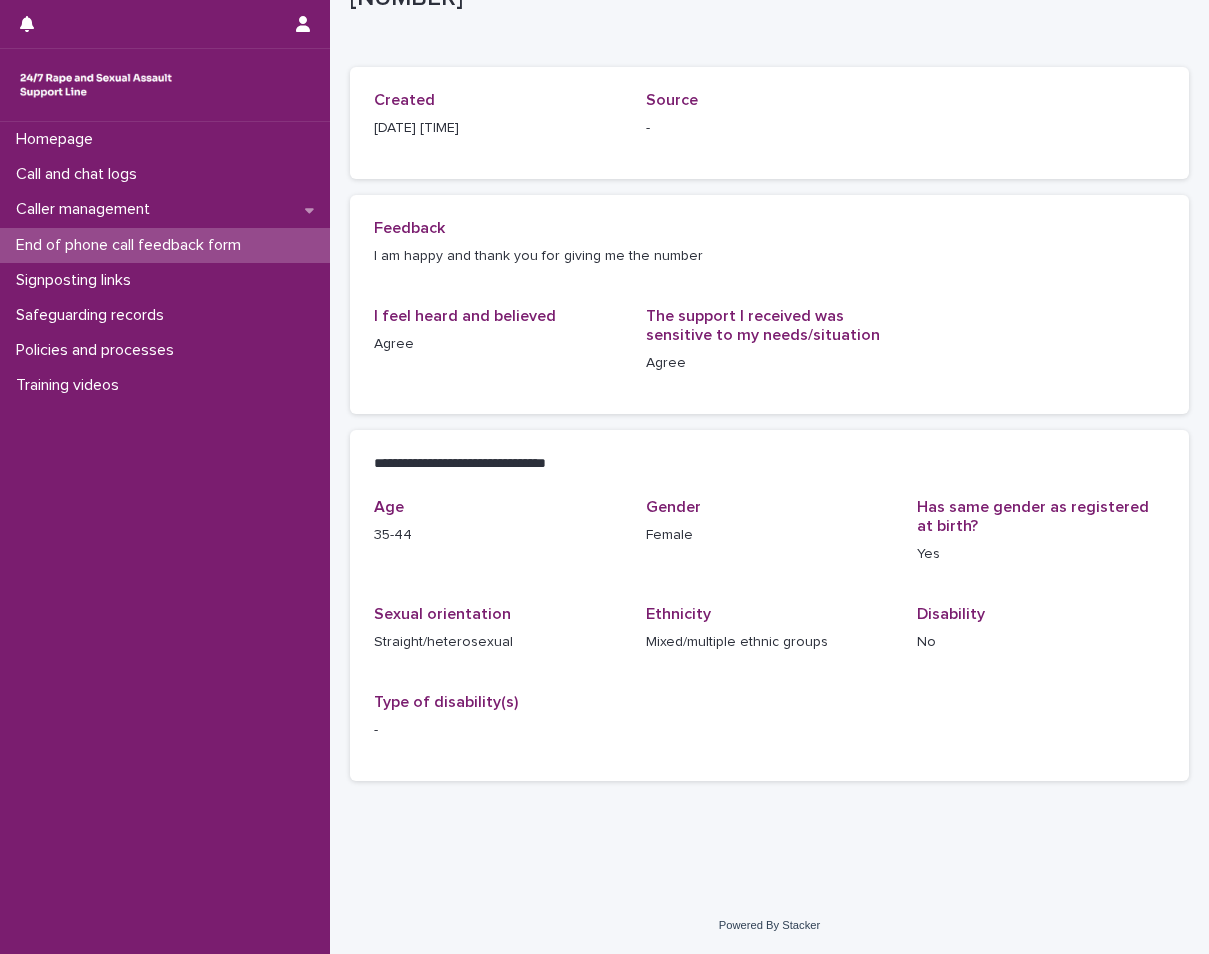 scroll, scrollTop: 0, scrollLeft: 0, axis: both 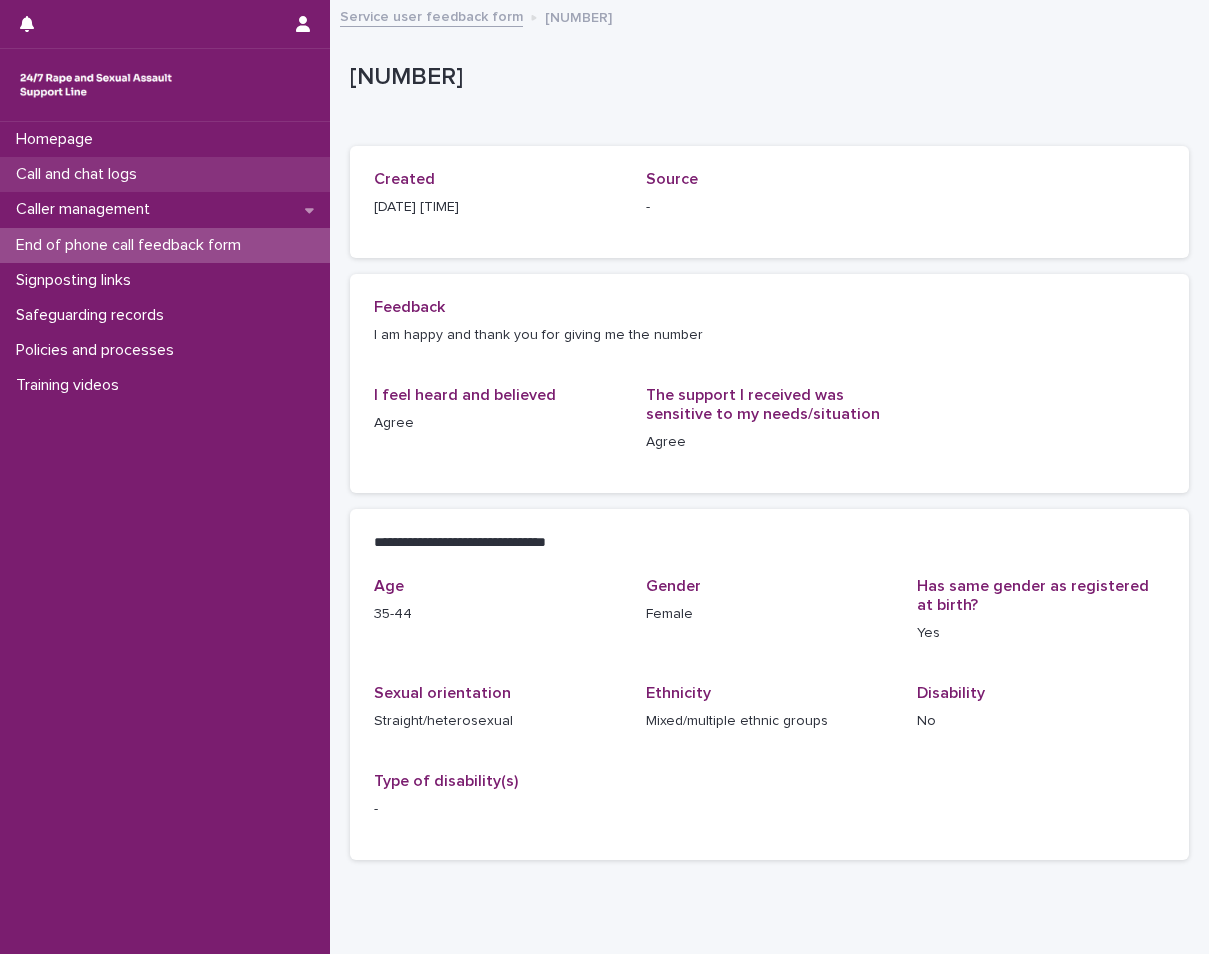 click on "Call and chat logs" at bounding box center (80, 174) 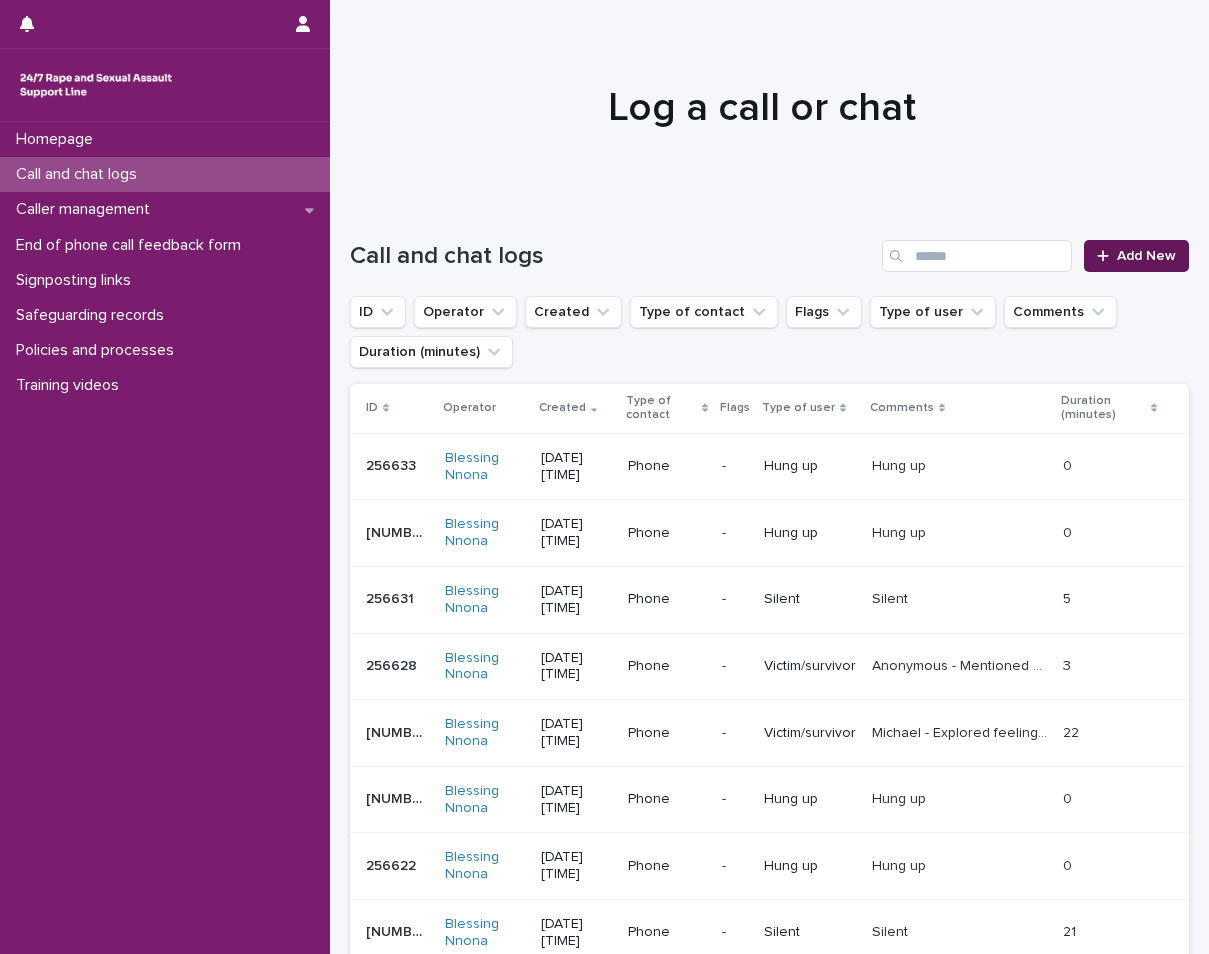 click on "Add New" at bounding box center [1136, 256] 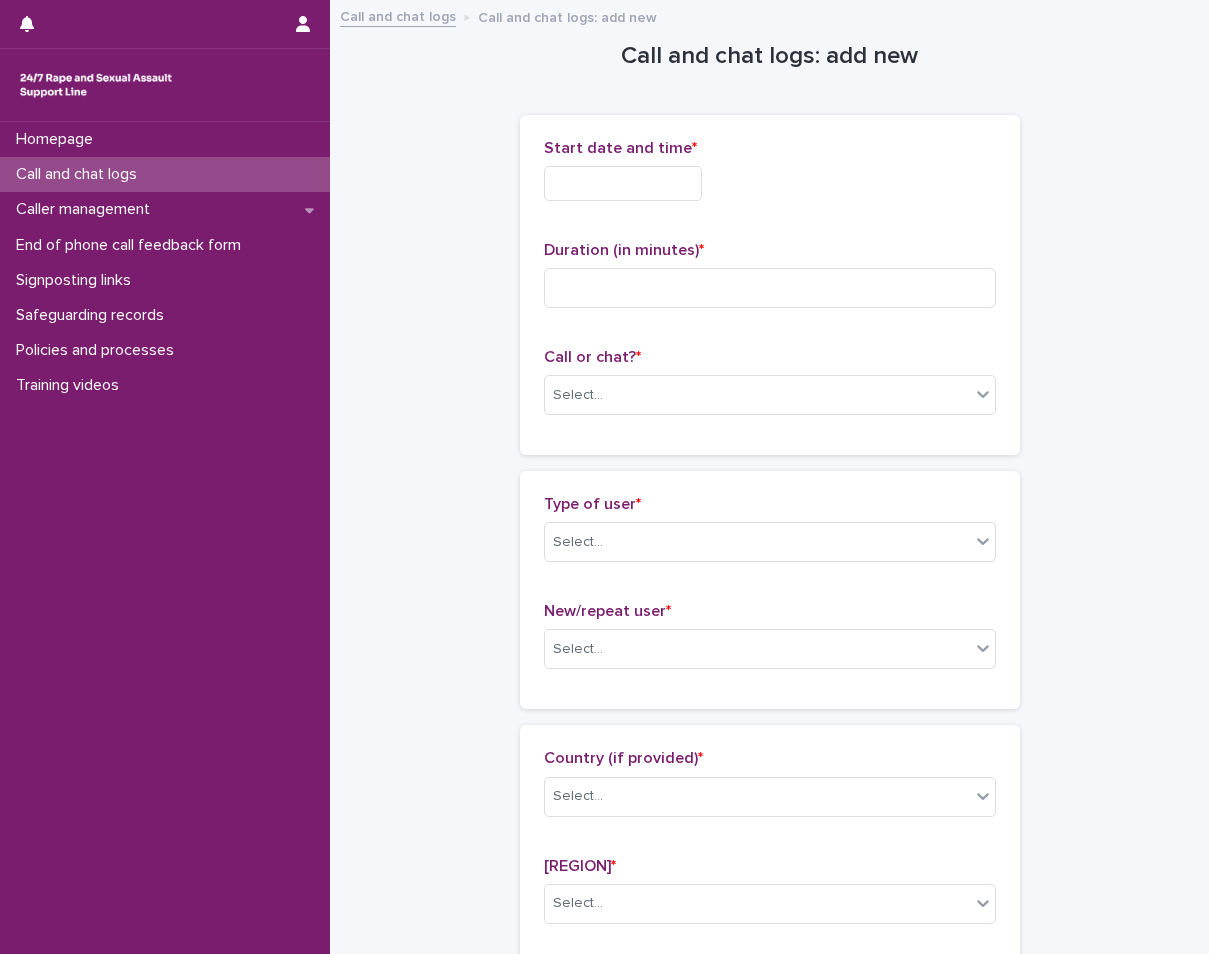 click on "Call and chat logs: add new Loading... Saving… Loading... Saving… Loading... Saving… Start date and time * Duration (in minutes) * Call or chat? * Select... Loading... Saving… Type of user * Select... New/repeat user * Select... Loading... Saving… Loading... Saving… Country (if provided) * Select... Region (if provided) * Select... Loading... Saving… Loading... Saving… Gender of victim/survivor (if provided) * Select... Age of victim/survivor (if provided) * Select... Loading... Saving… Type of support received (select all that apply) Select... Signposted (select all that apply) Select... Incident: time period (select all that apply) * Select... Incident: type of SV (select all that apply) * Select... Incident: perpetrator (select all that apply) * Select... Incident: gender of perpetrator (select all that apply) * Select... Flags Select... Comments Loading... Saving… Loading... Saving… Loading... Saving… Loading... Saving… Please fill out the required fields above. Save" at bounding box center (769, 1084) 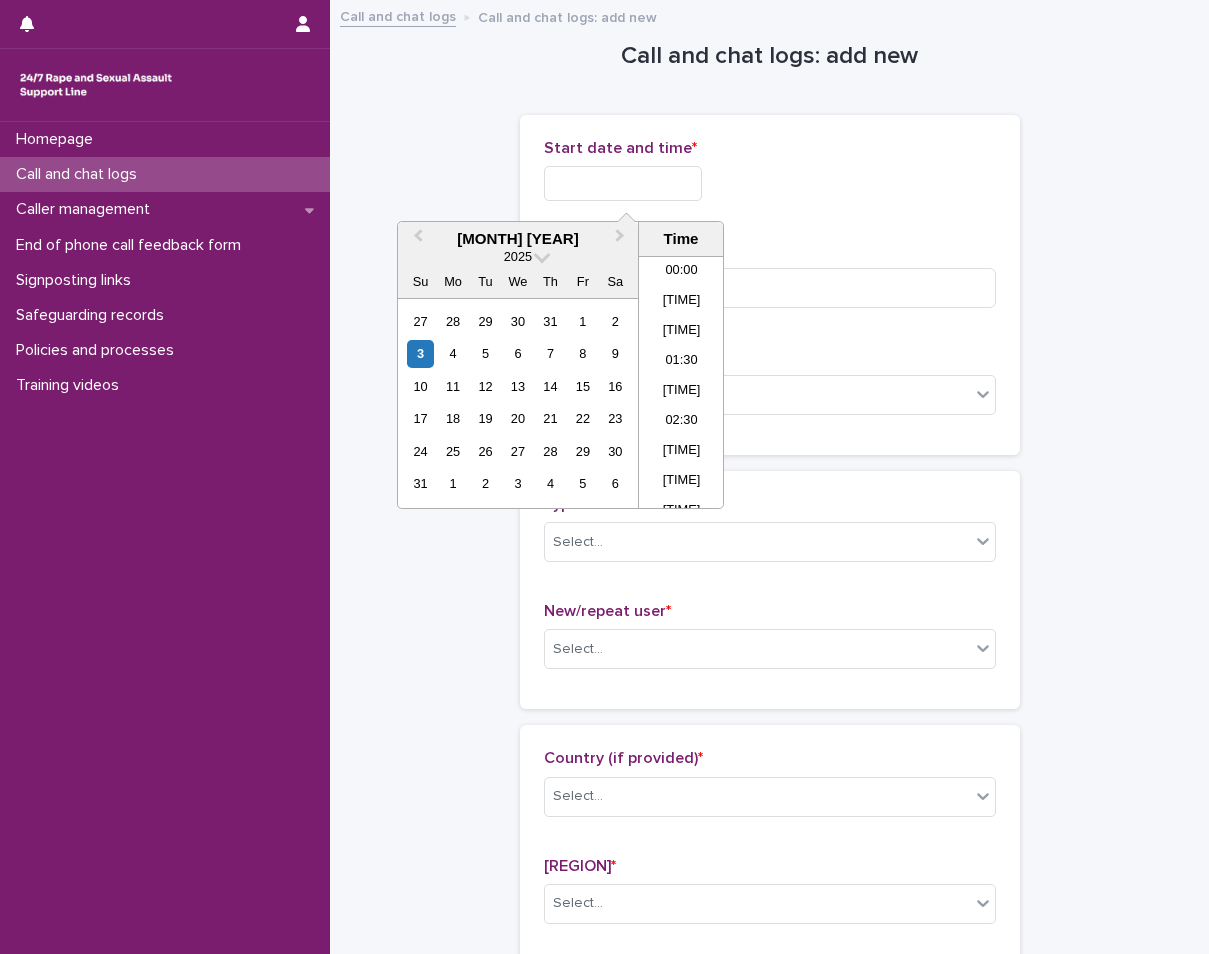 click at bounding box center [623, 183] 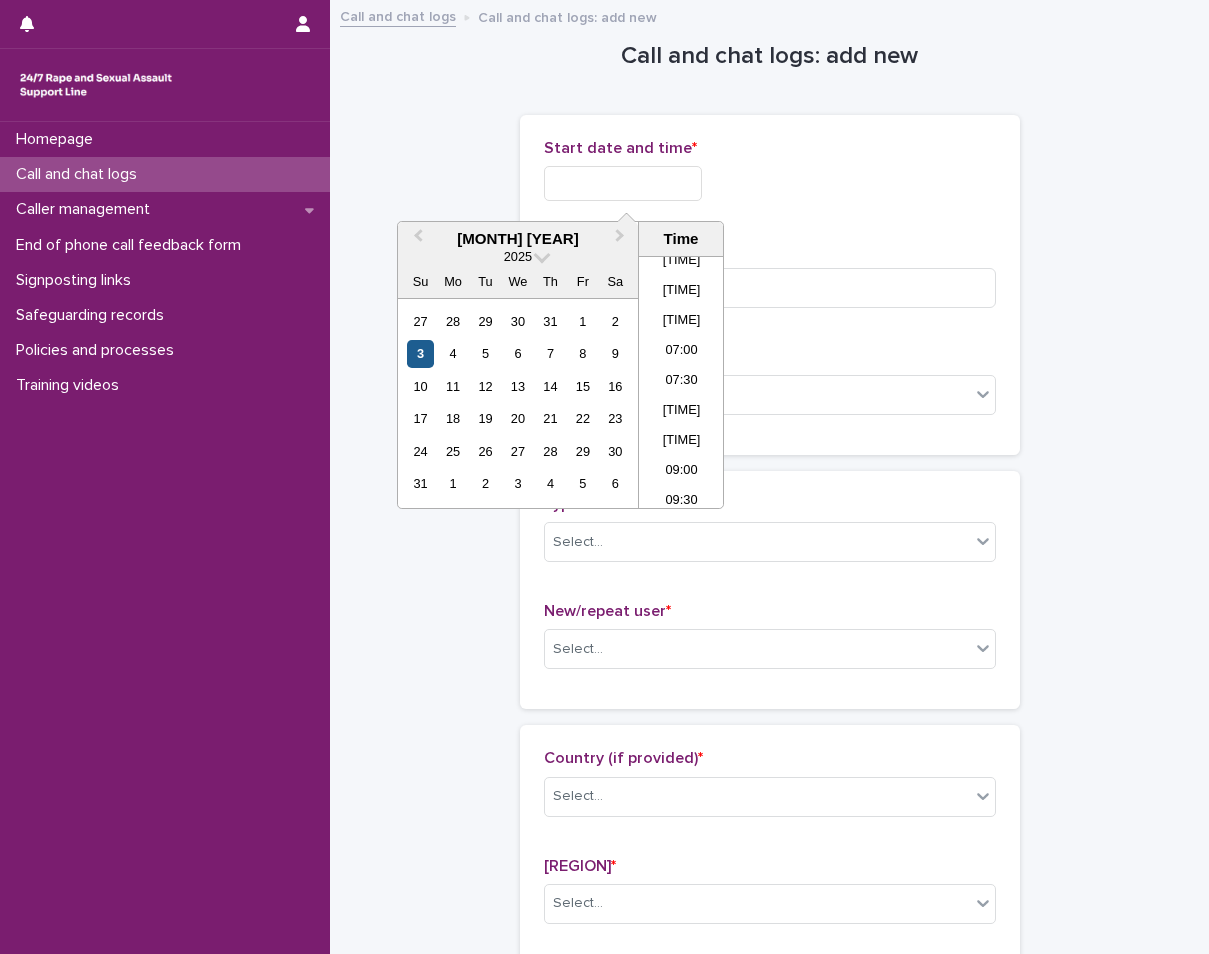 click on "3" at bounding box center [420, 353] 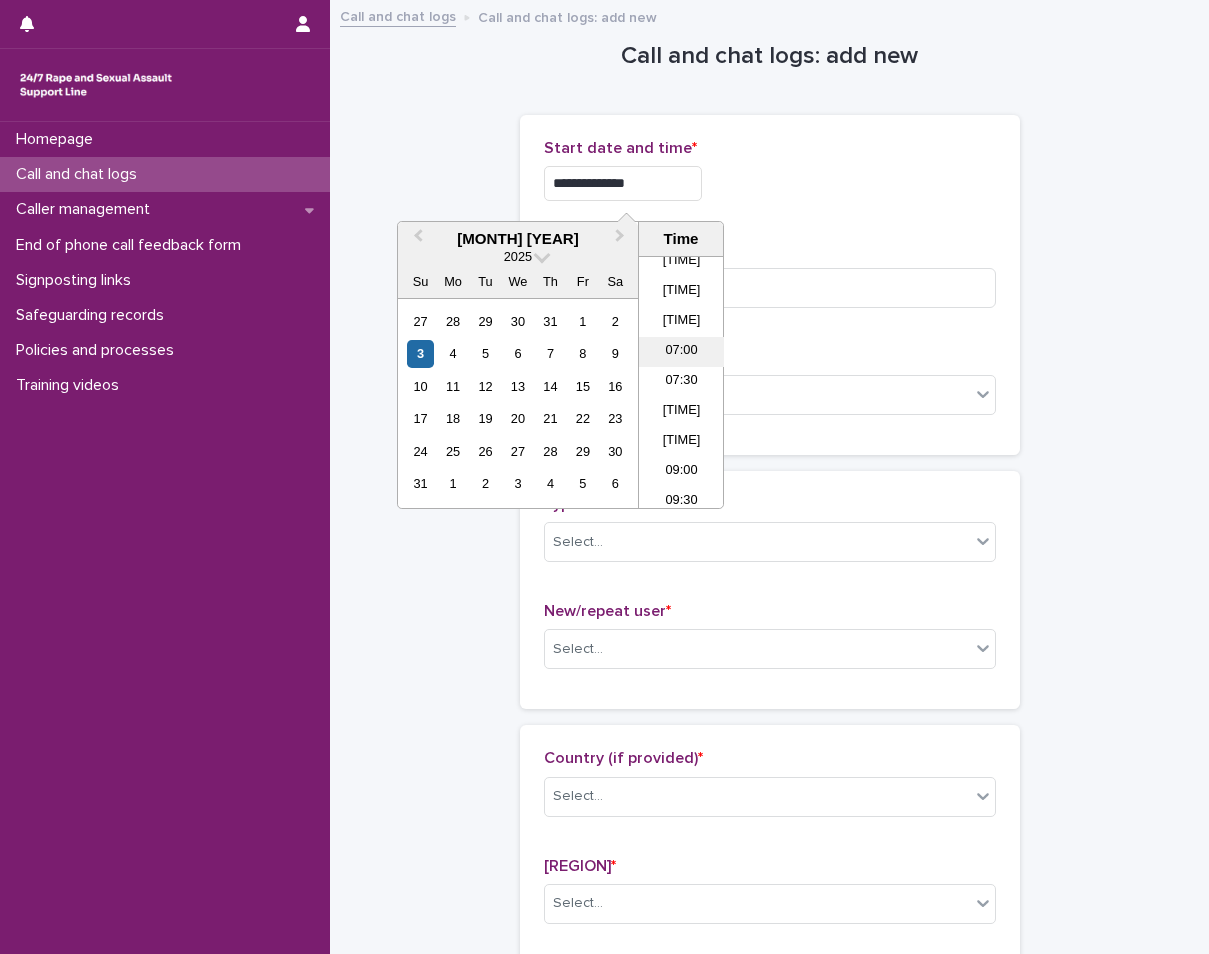 click on "07:00" at bounding box center [681, 352] 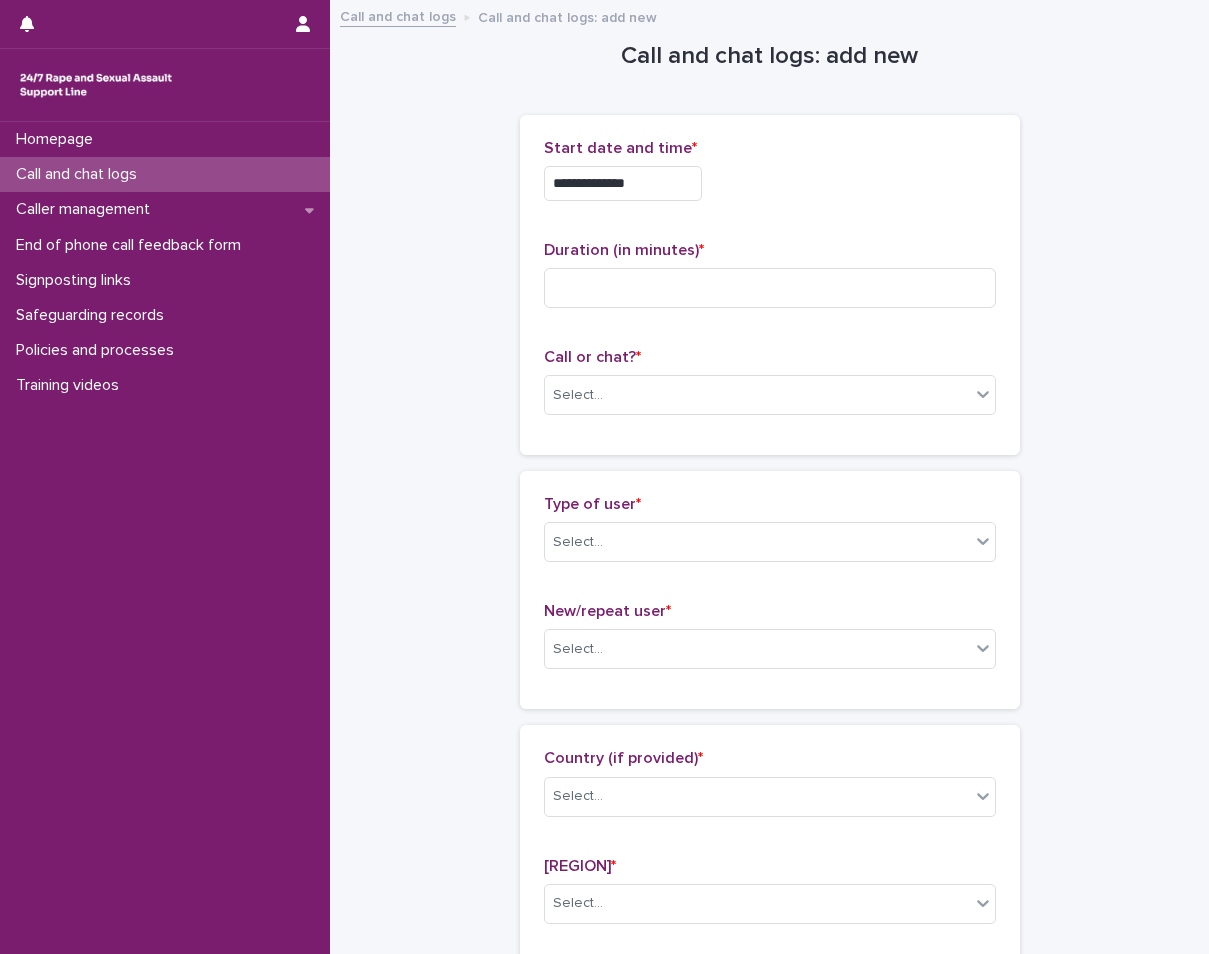 click on "**********" at bounding box center (770, 178) 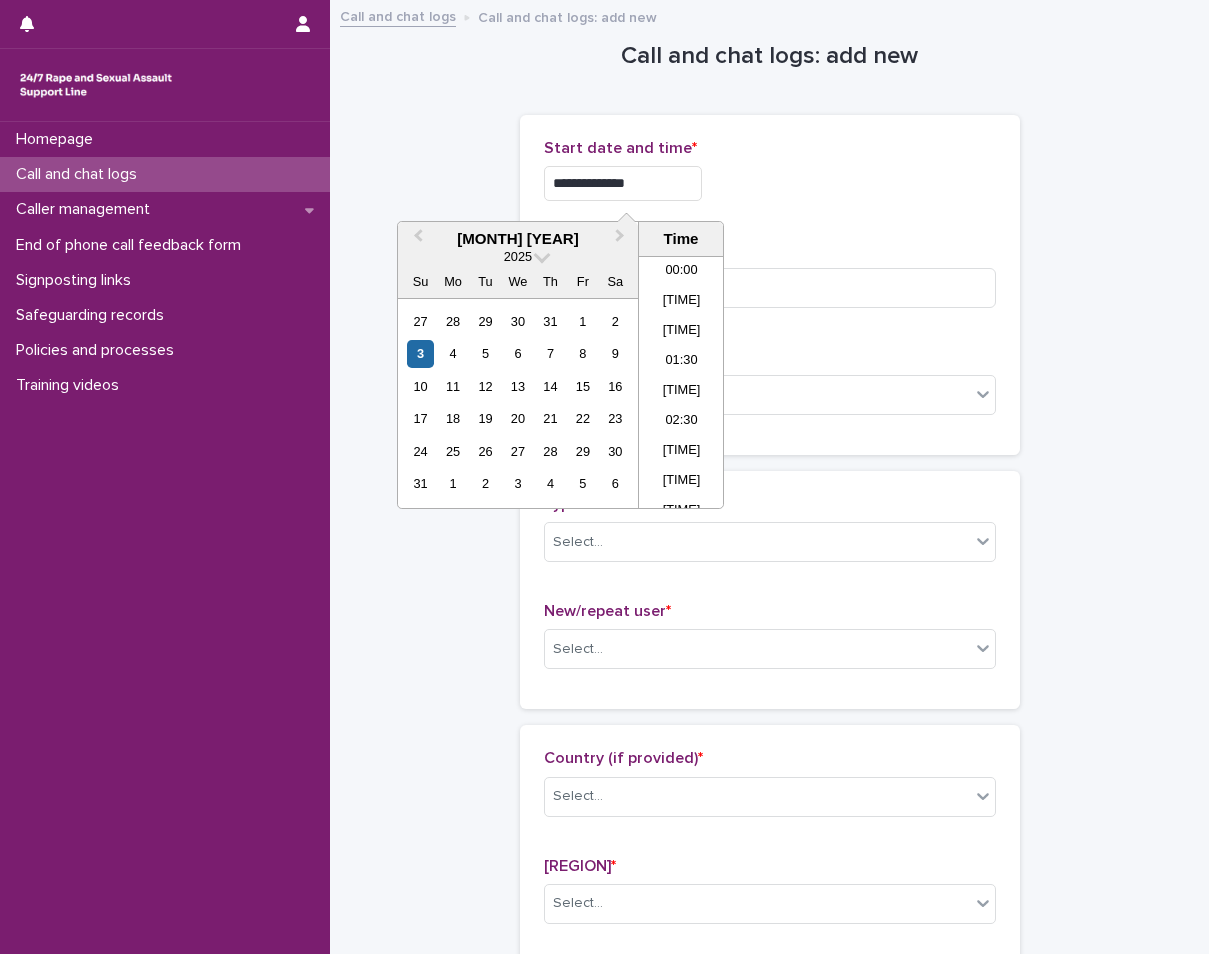 click on "**********" at bounding box center [623, 183] 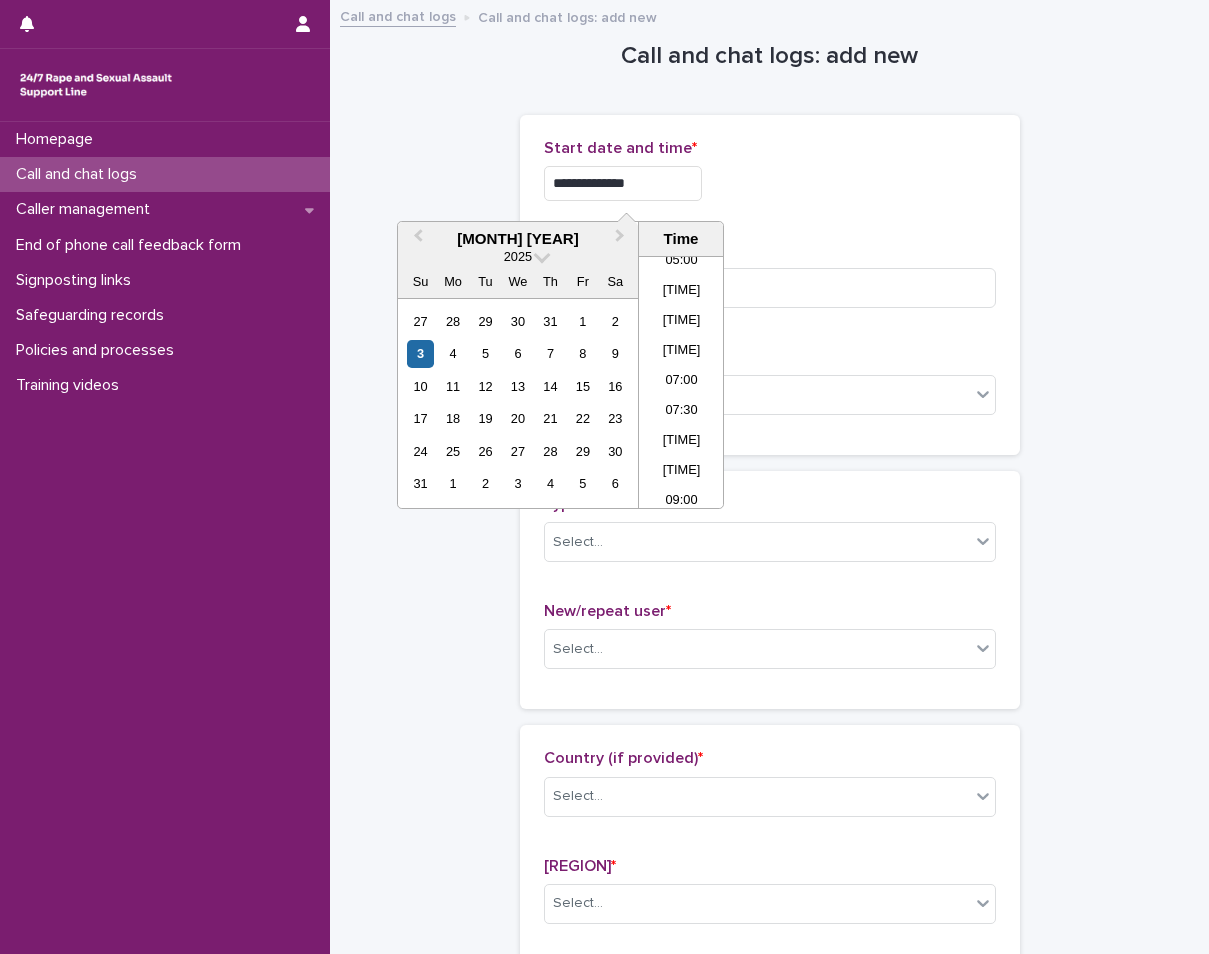 type on "**********" 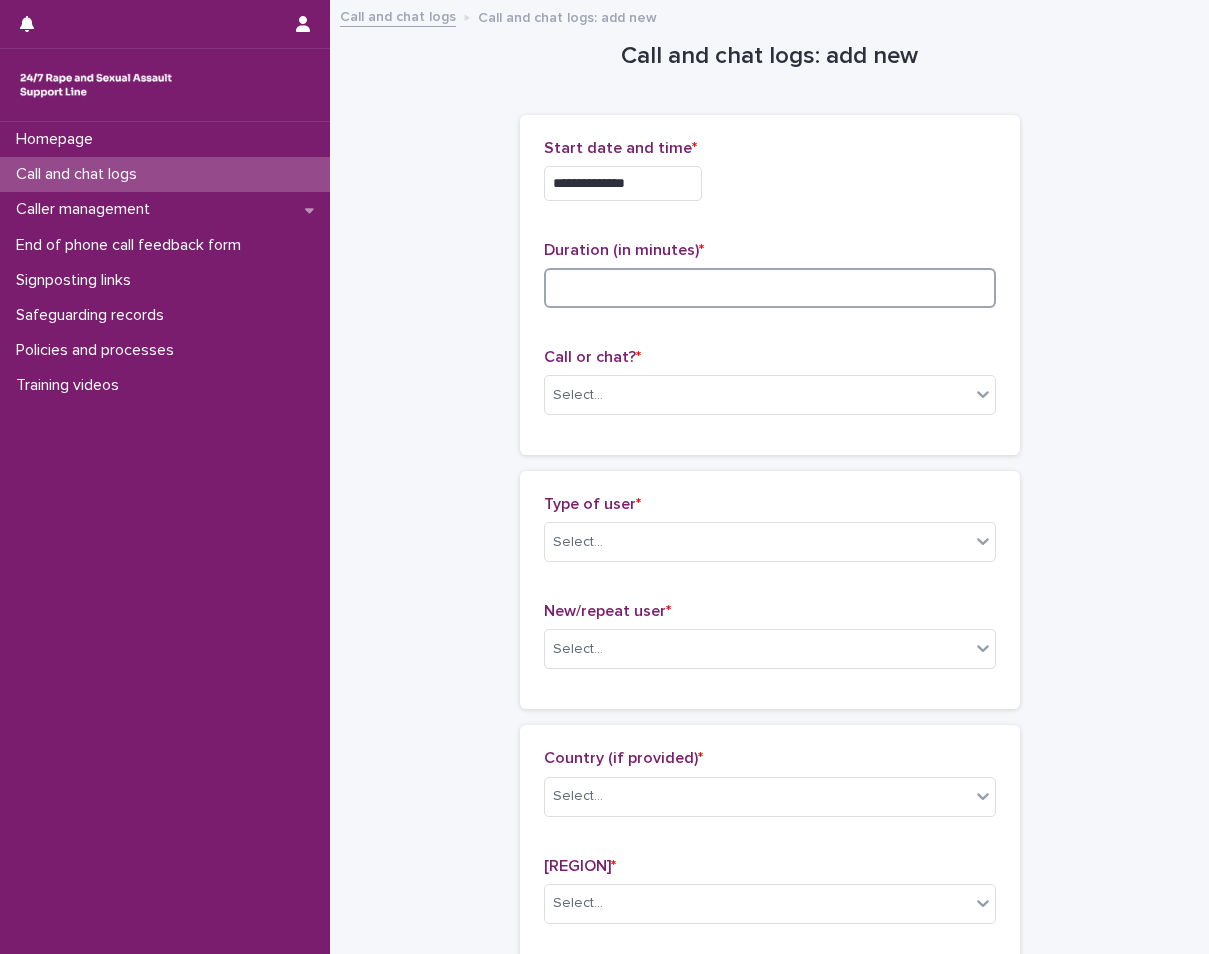 click at bounding box center [770, 288] 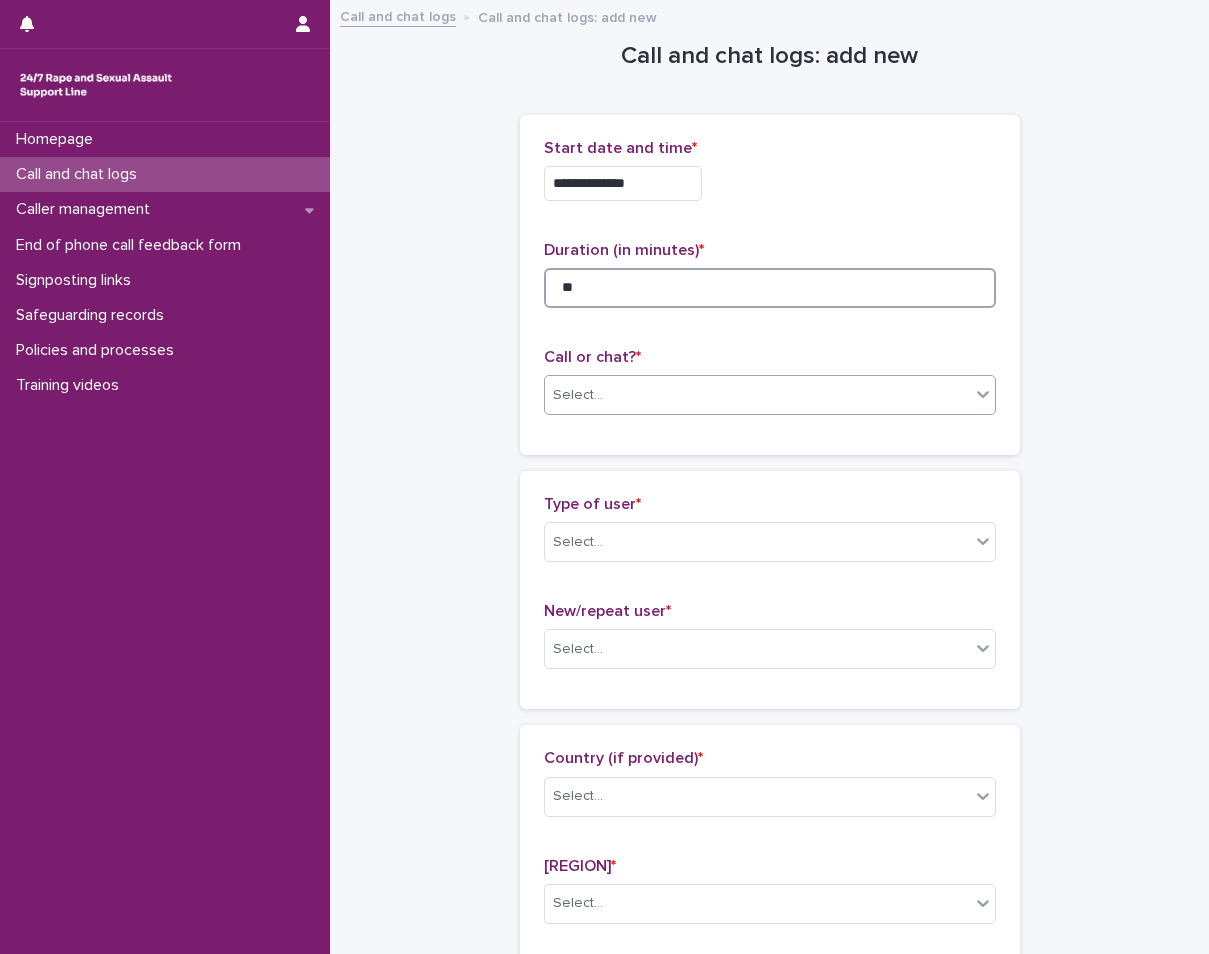 type on "**" 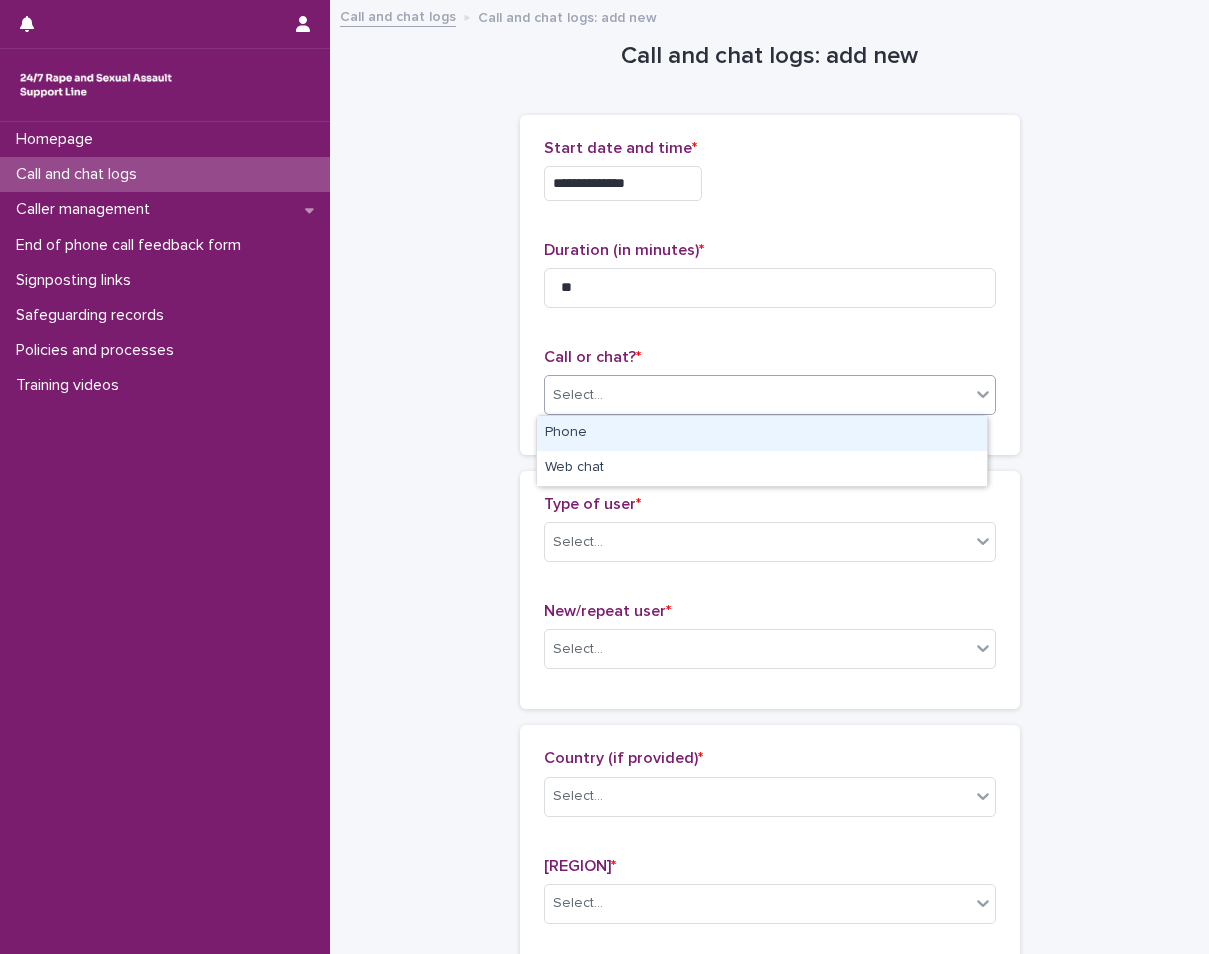 click on "Select..." at bounding box center (757, 395) 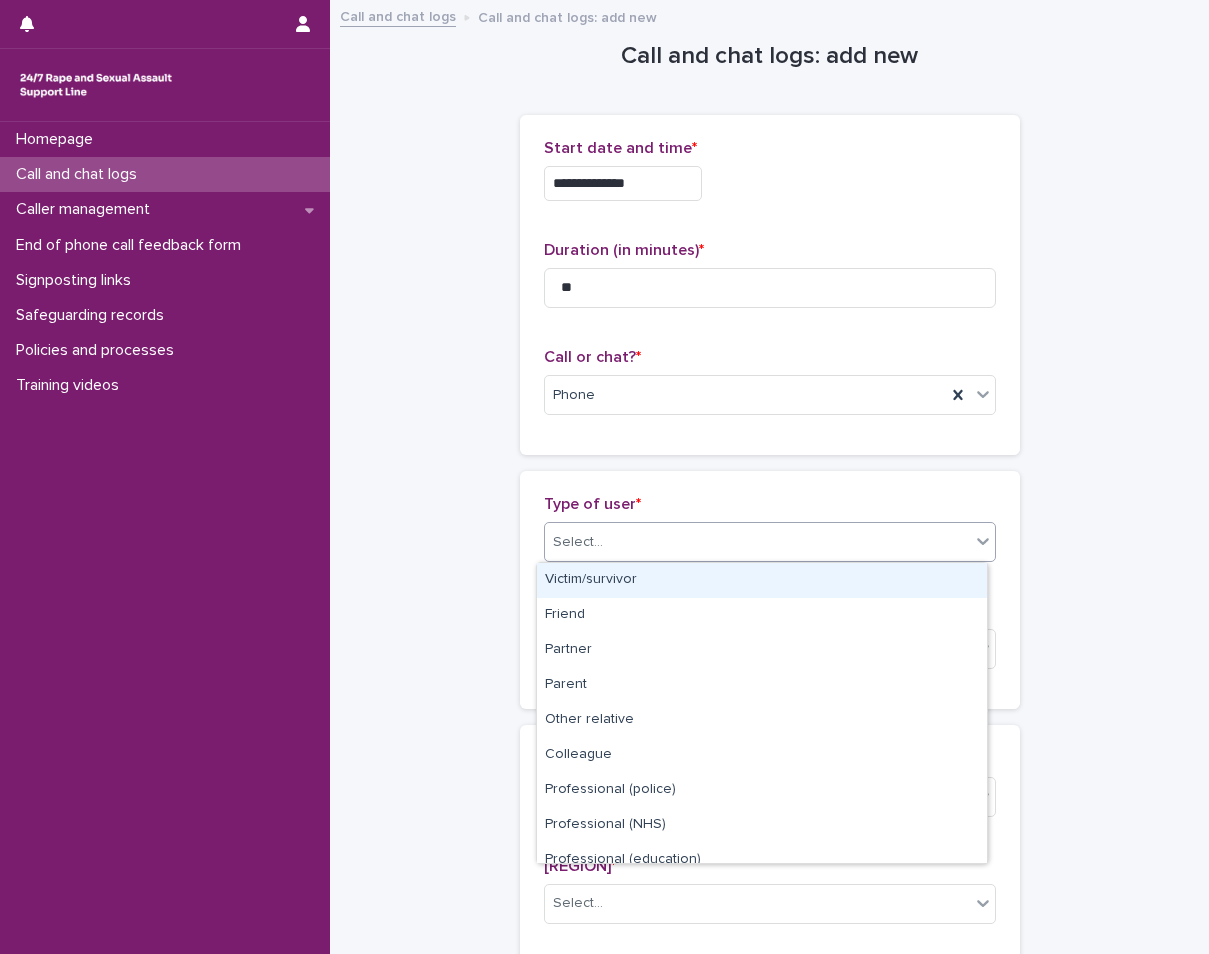 drag, startPoint x: 636, startPoint y: 550, endPoint x: 629, endPoint y: 573, distance: 24.04163 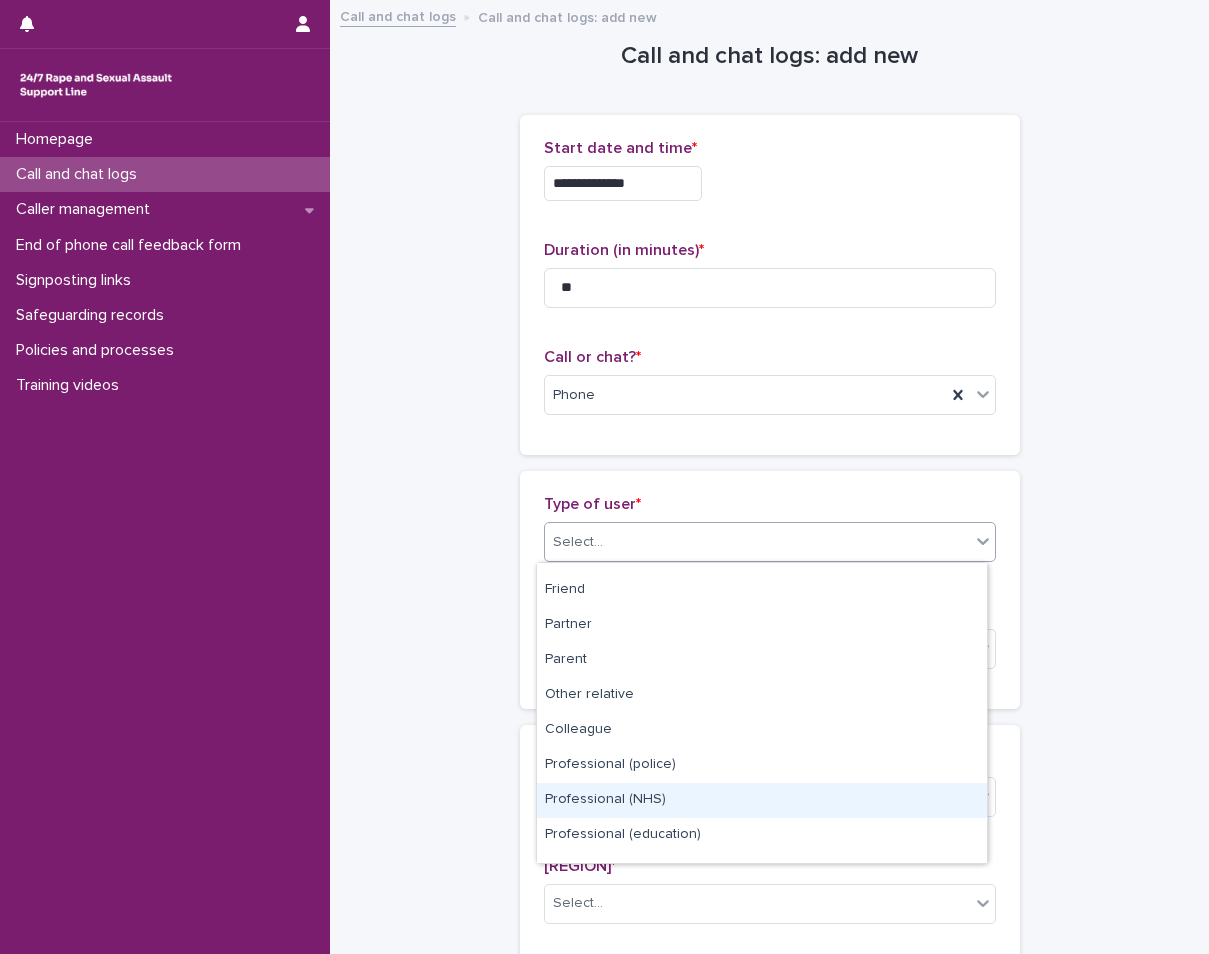 scroll, scrollTop: 0, scrollLeft: 0, axis: both 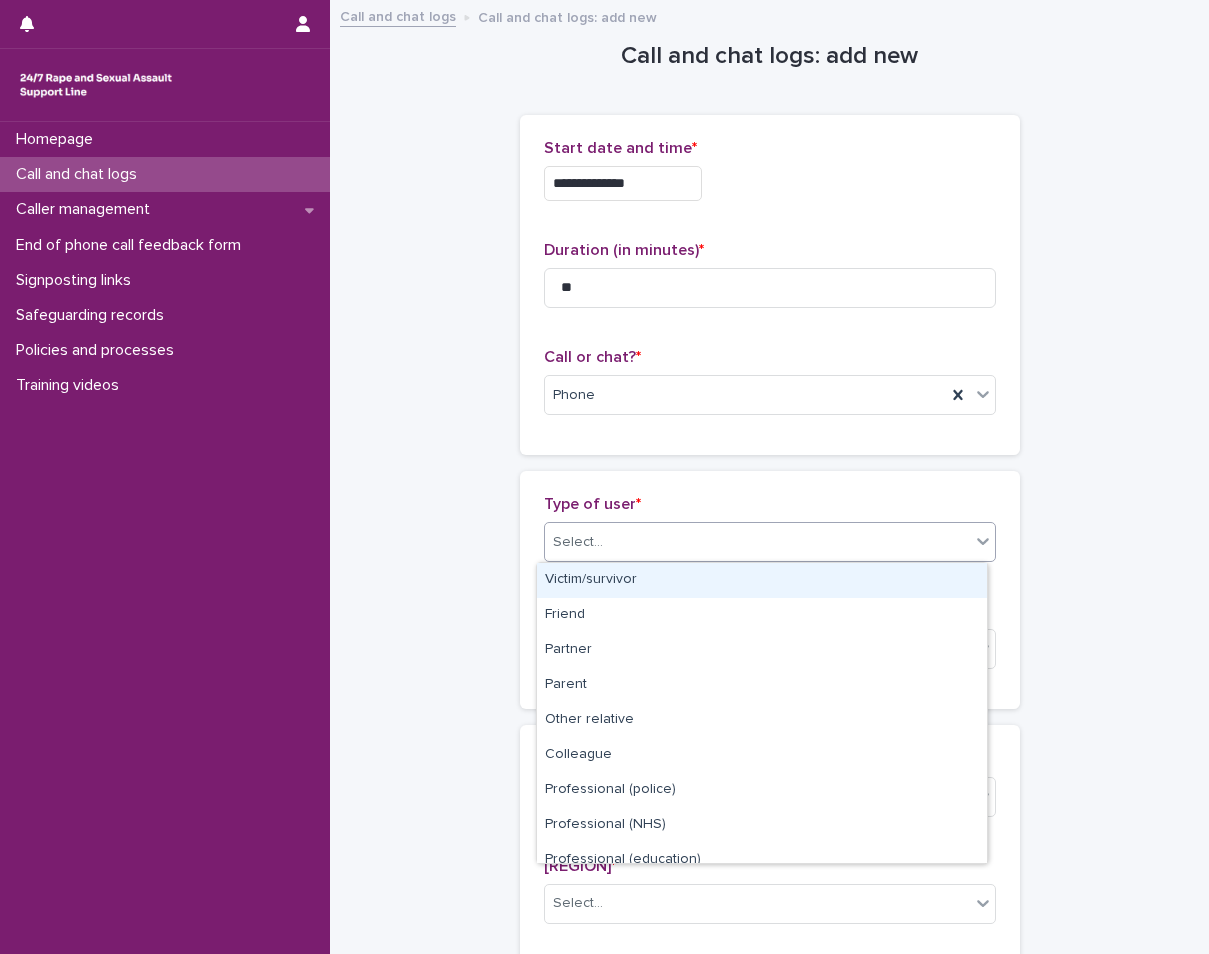 click on "Victim/survivor" at bounding box center (762, 580) 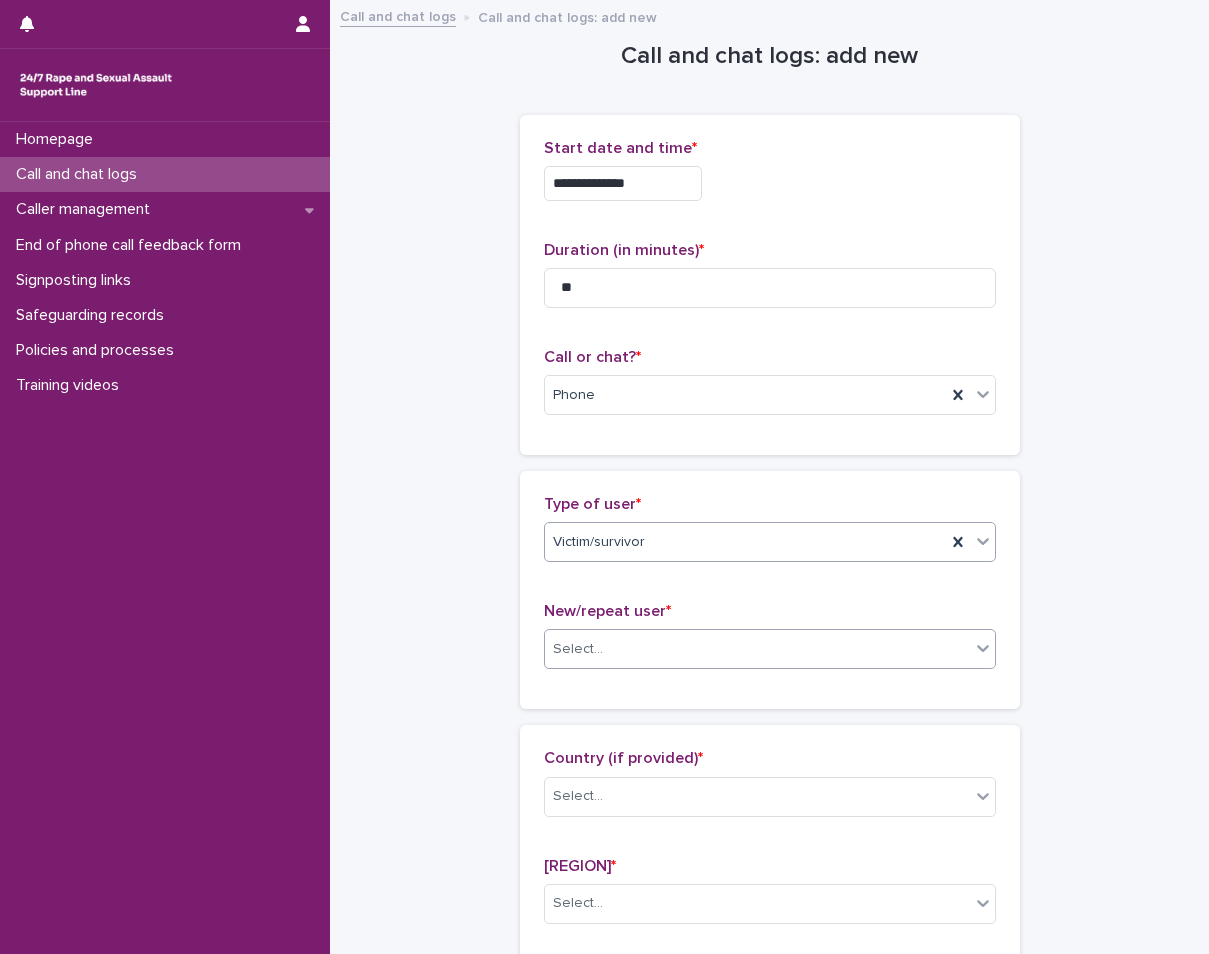 click on "Select..." at bounding box center (757, 649) 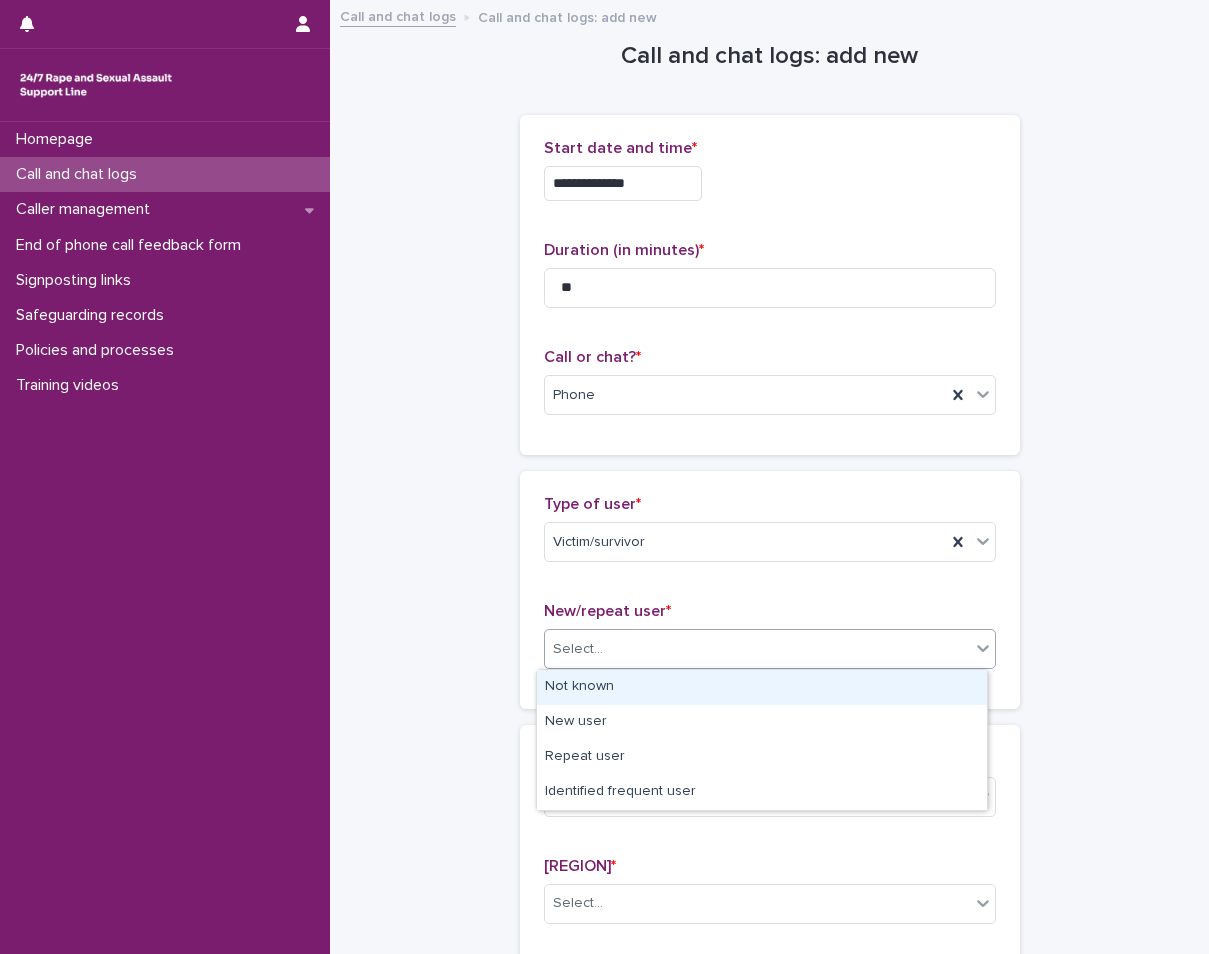 drag, startPoint x: 583, startPoint y: 743, endPoint x: 598, endPoint y: 695, distance: 50.289165 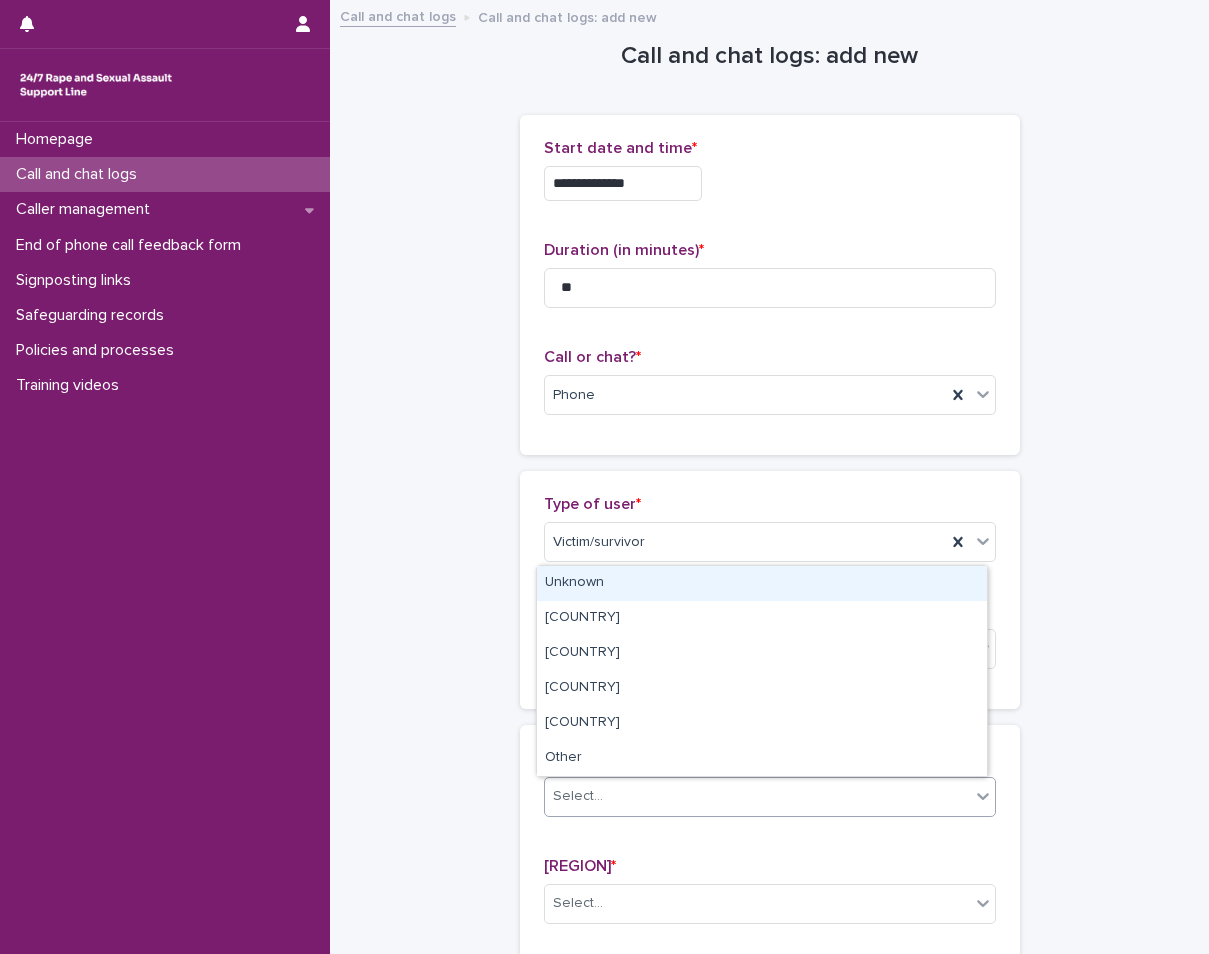 click on "Select..." at bounding box center [757, 796] 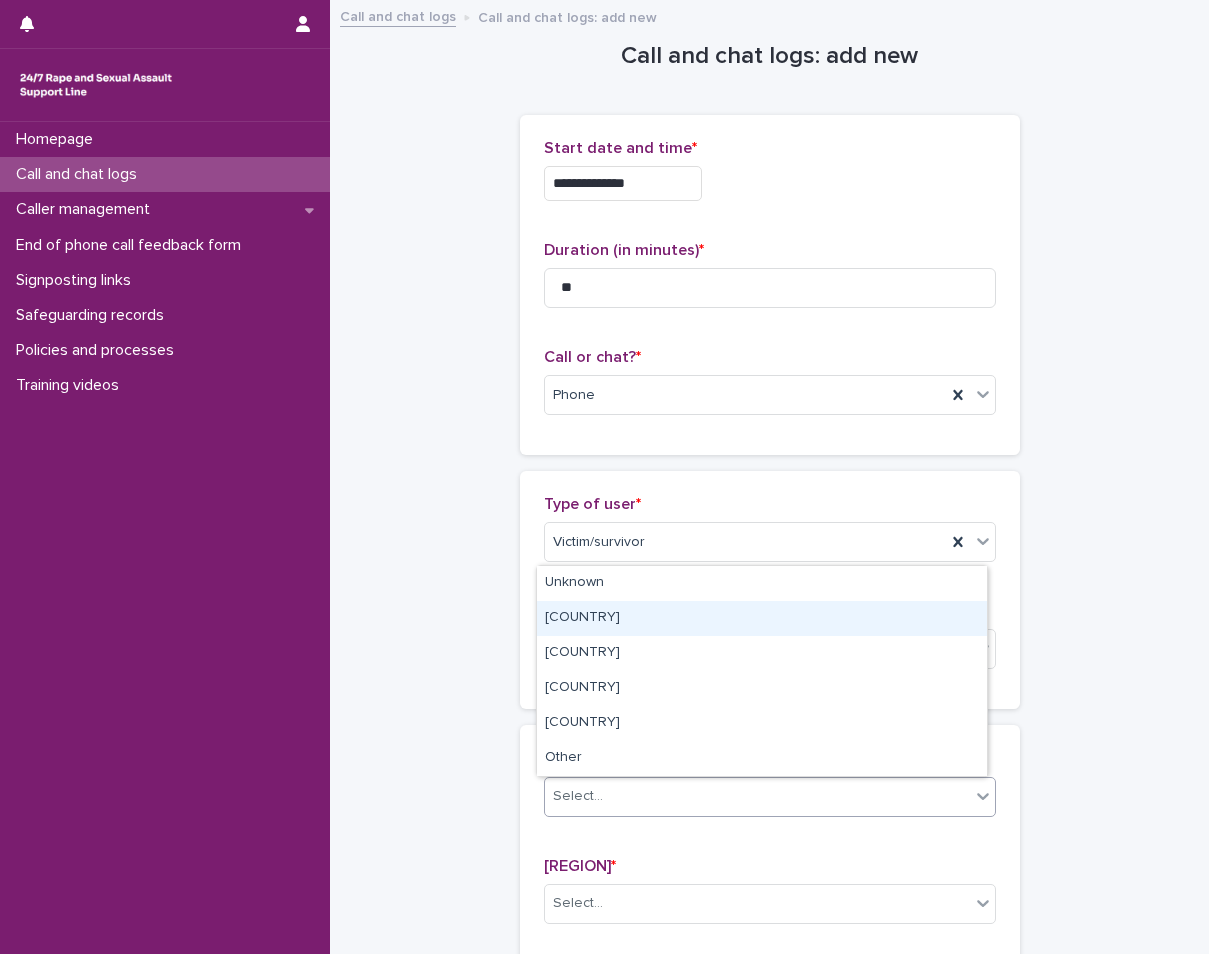drag, startPoint x: 680, startPoint y: 638, endPoint x: 679, endPoint y: 625, distance: 13.038404 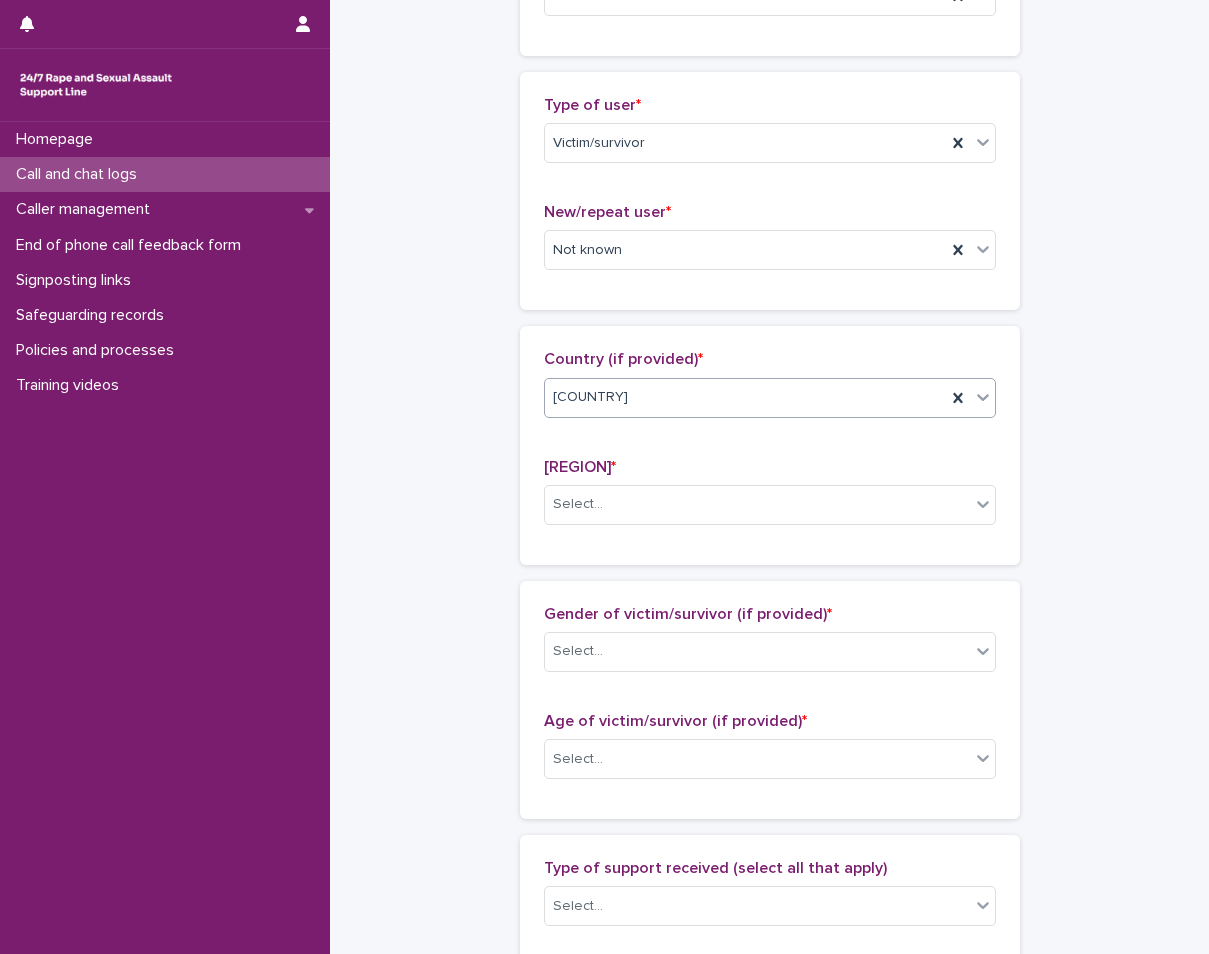 scroll, scrollTop: 400, scrollLeft: 0, axis: vertical 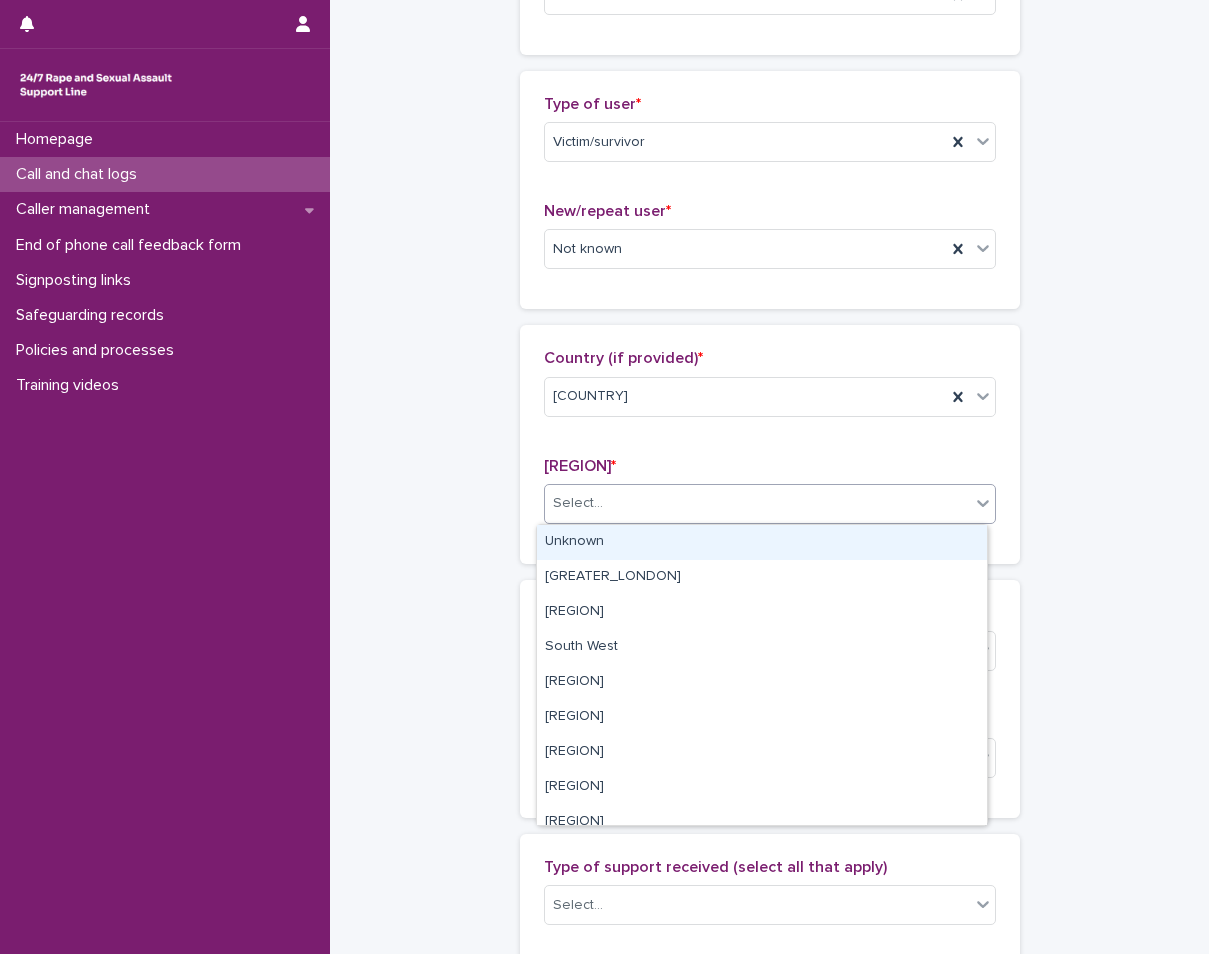 click on "Select..." at bounding box center (757, 503) 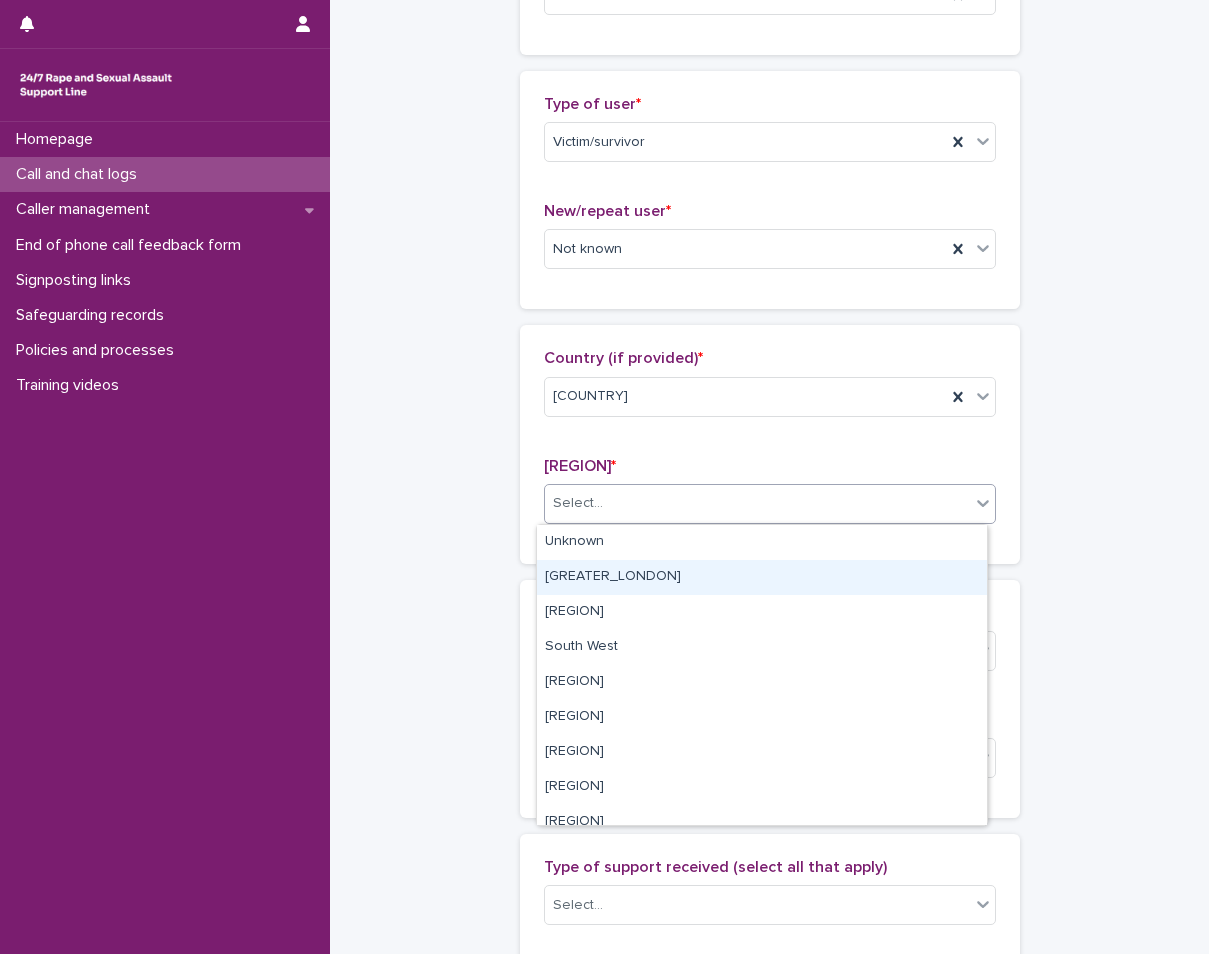 click on "[GREATER_LONDON]" at bounding box center (762, 577) 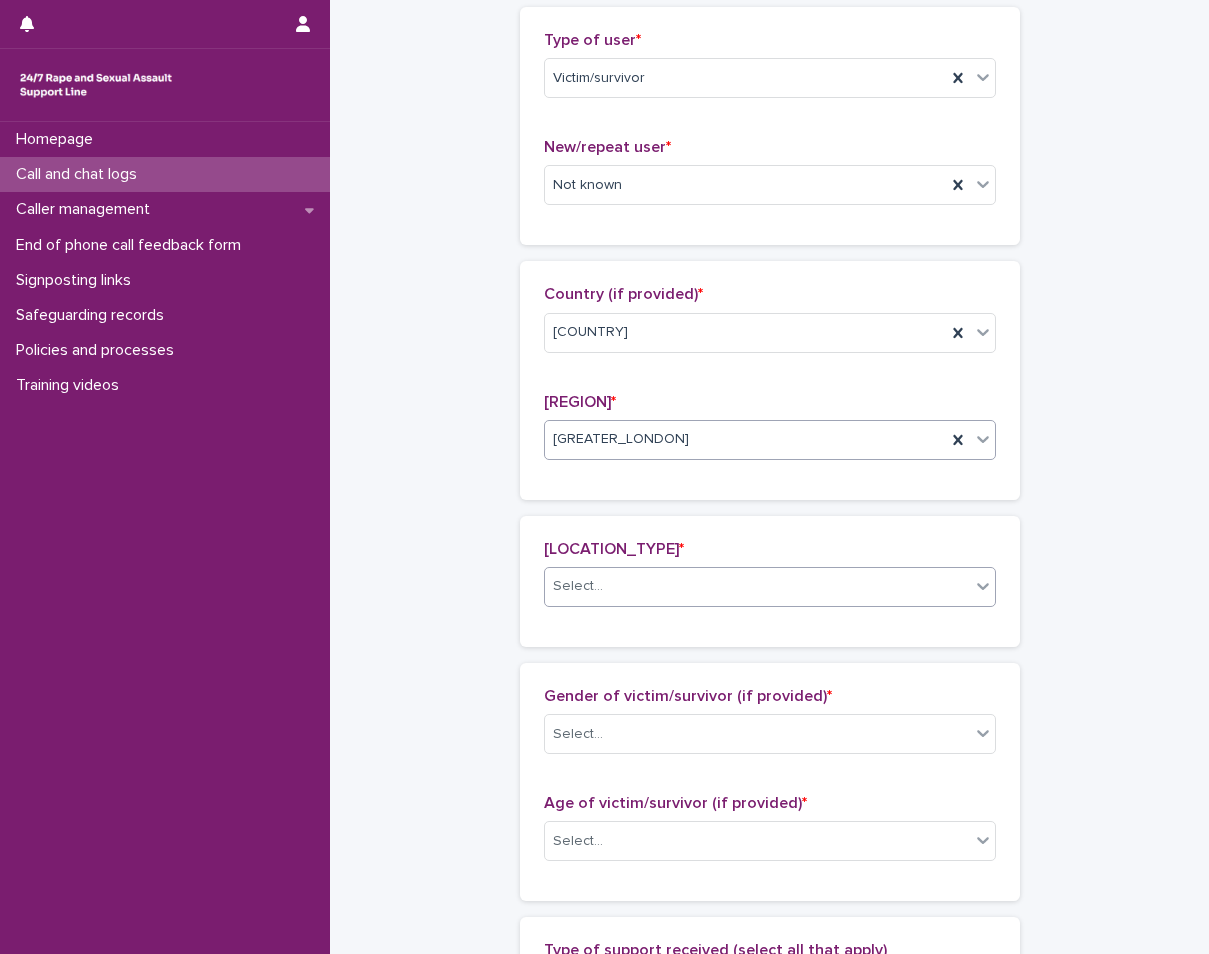 scroll, scrollTop: 473, scrollLeft: 0, axis: vertical 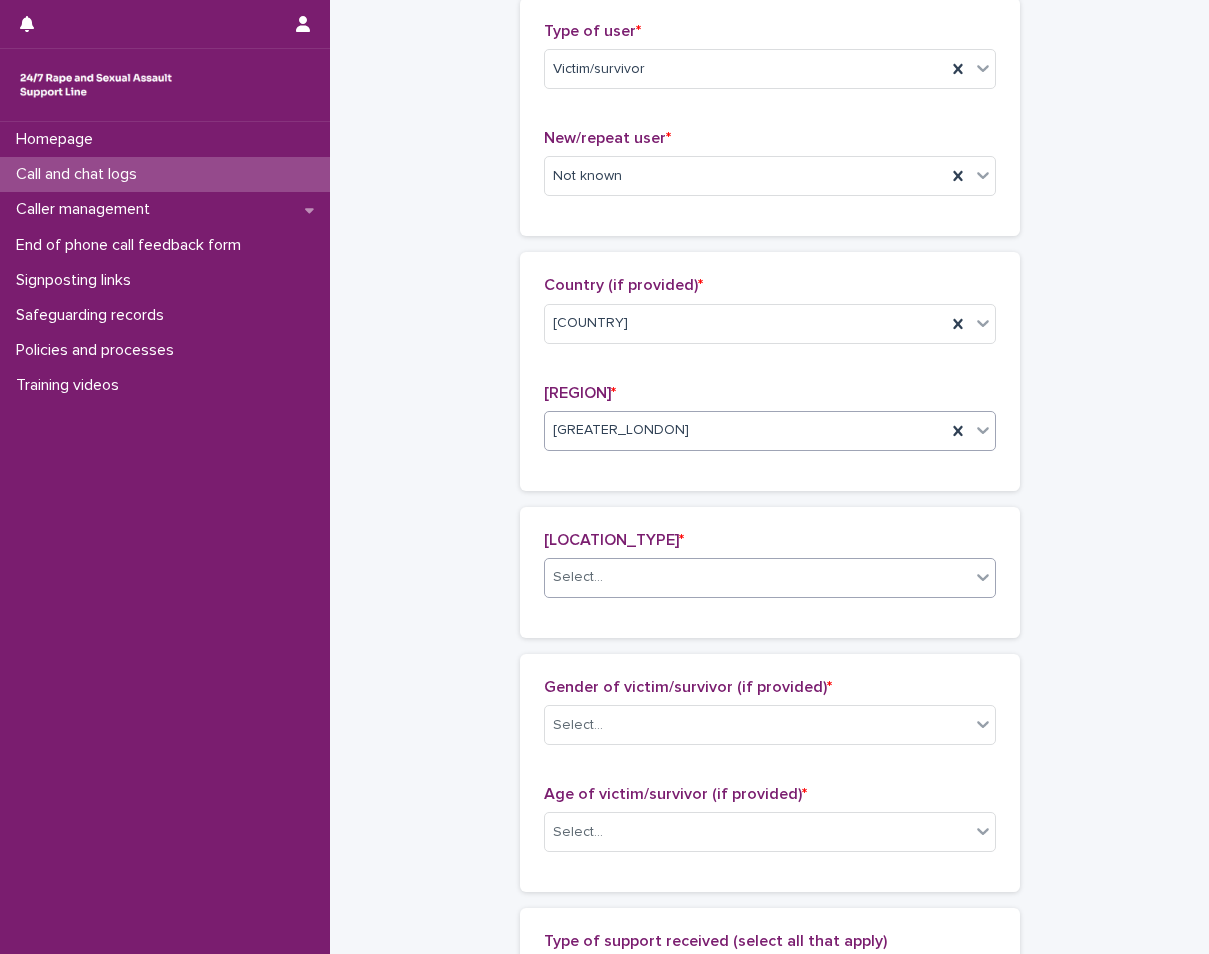 click on "Select..." at bounding box center (757, 577) 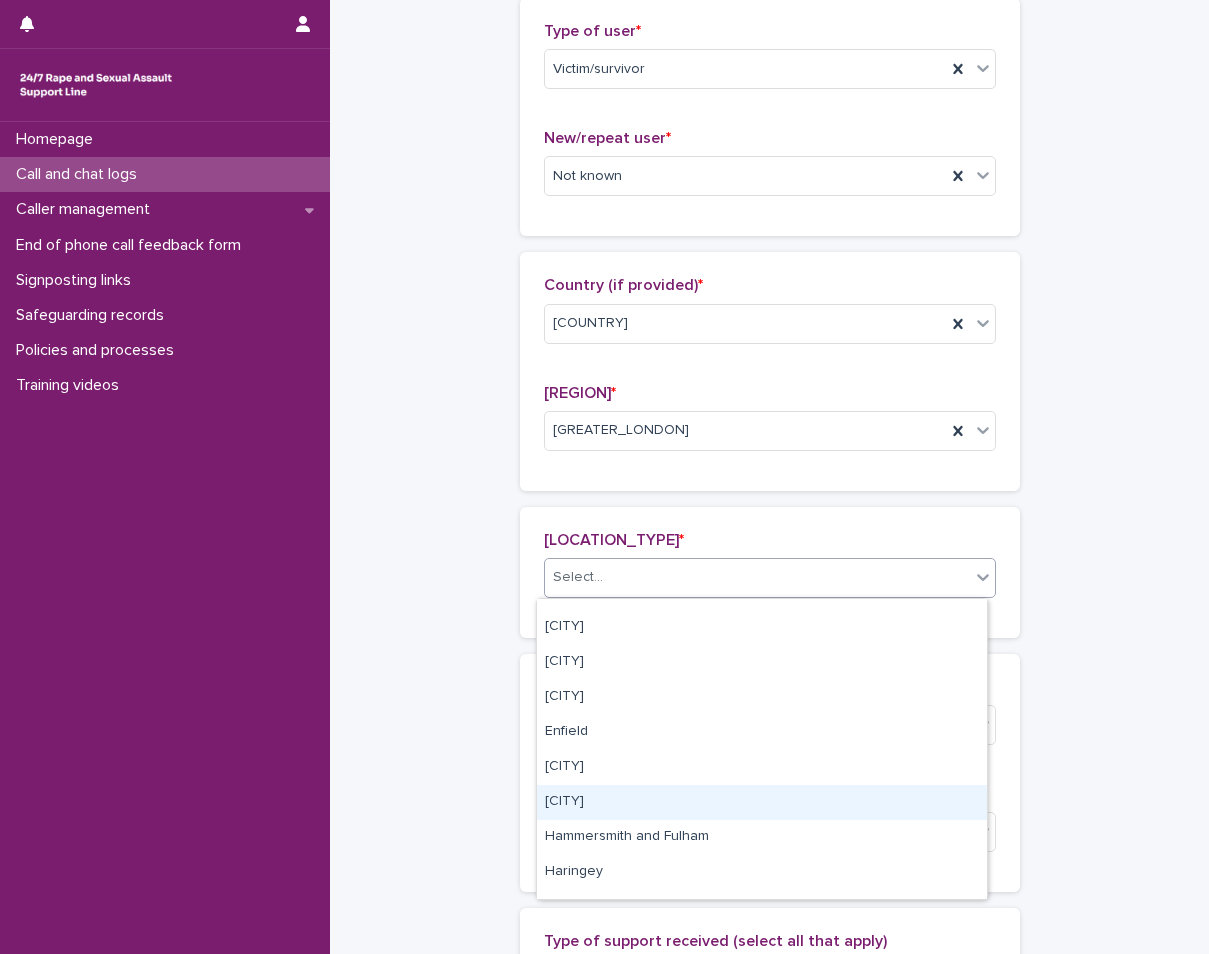 scroll, scrollTop: 200, scrollLeft: 0, axis: vertical 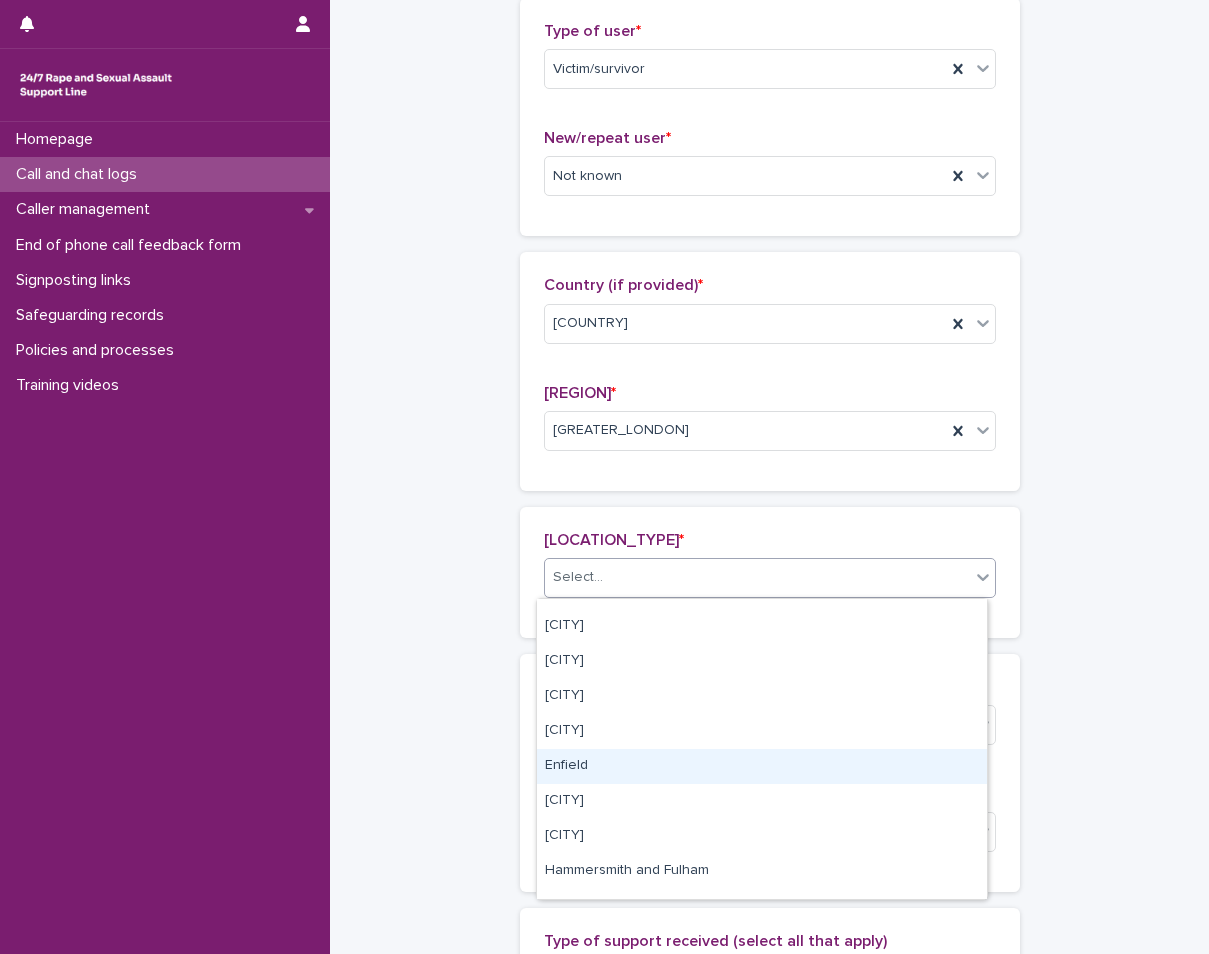 click on "Enfield" at bounding box center [762, 766] 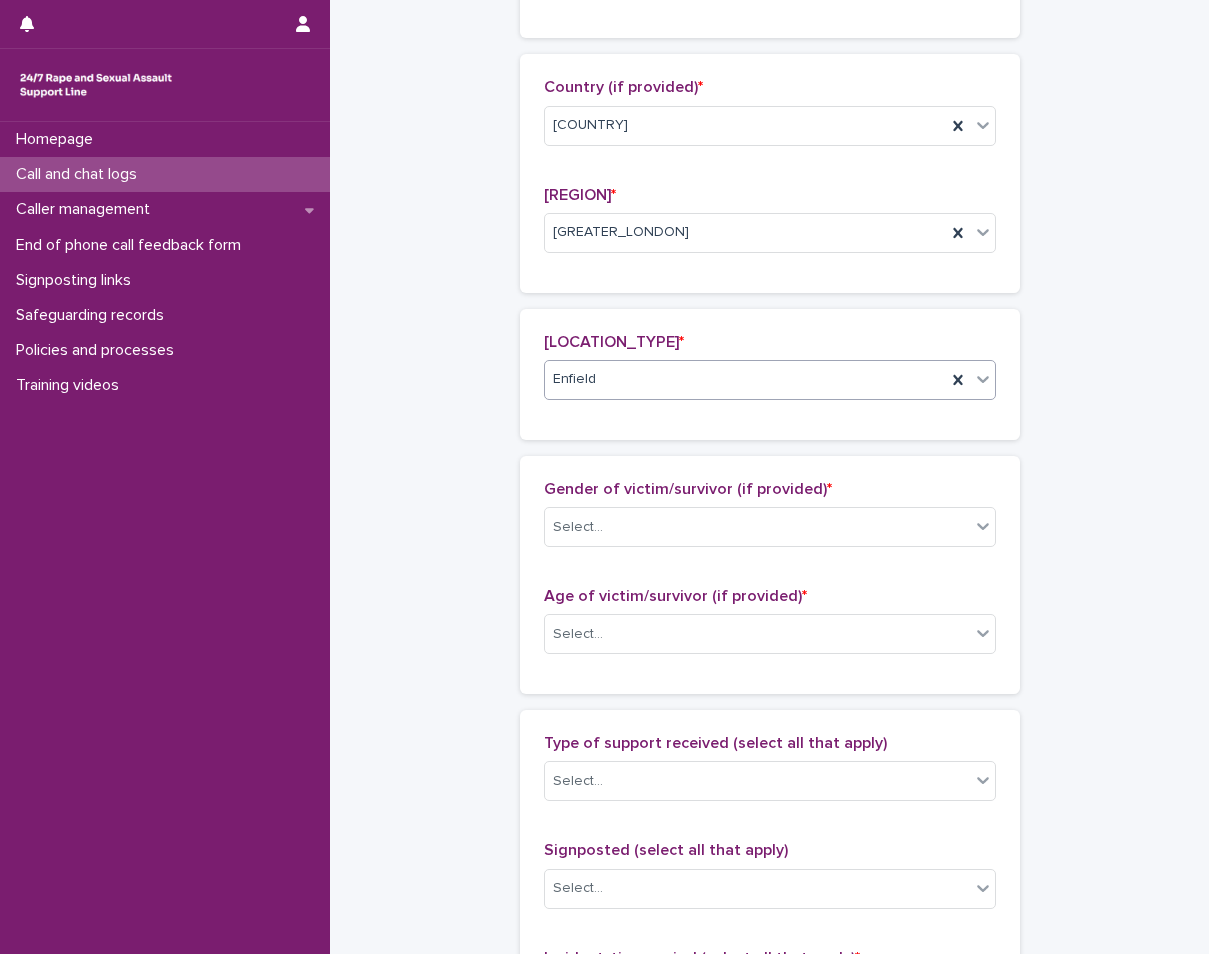 scroll, scrollTop: 673, scrollLeft: 0, axis: vertical 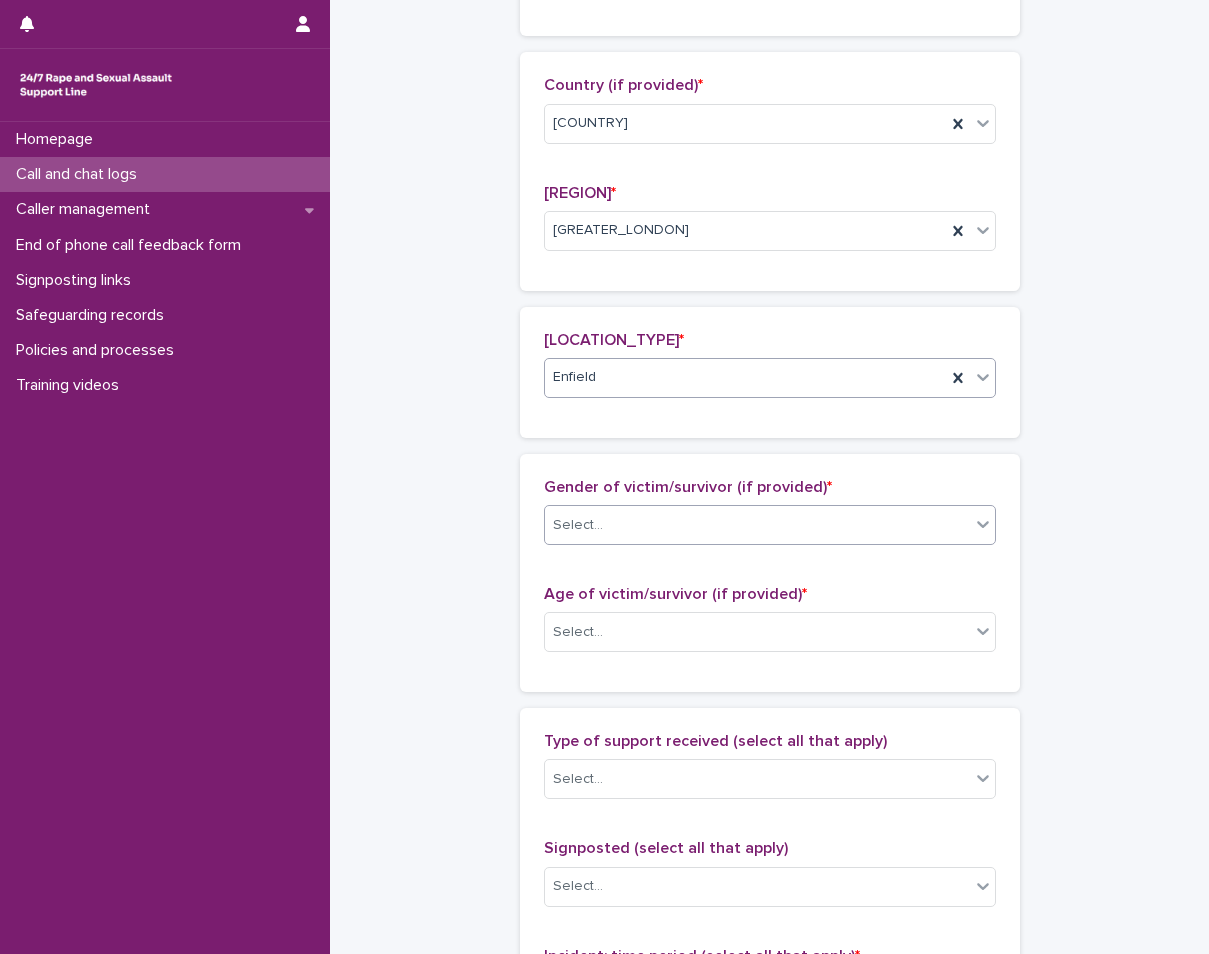 click on "Select..." at bounding box center (757, 525) 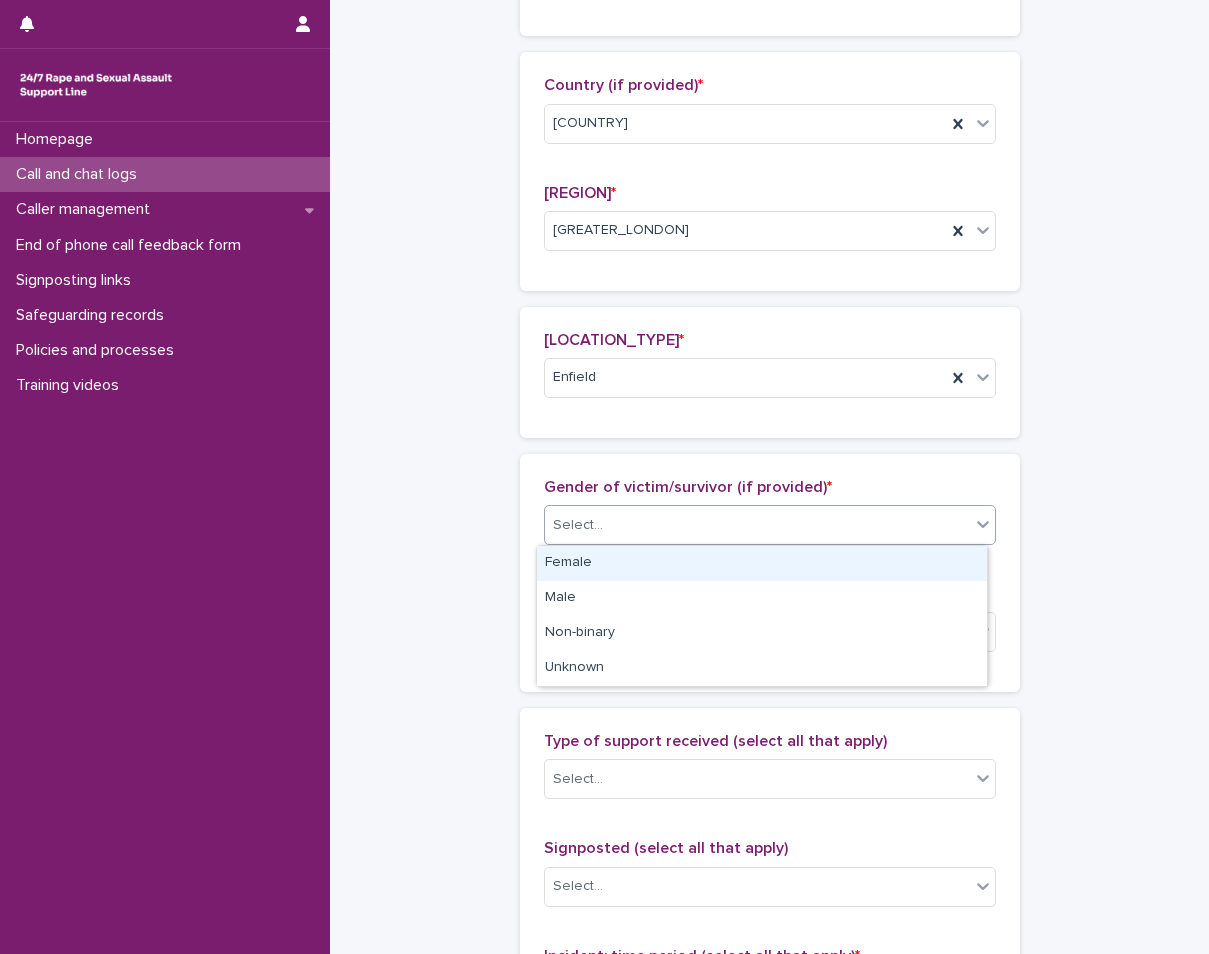 click on "Female" at bounding box center [762, 563] 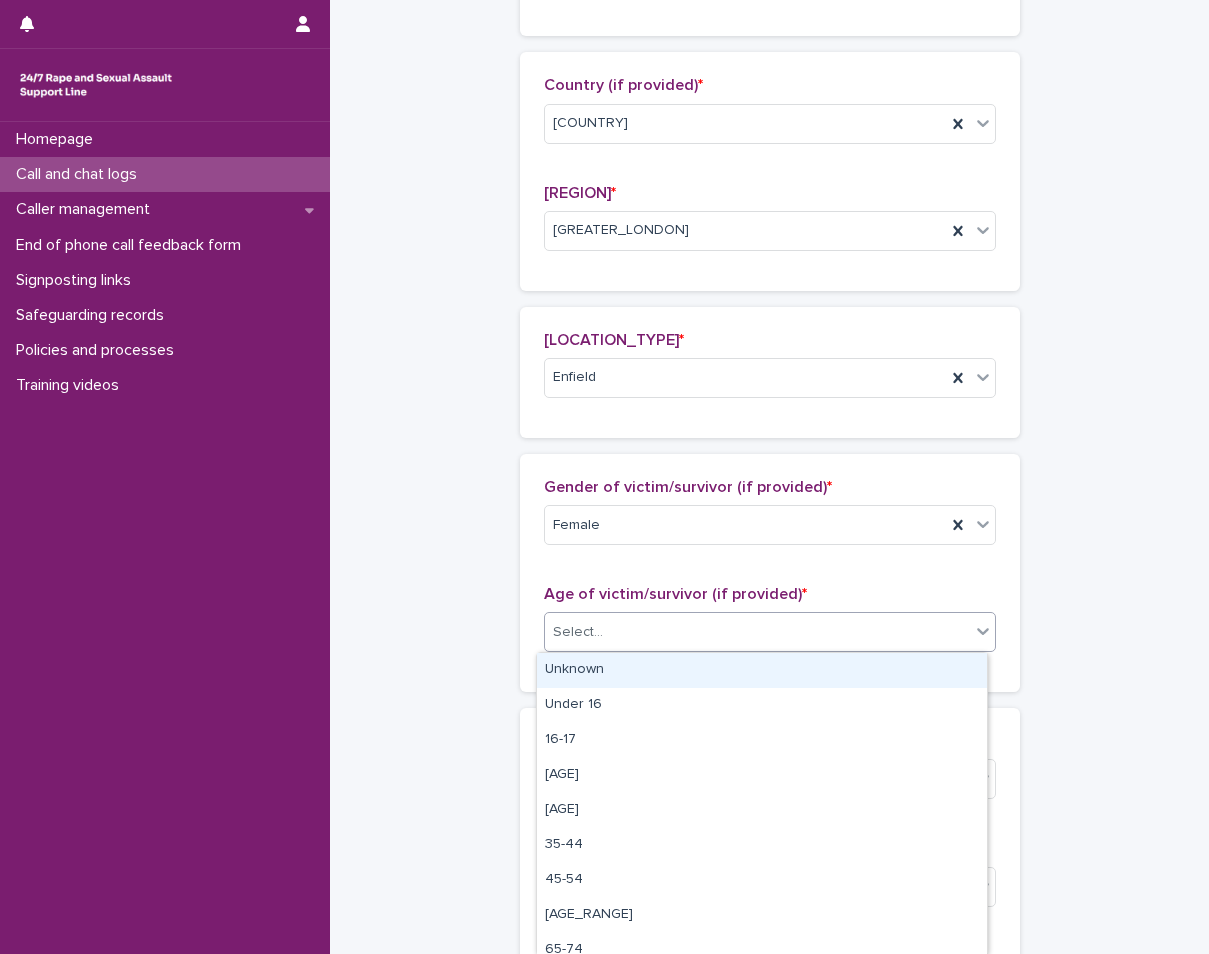 click on "Select..." at bounding box center [757, 632] 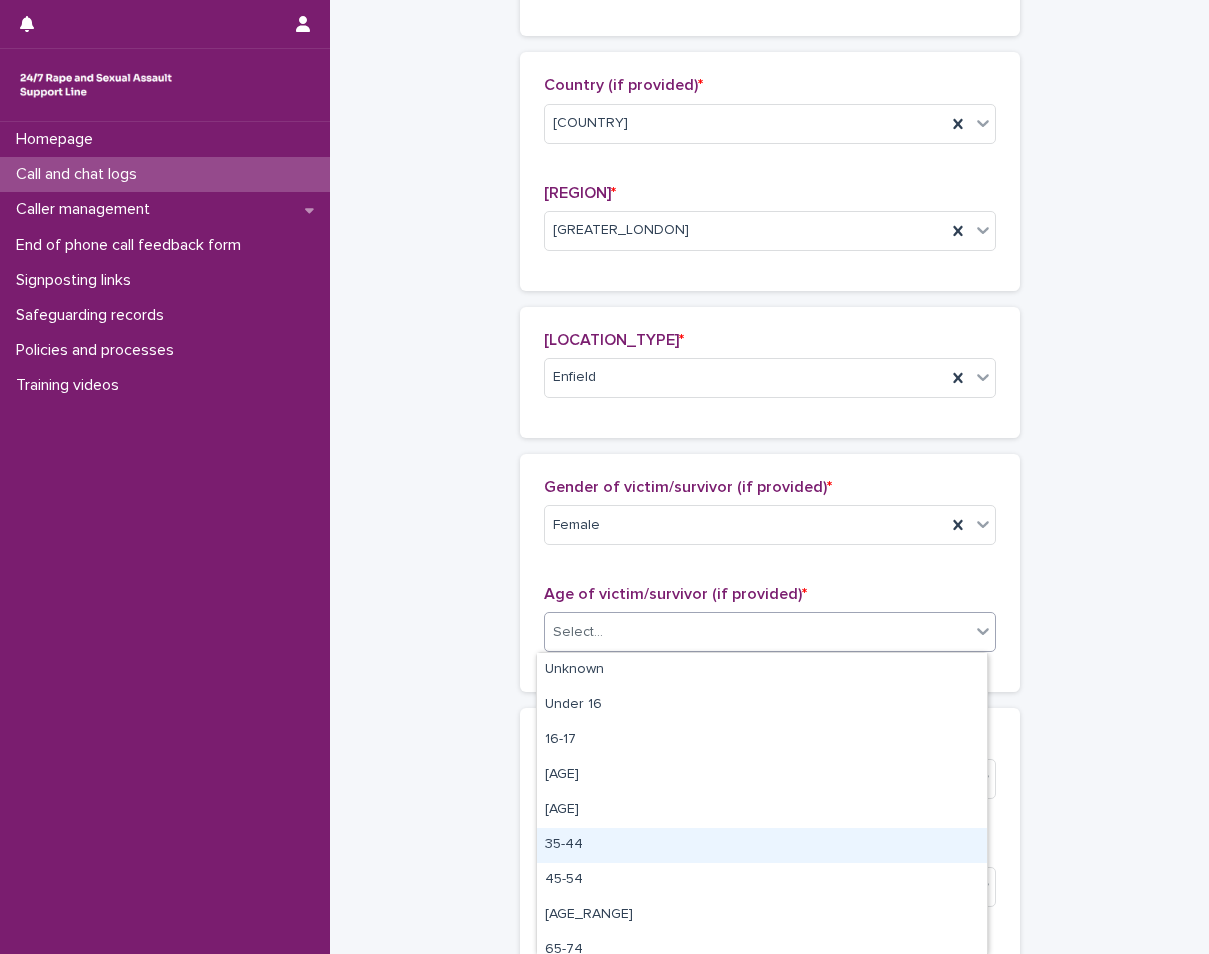 click on "35-44" at bounding box center (762, 845) 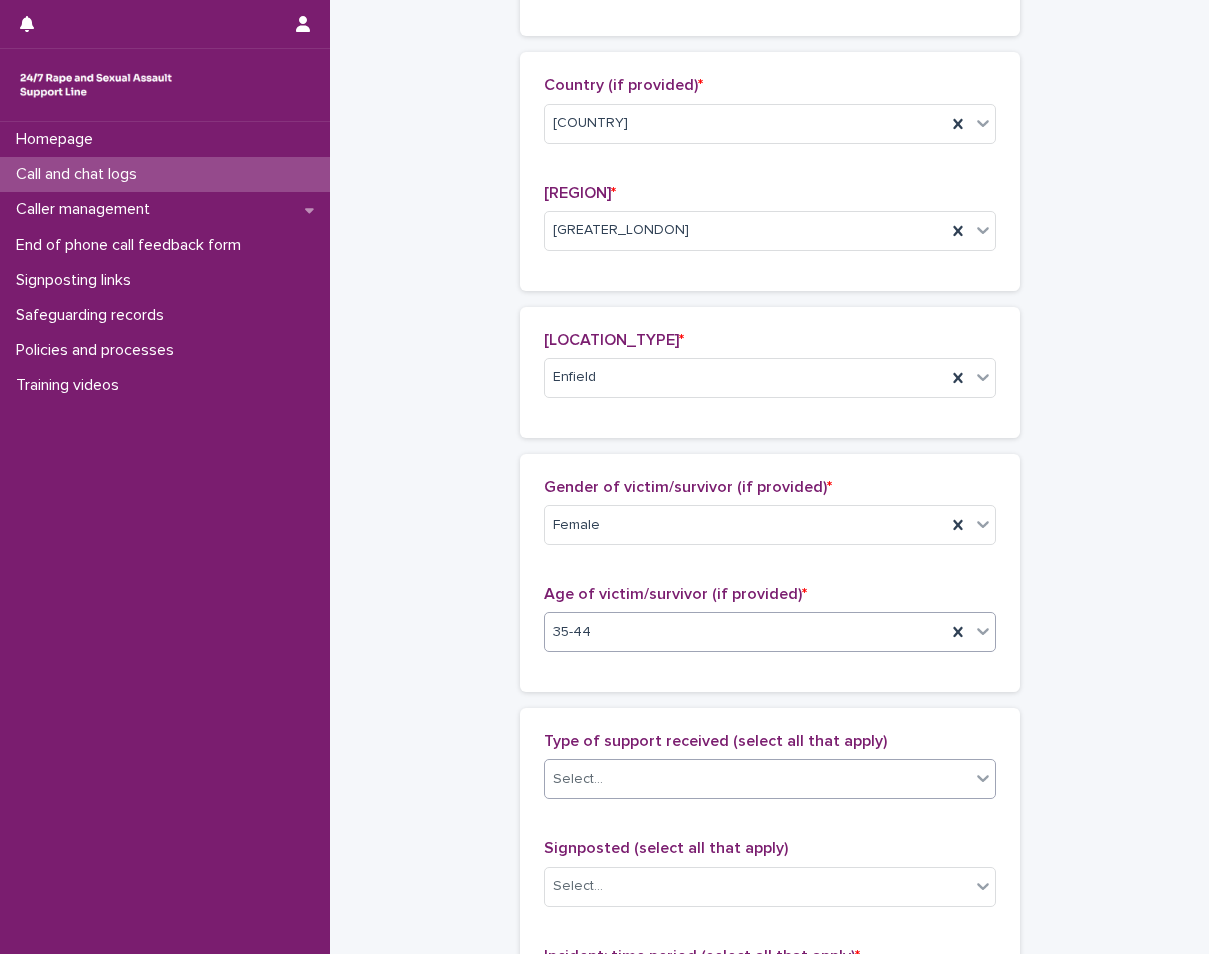 click on "Select..." at bounding box center [757, 779] 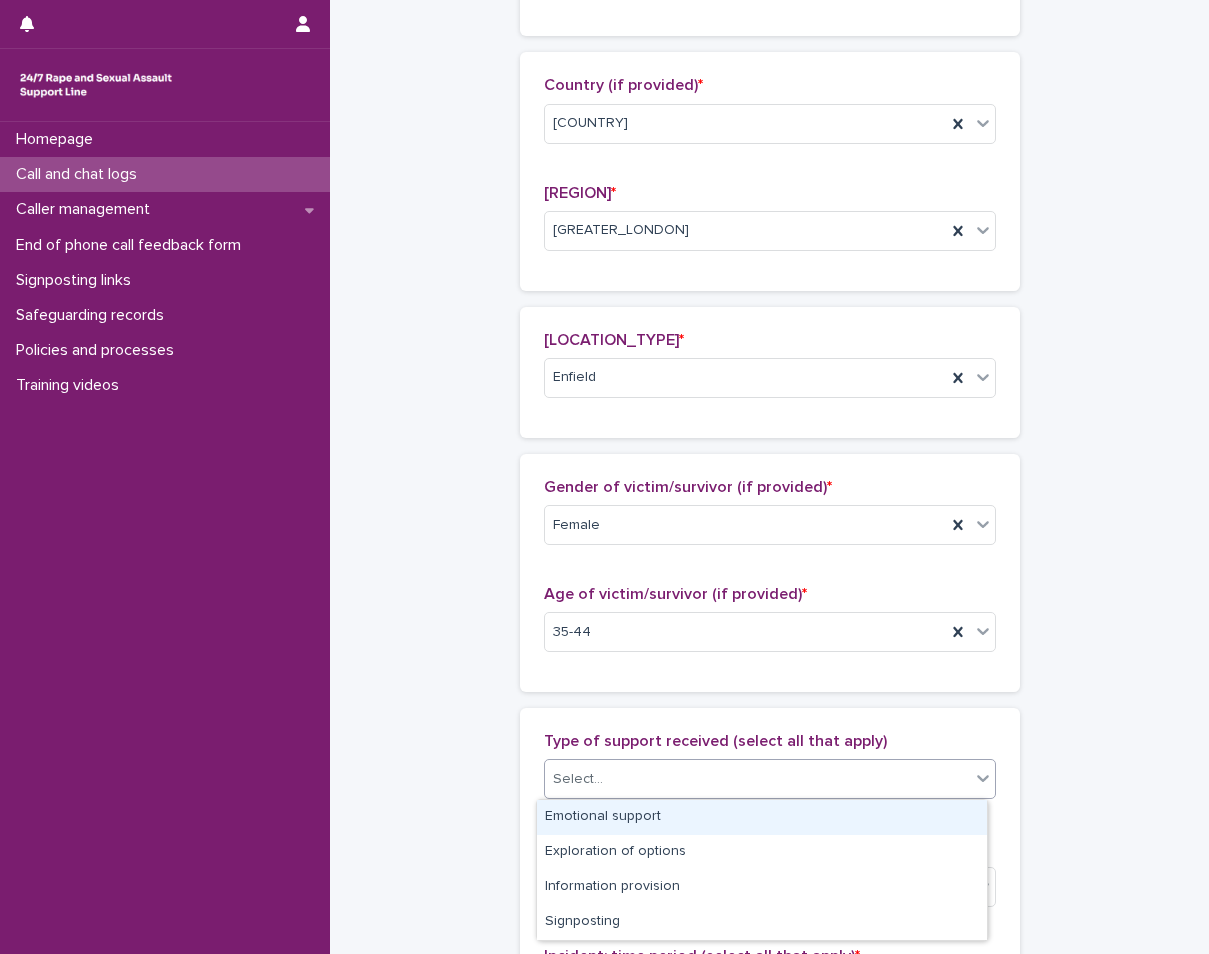 click on "Emotional support" at bounding box center [762, 817] 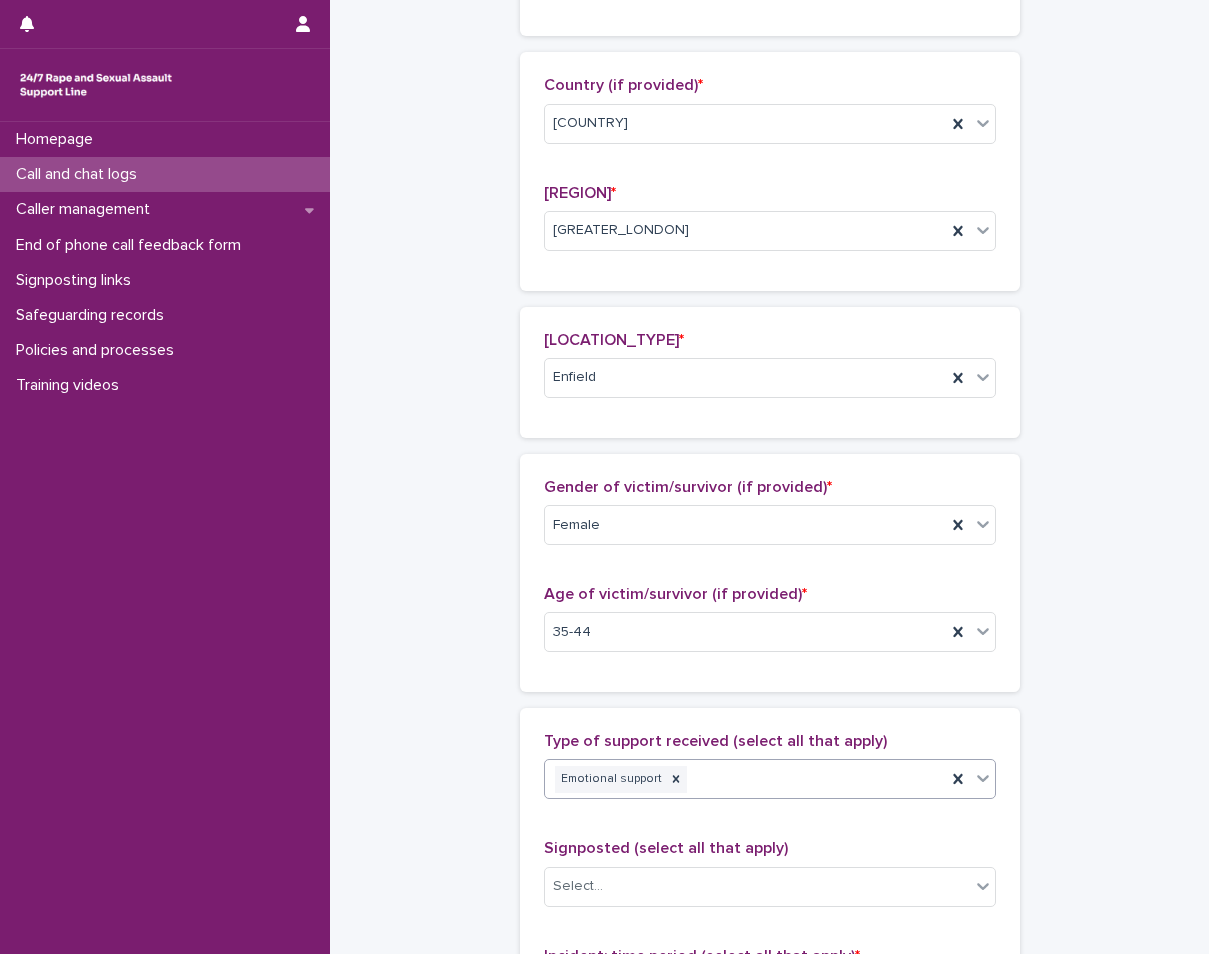 click 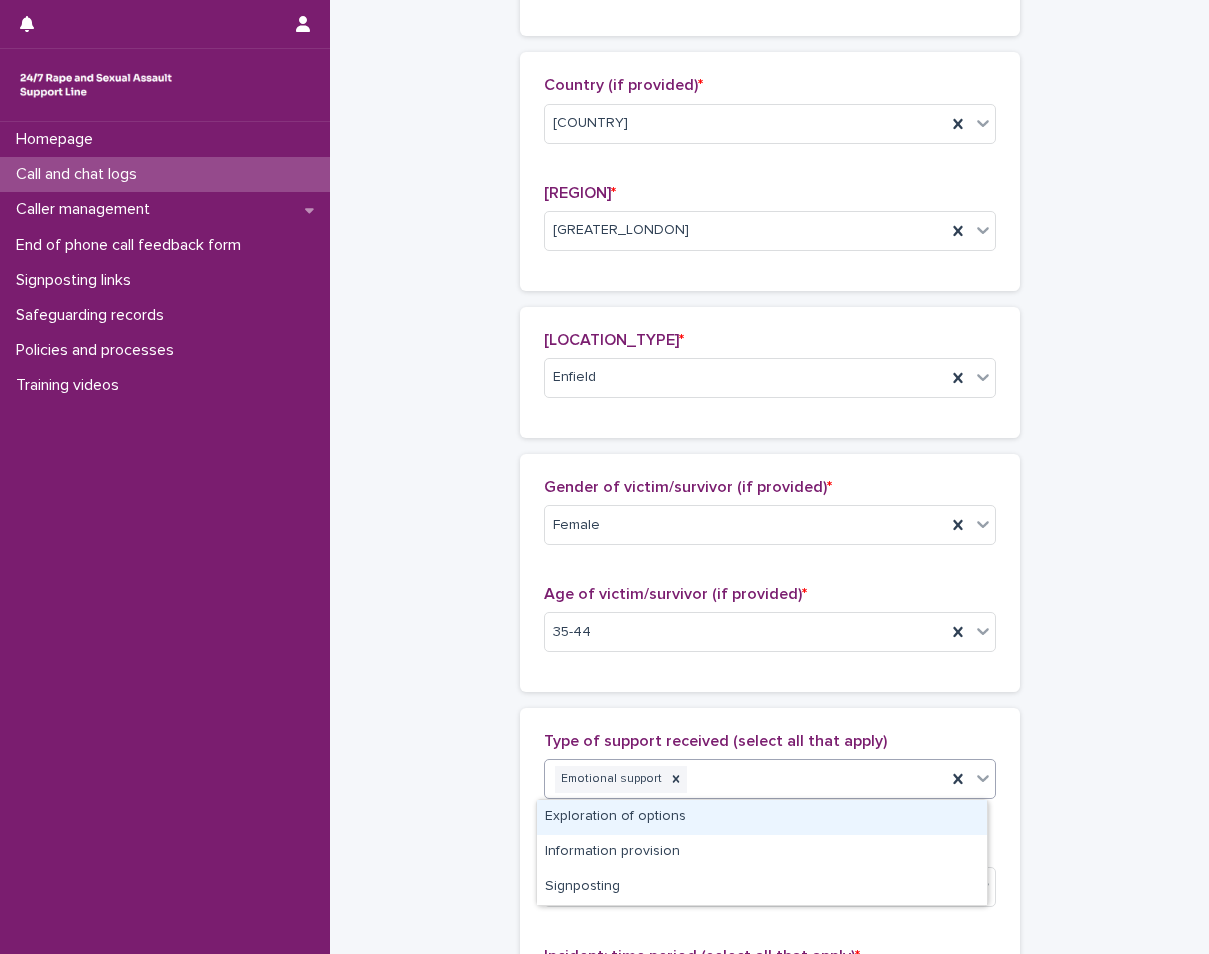 click on "Exploration of options" at bounding box center [762, 817] 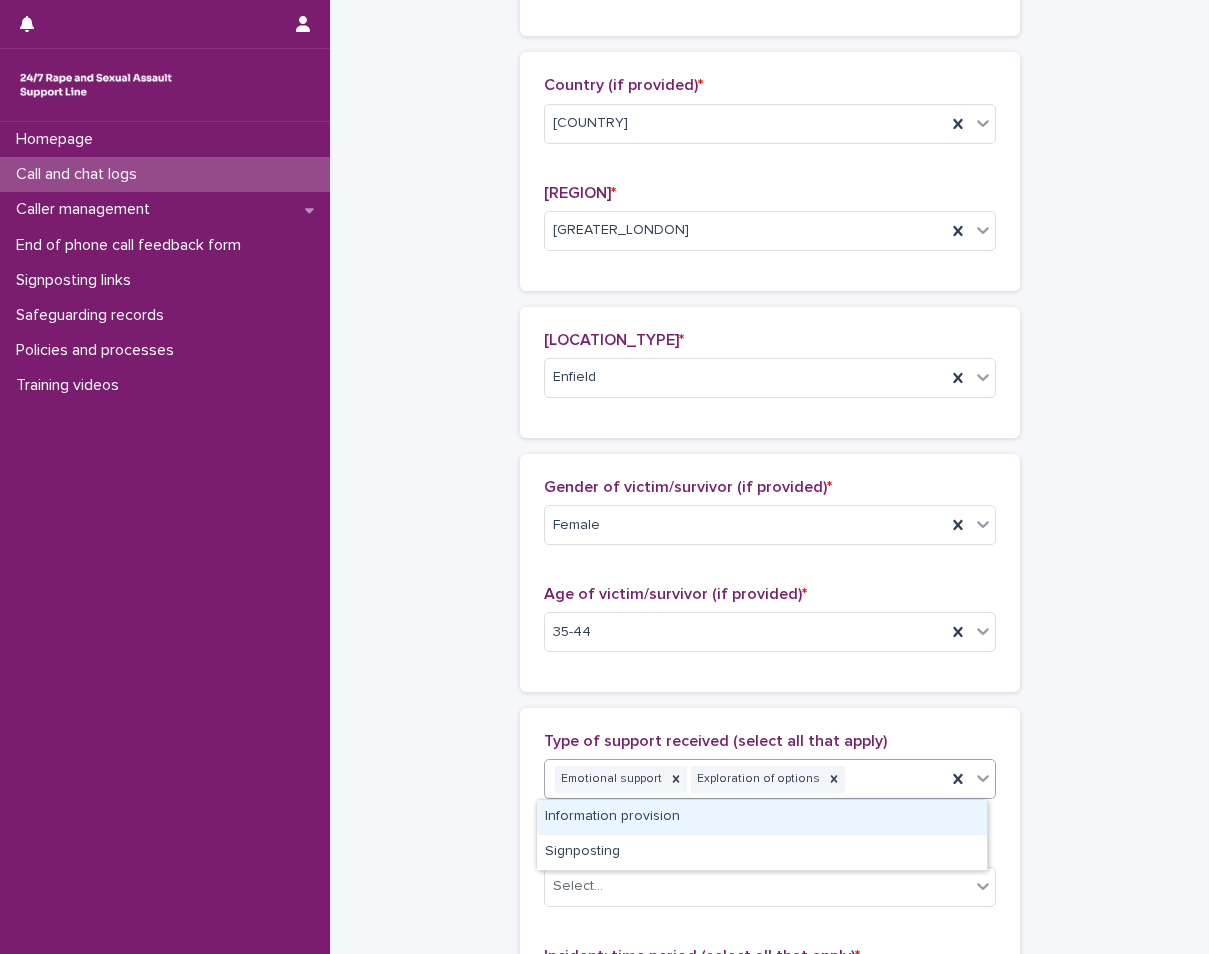 click 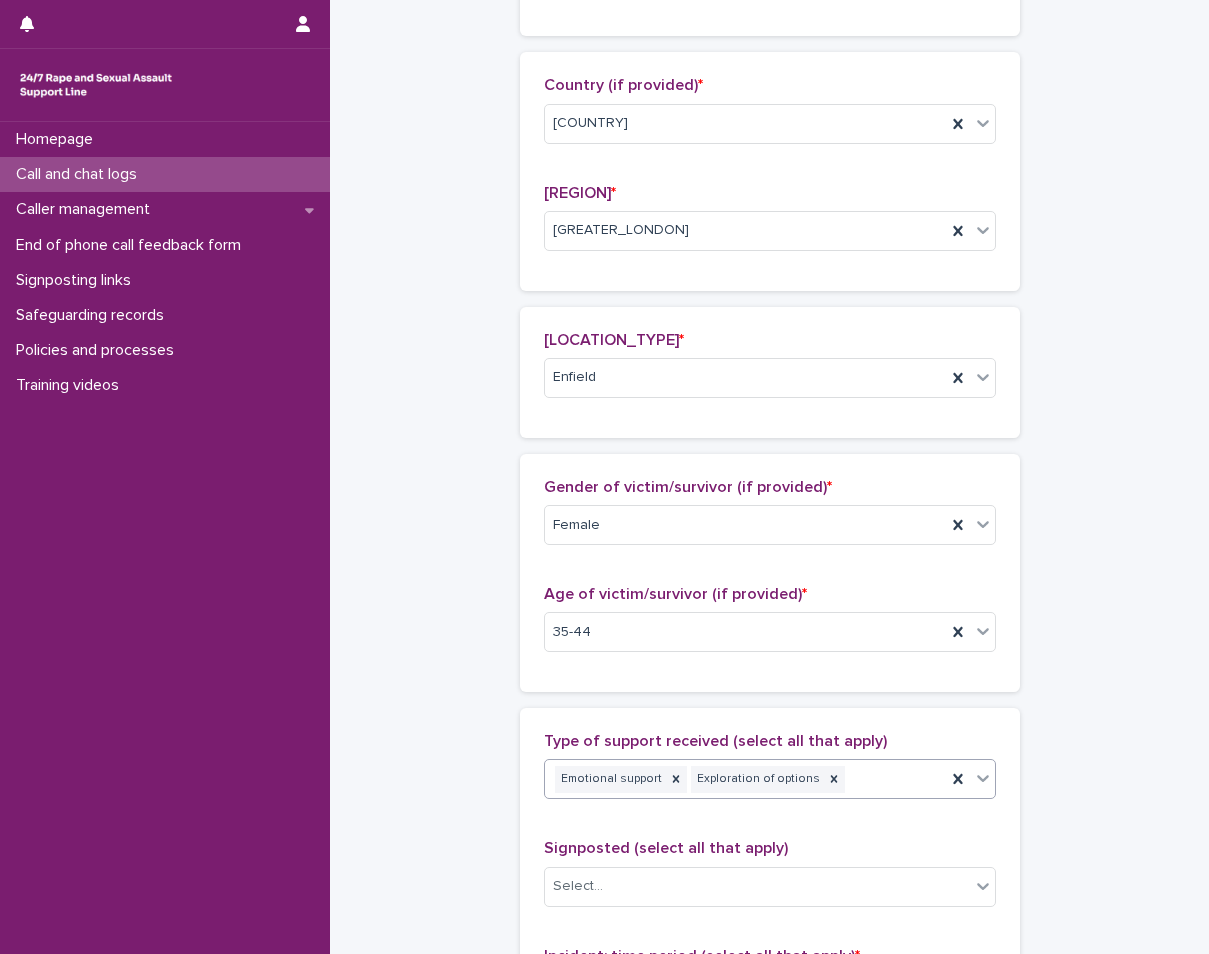 scroll, scrollTop: 687, scrollLeft: 0, axis: vertical 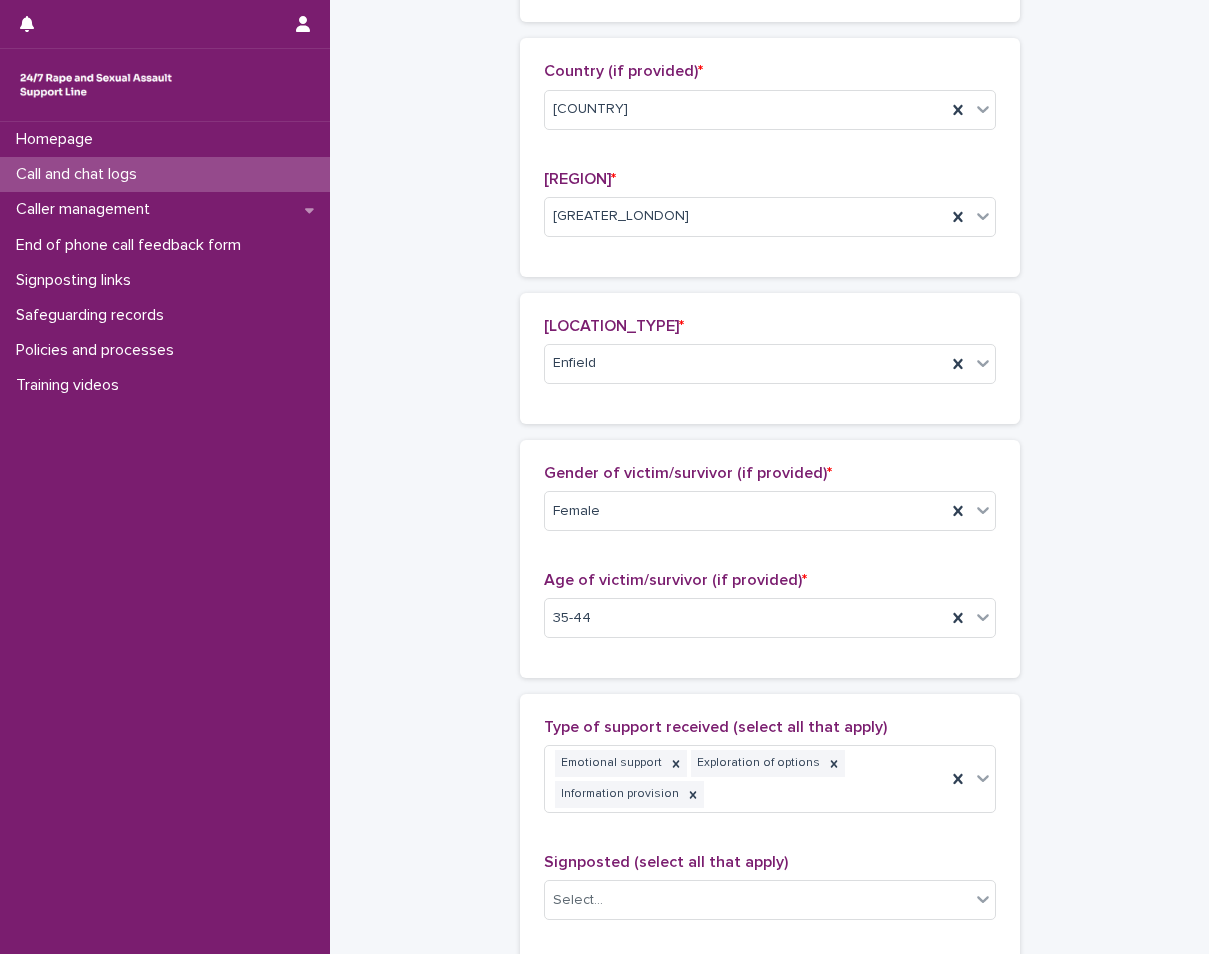 click on "Type of support received (select all that apply) Emotional support Exploration of options Information provision Signposted (select all that apply) Select... Incident: time period (select all that apply) * Select... Incident: type of SV (select all that apply) * Select... Incident: perpetrator (select all that apply) * Select... Incident: gender of perpetrator (select all that apply) * Select... Flags Select... Comments" at bounding box center (770, 1150) 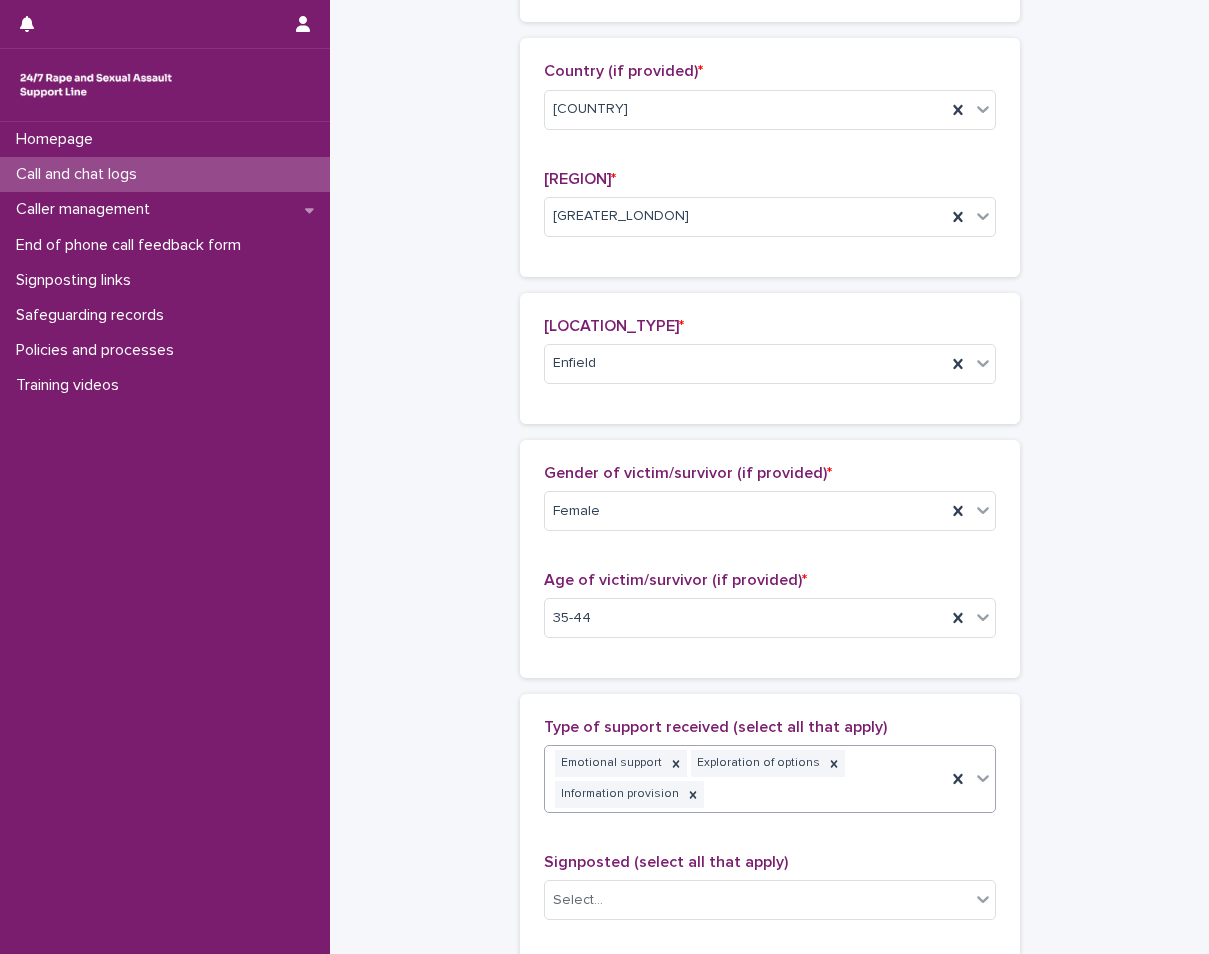 drag, startPoint x: 981, startPoint y: 771, endPoint x: 970, endPoint y: 771, distance: 11 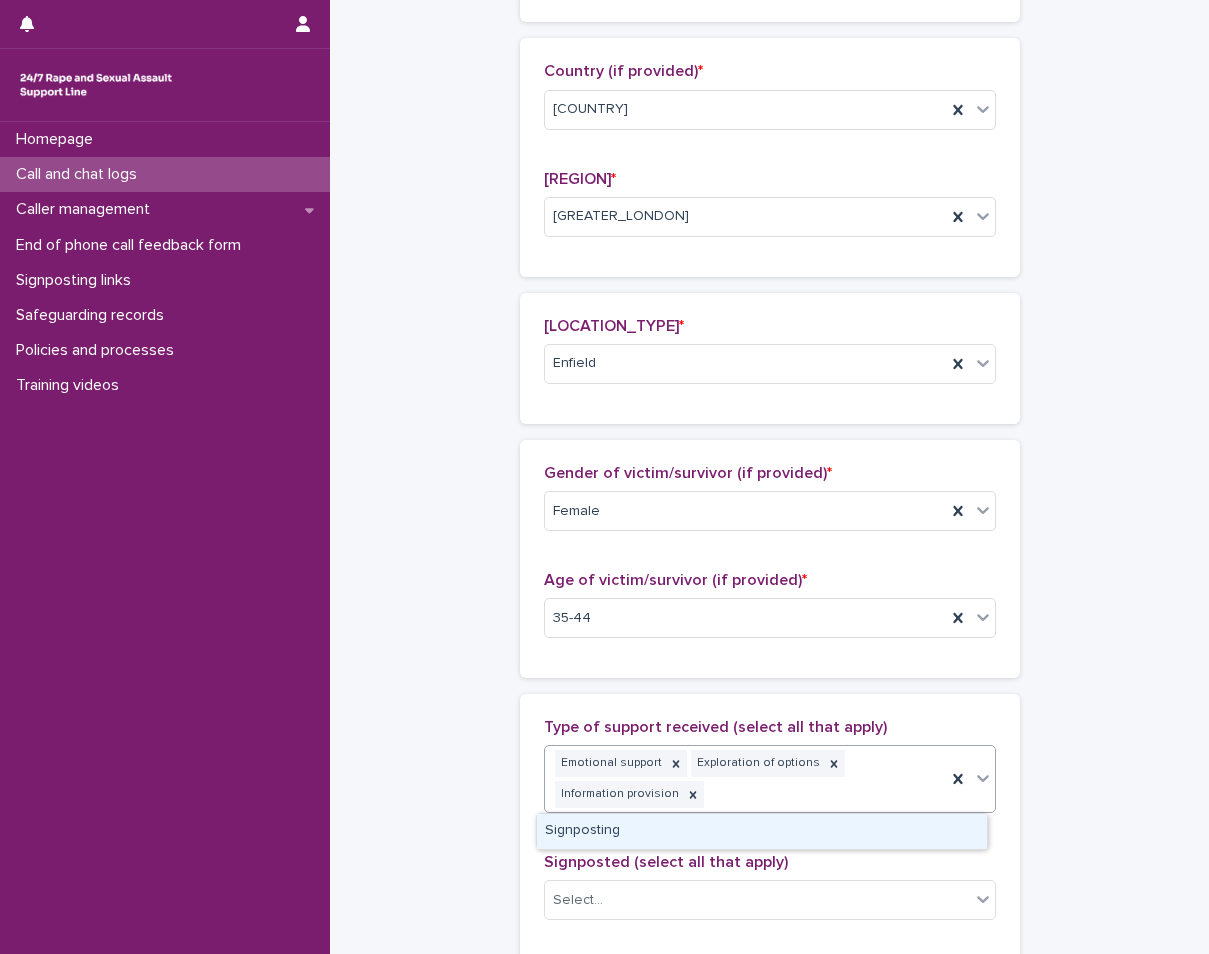 click on "Signposting" at bounding box center (762, 831) 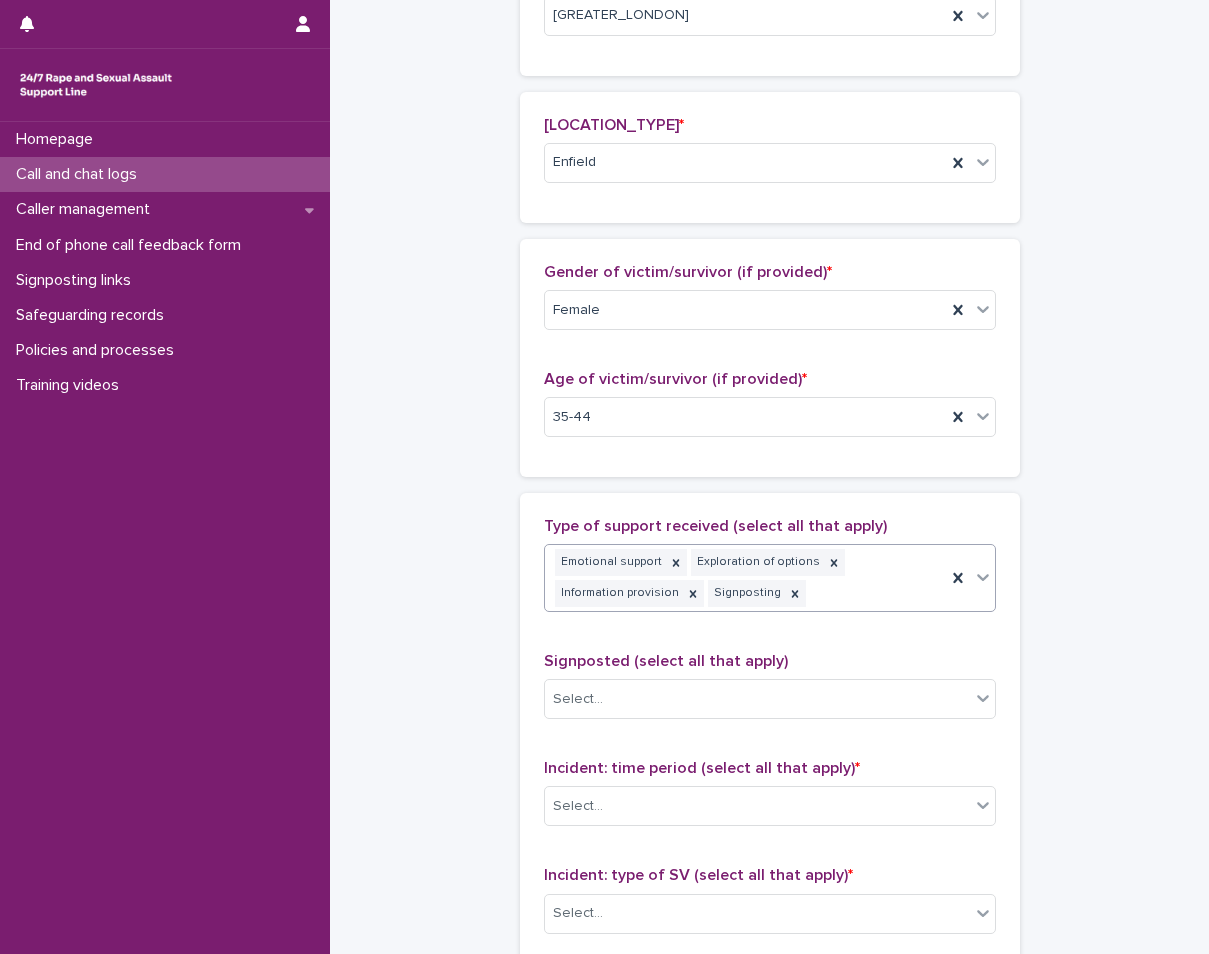 scroll, scrollTop: 987, scrollLeft: 0, axis: vertical 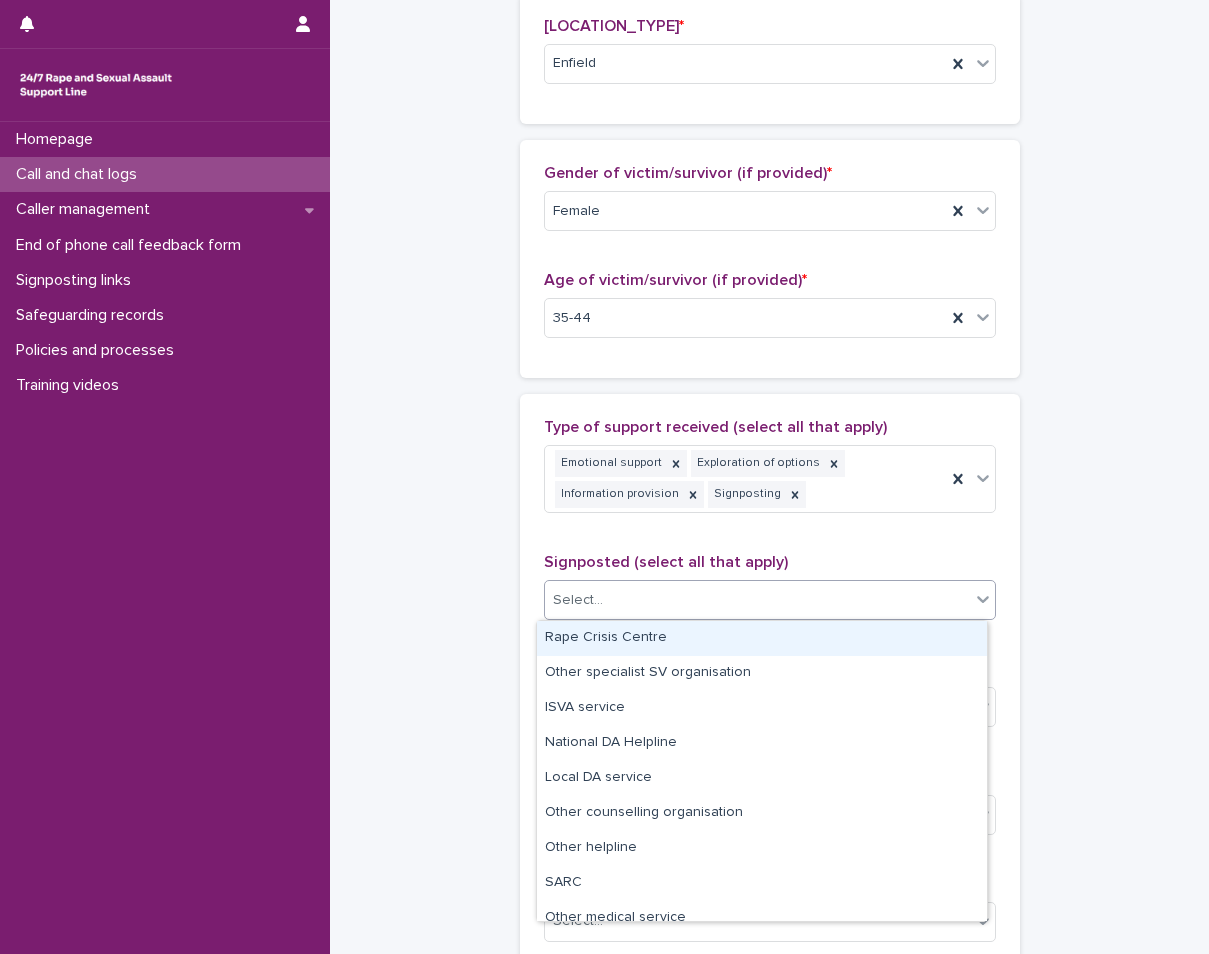 click on "Select..." at bounding box center (757, 600) 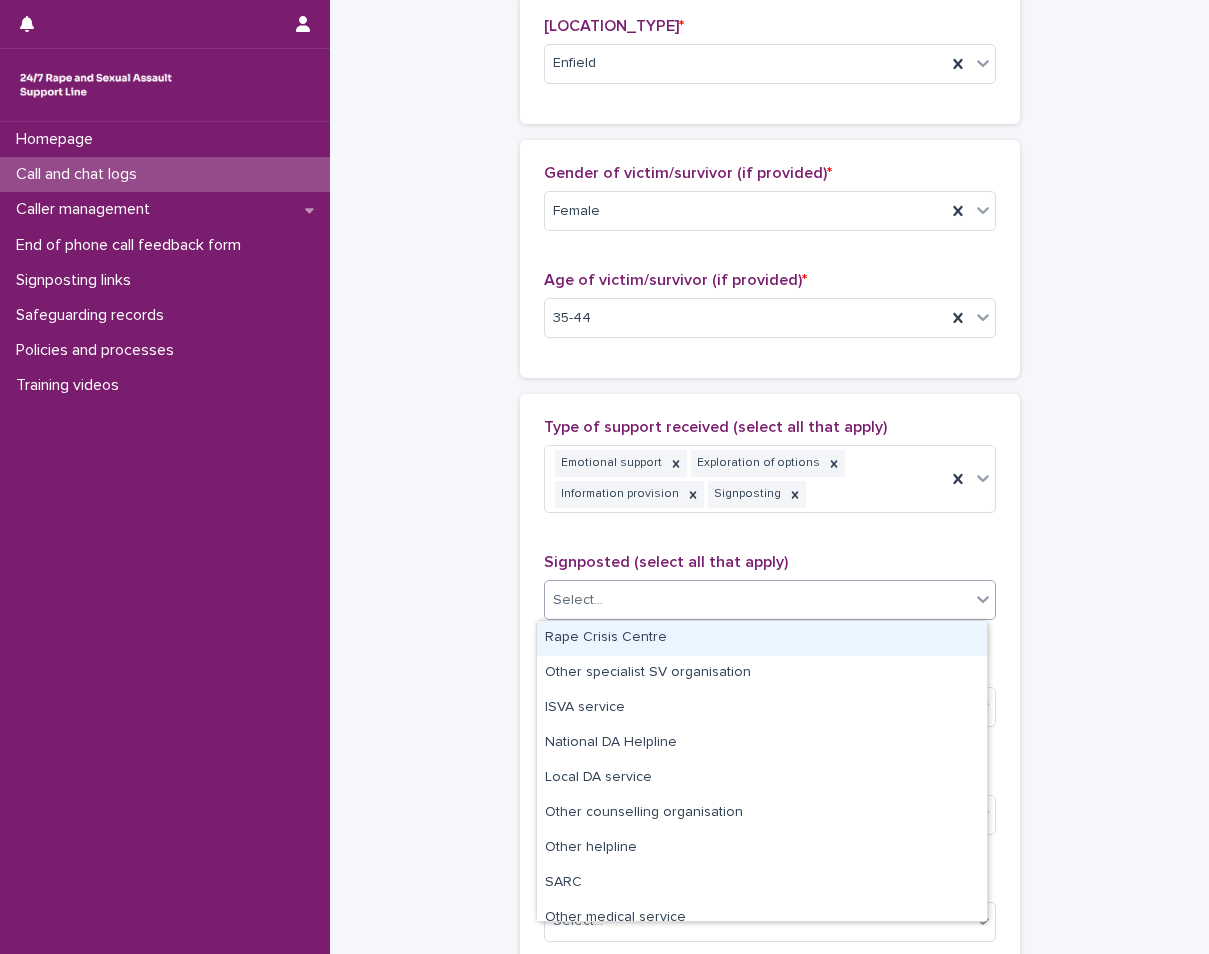 click on "Rape Crisis Centre" at bounding box center [762, 638] 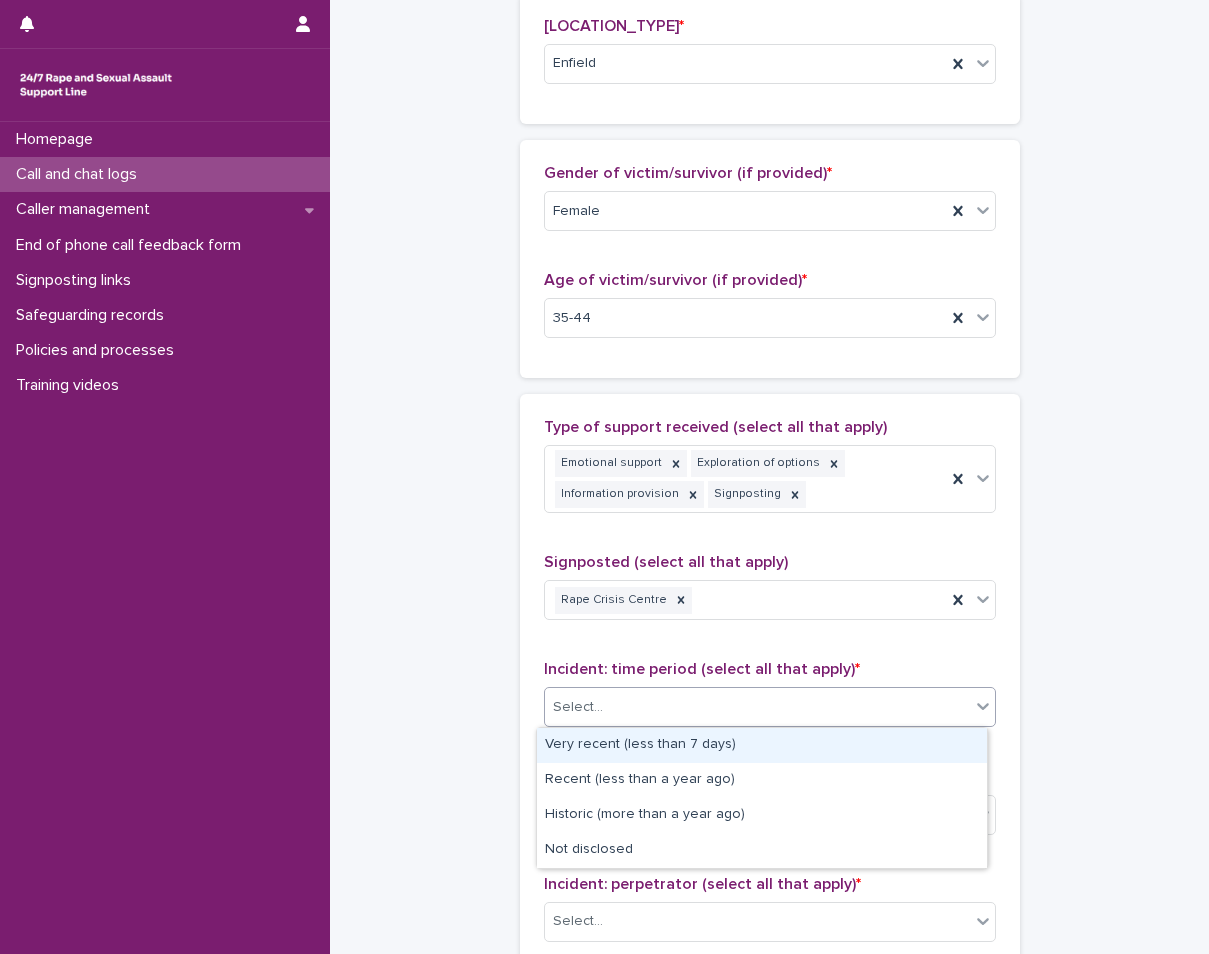 click on "Select..." at bounding box center (757, 707) 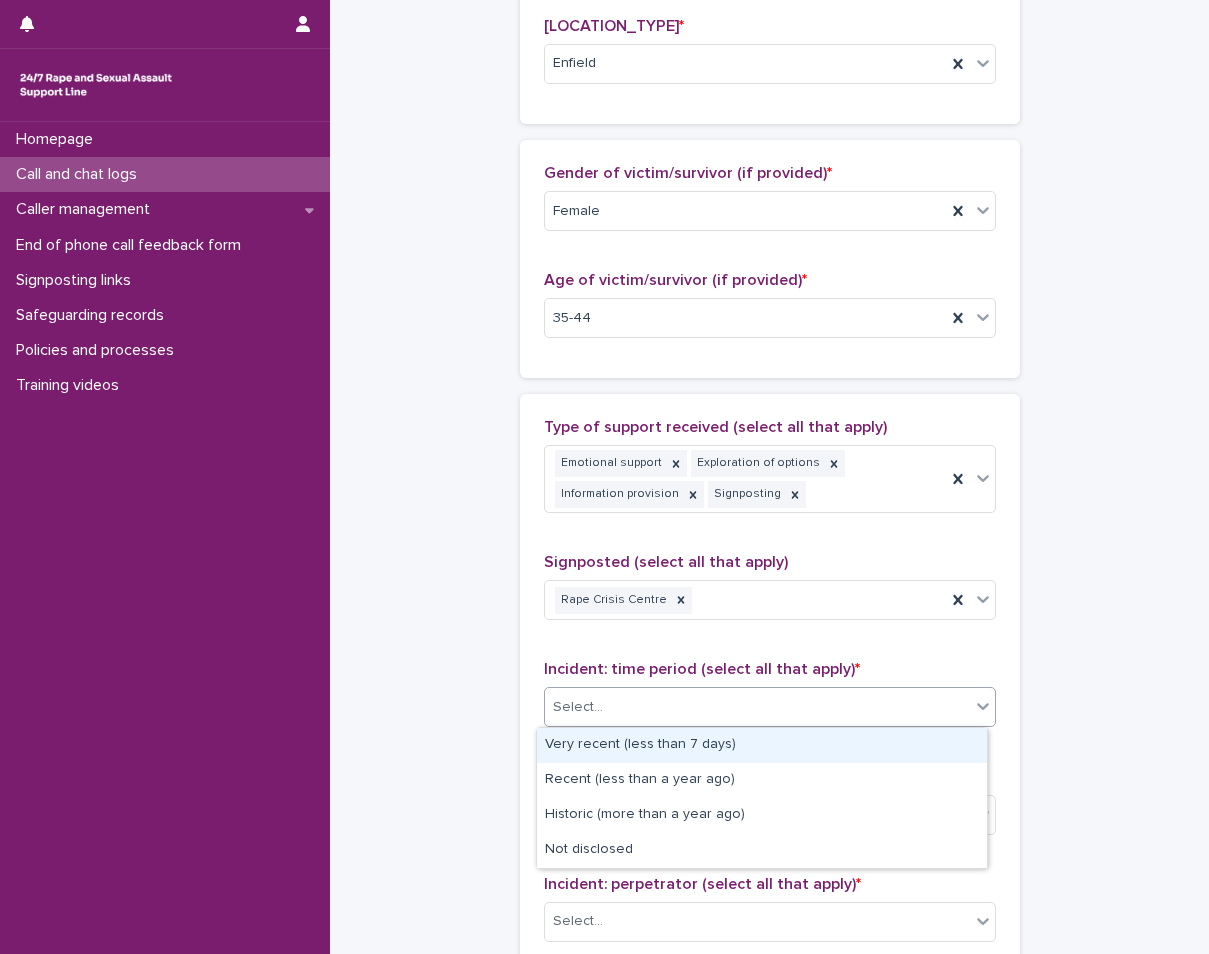 drag, startPoint x: 563, startPoint y: 767, endPoint x: 563, endPoint y: 747, distance: 20 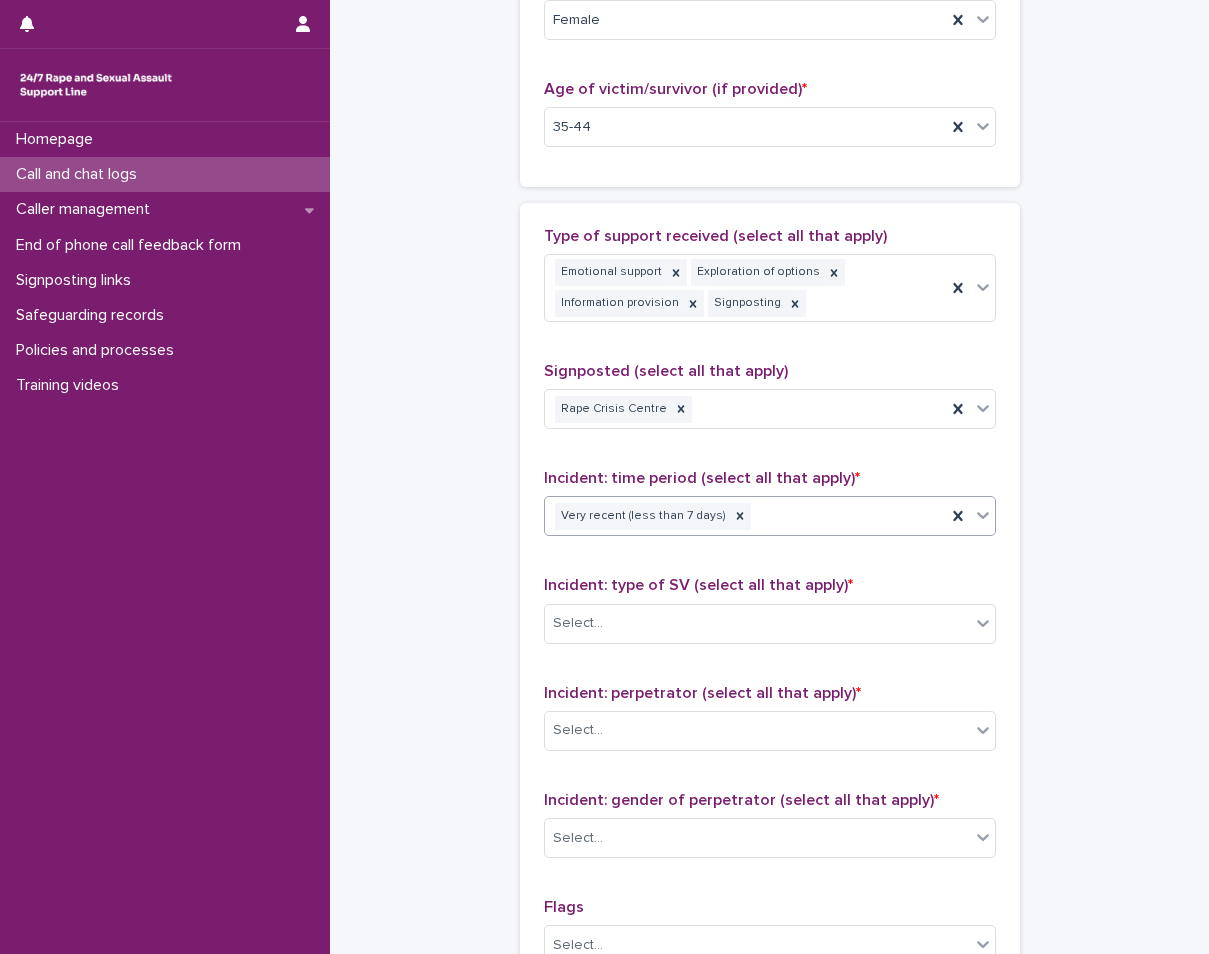 scroll, scrollTop: 1287, scrollLeft: 0, axis: vertical 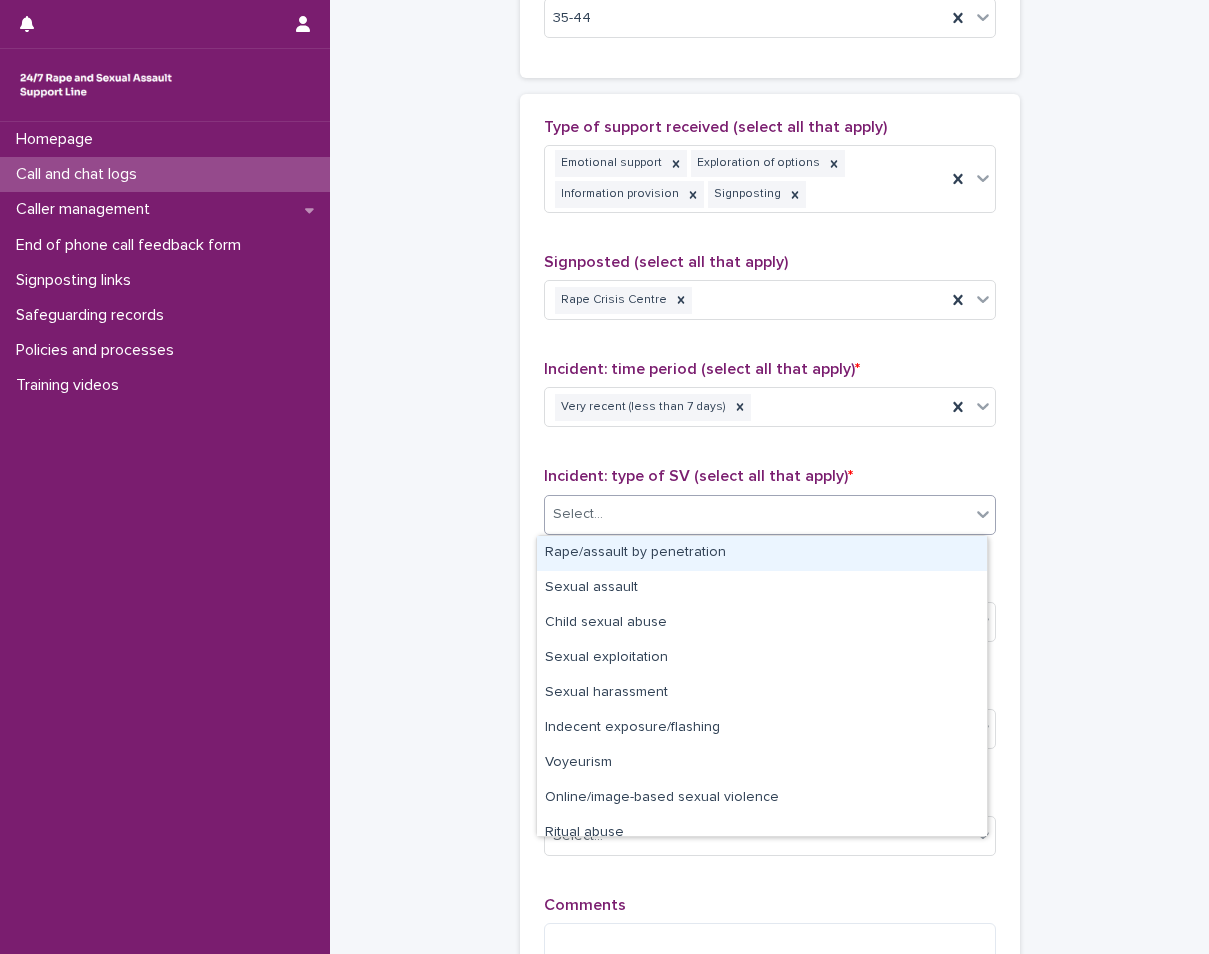 click on "Select..." at bounding box center [757, 514] 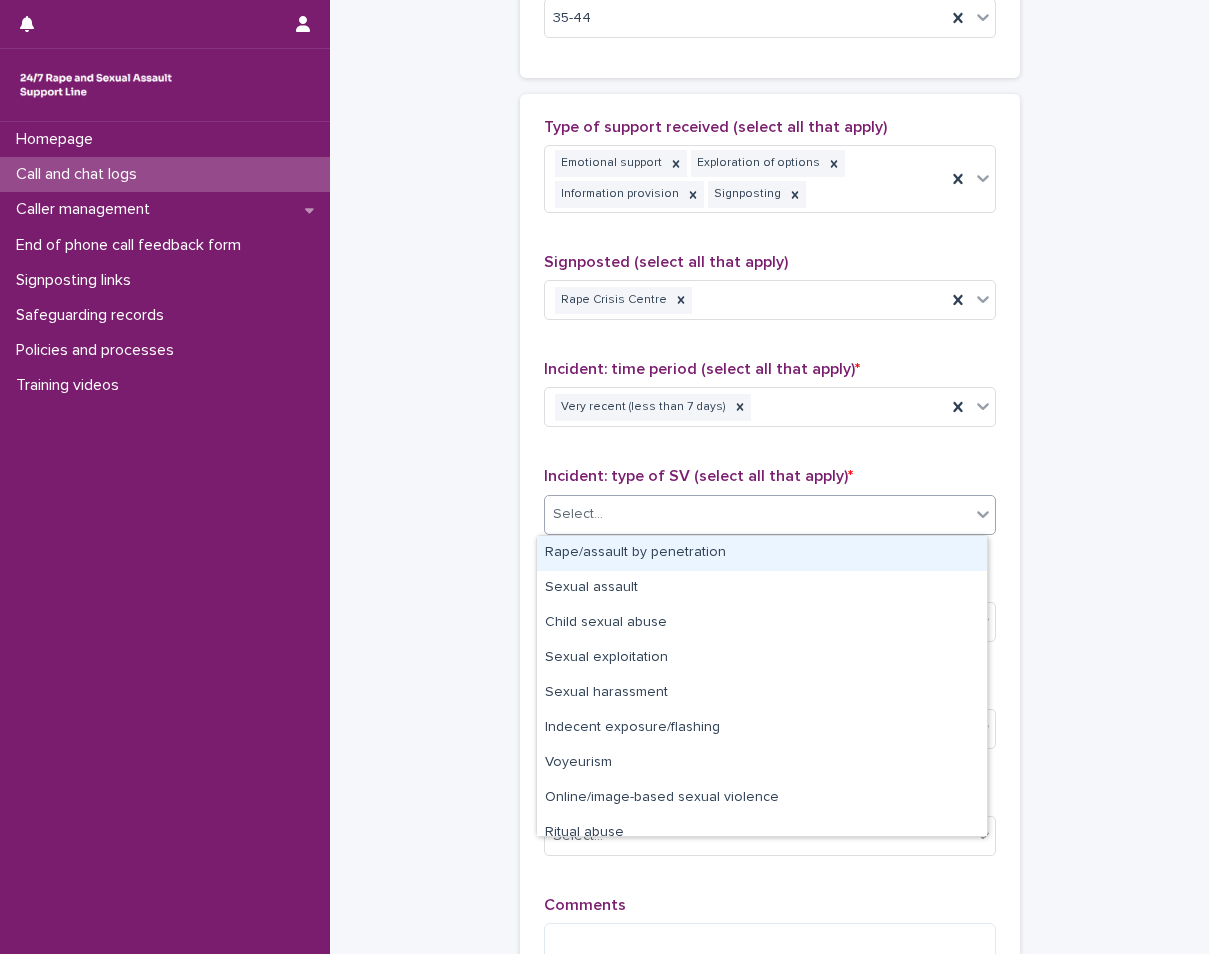 click on "Rape/assault by penetration" at bounding box center [762, 553] 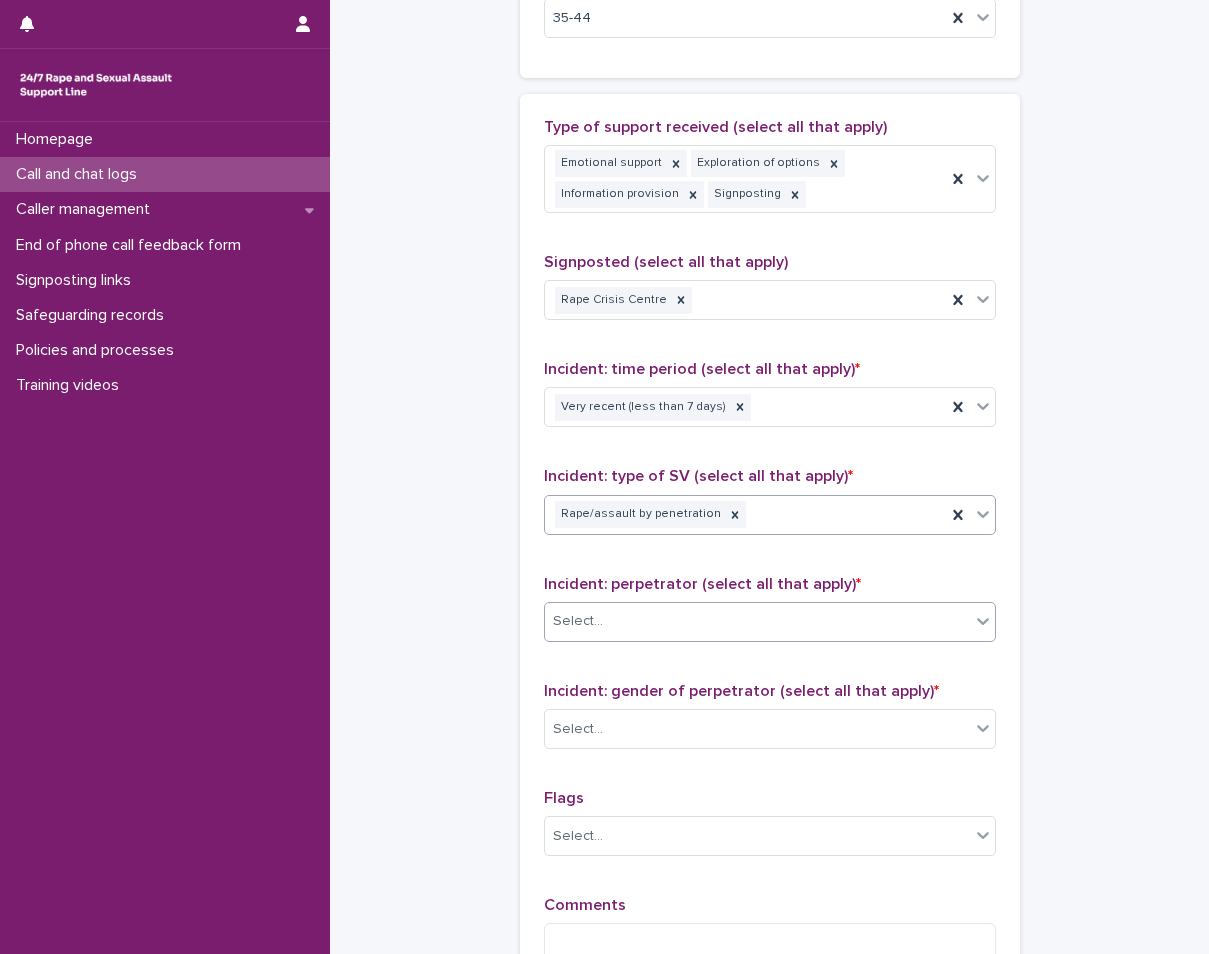 click on "Select..." at bounding box center [757, 621] 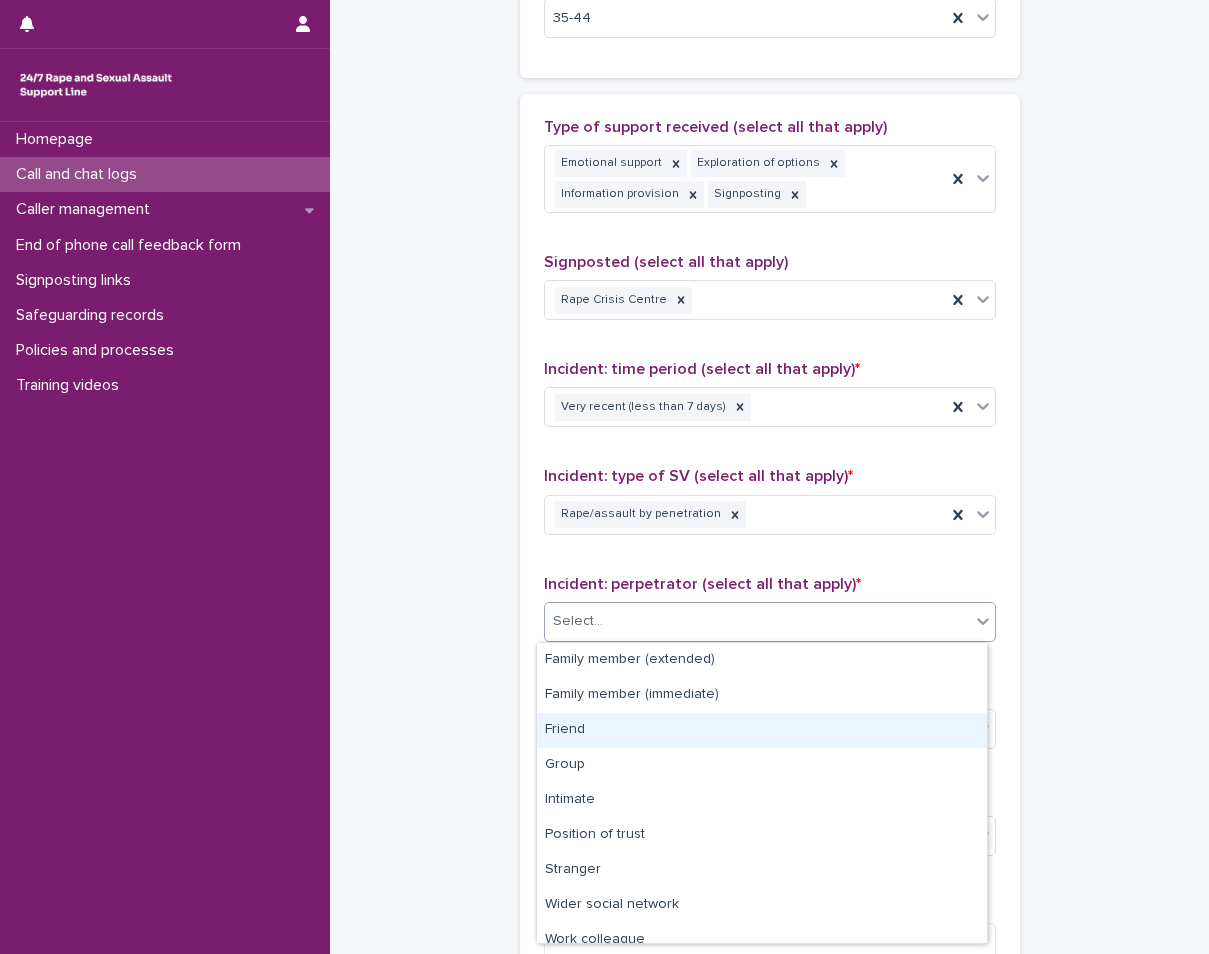 click on "Friend" at bounding box center (762, 730) 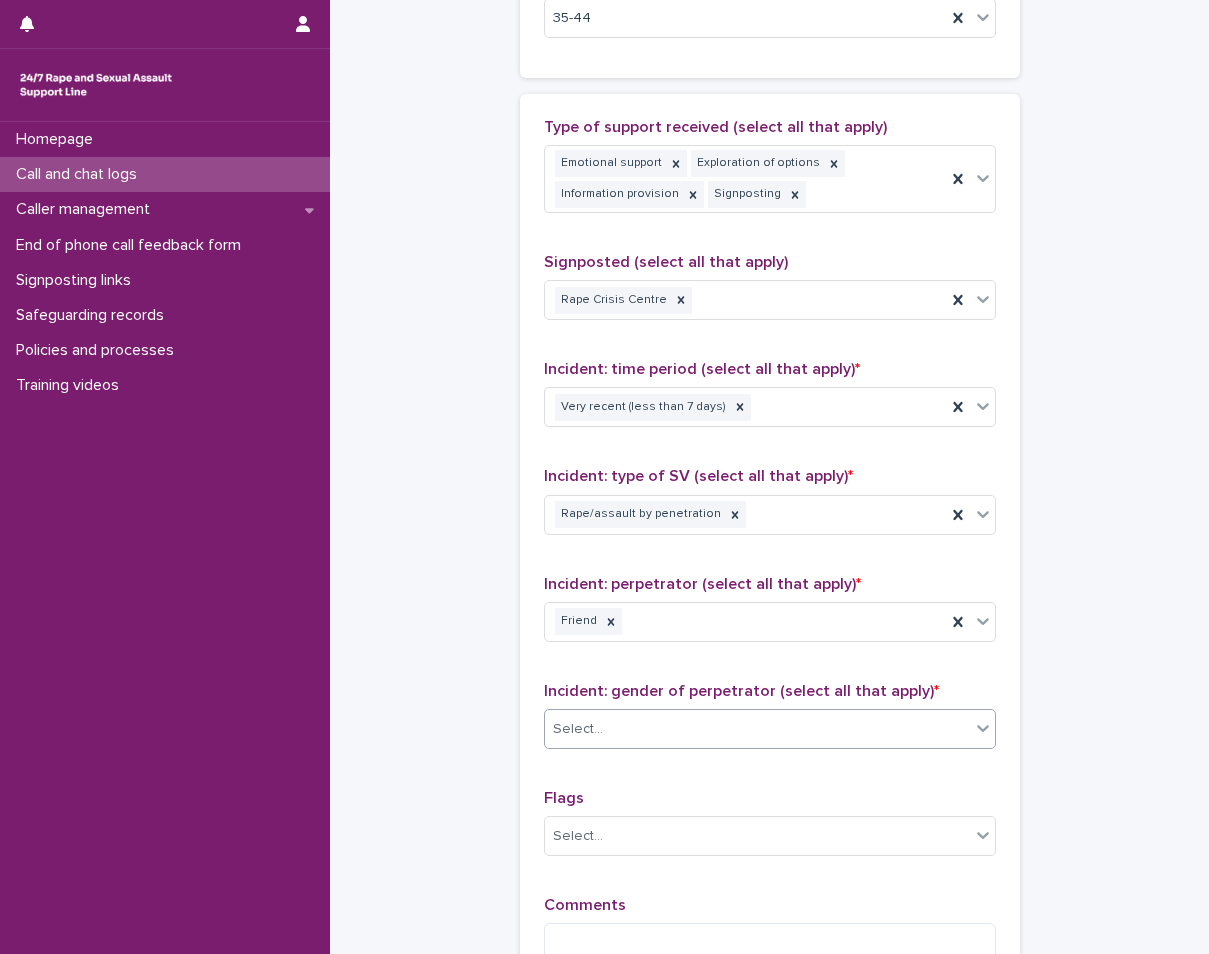 drag, startPoint x: 593, startPoint y: 753, endPoint x: 592, endPoint y: 735, distance: 18.027756 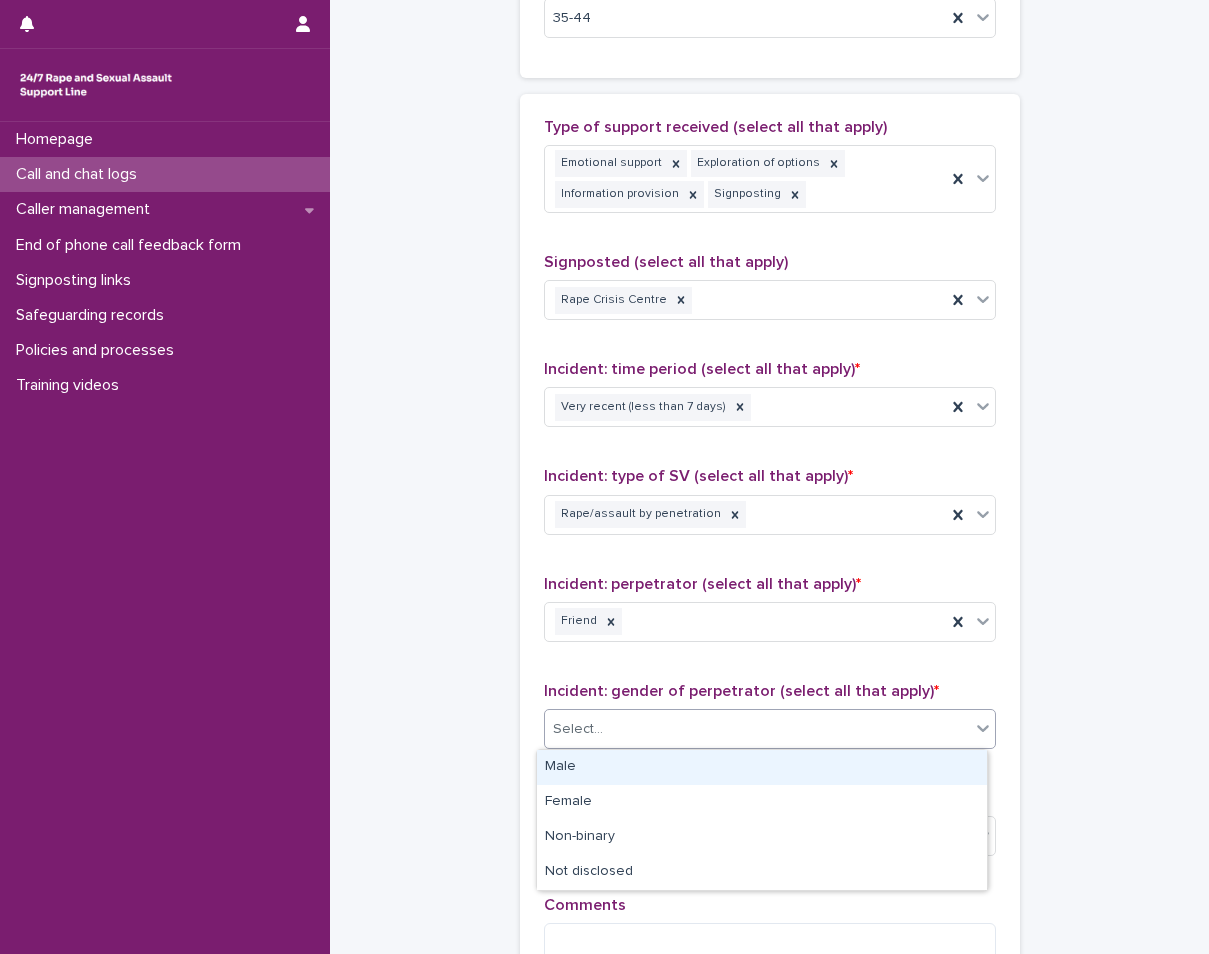 click on "Male" at bounding box center [762, 767] 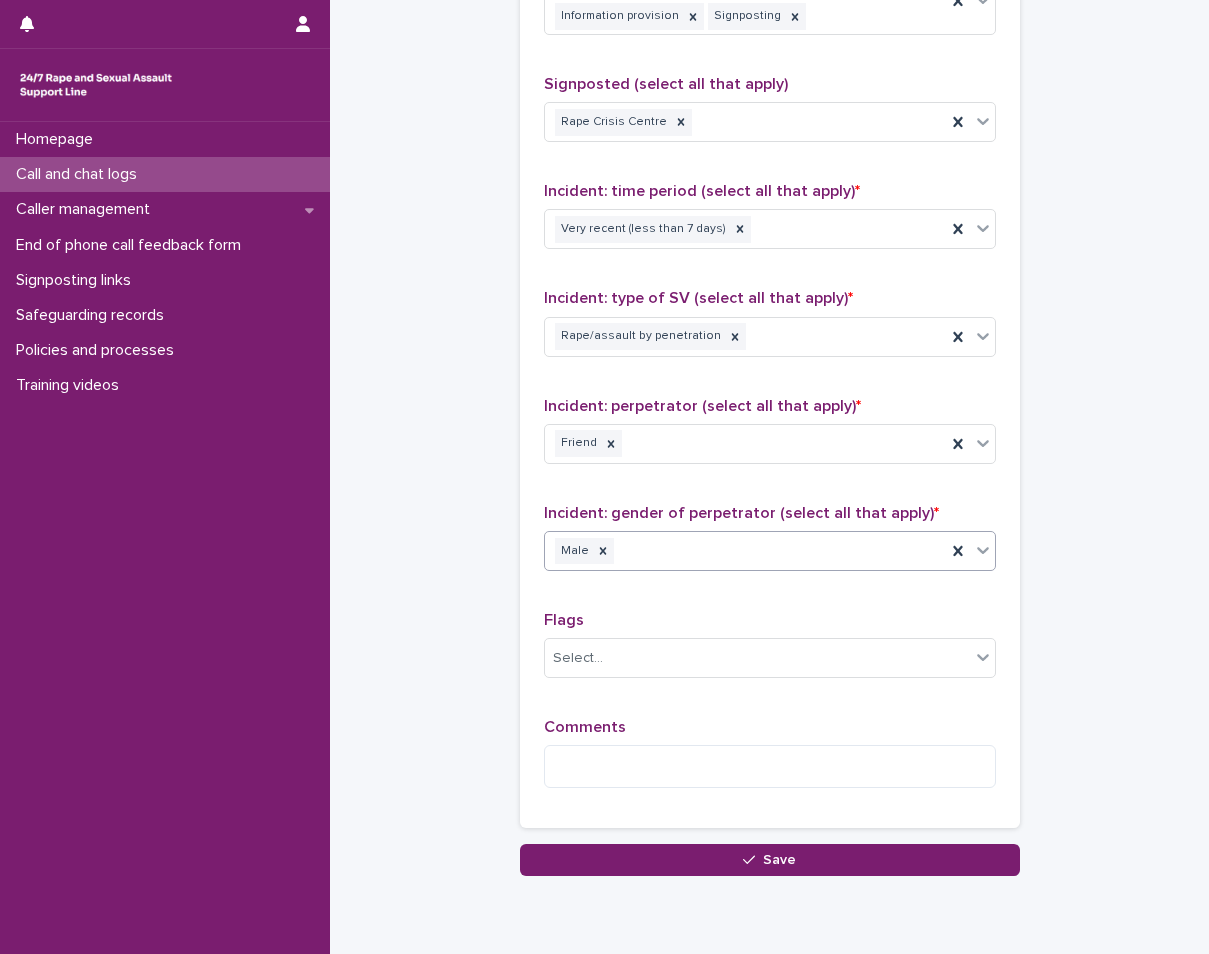 scroll, scrollTop: 1487, scrollLeft: 0, axis: vertical 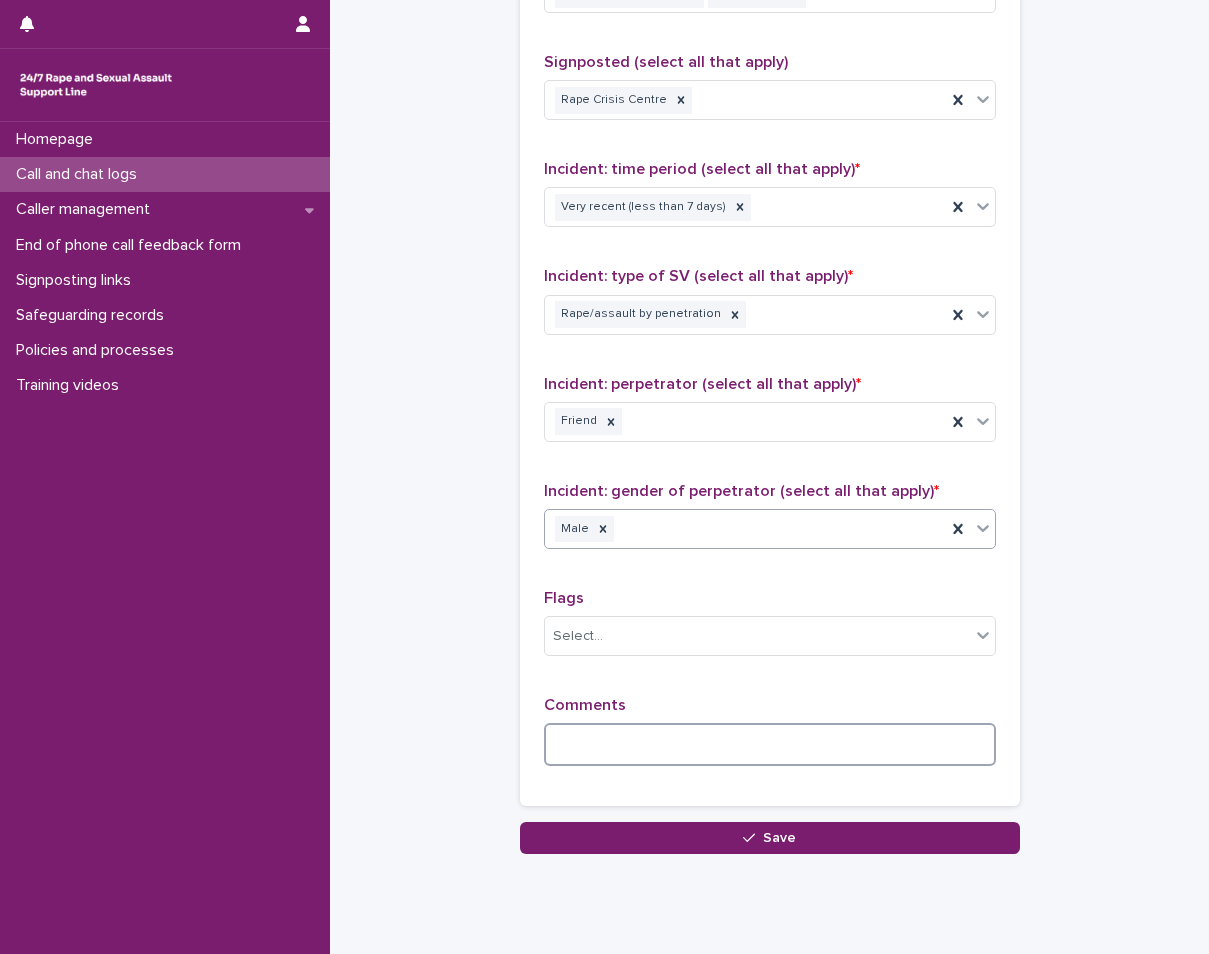 click at bounding box center [770, 744] 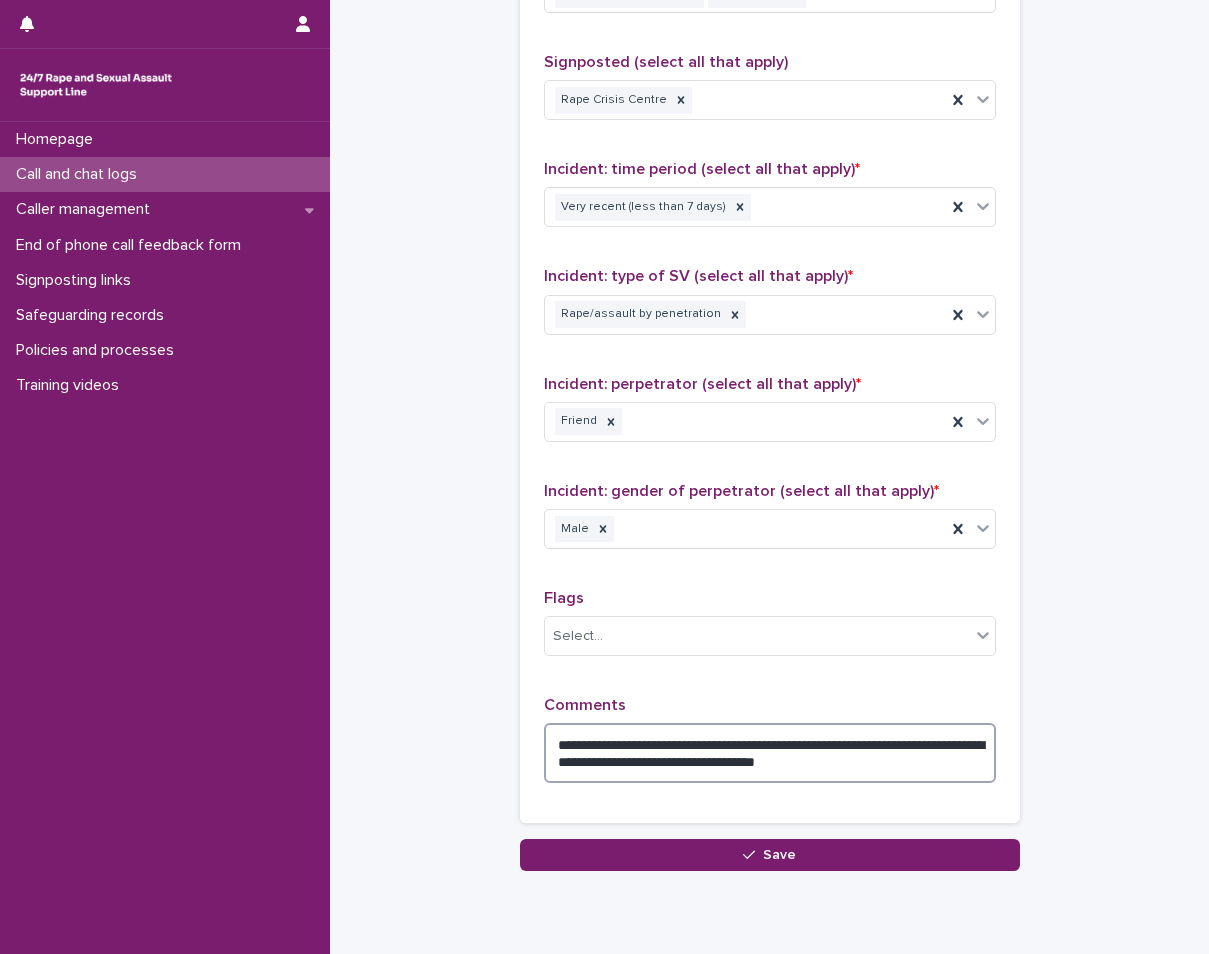 drag, startPoint x: 576, startPoint y: 742, endPoint x: 955, endPoint y: 754, distance: 379.1899 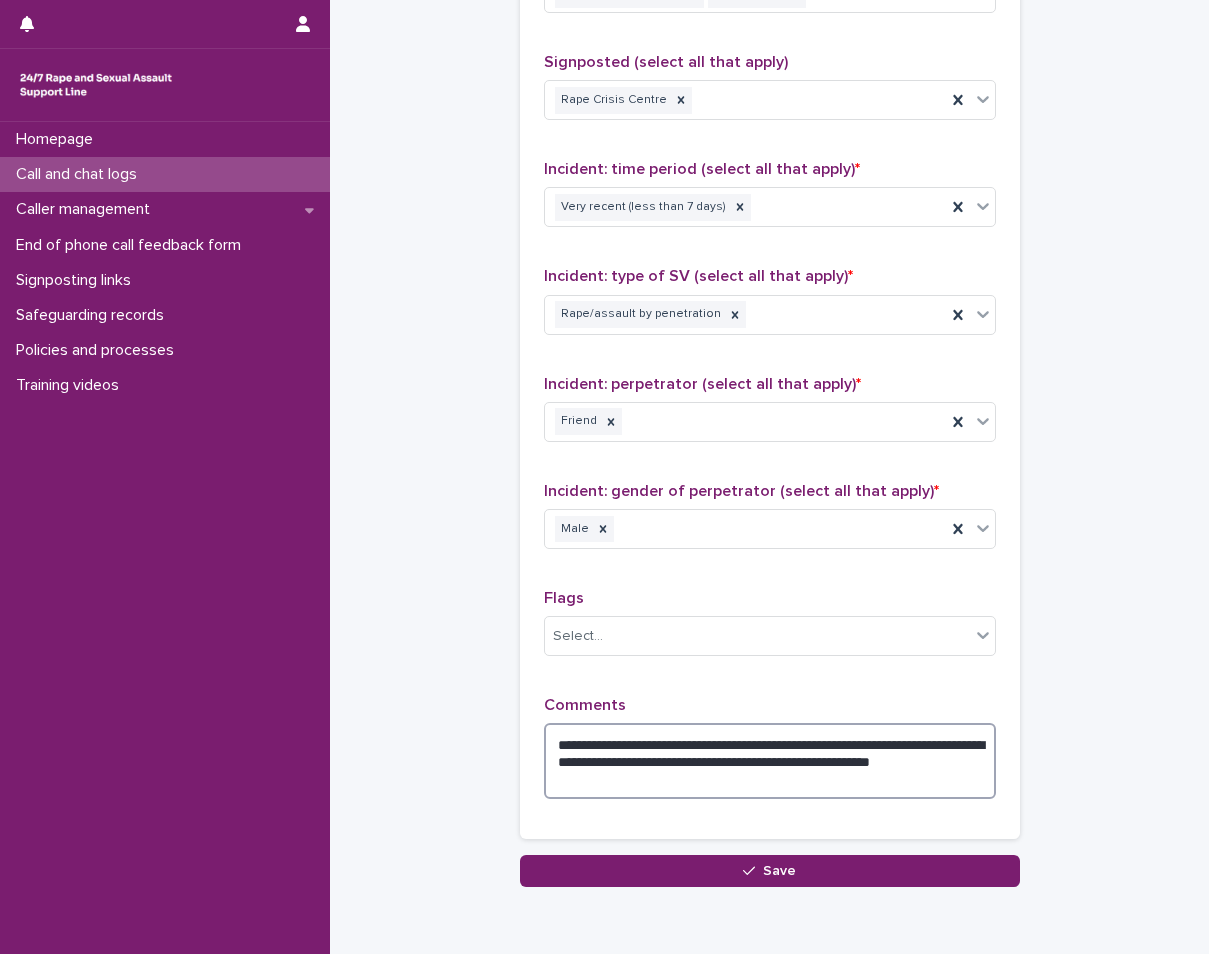 click on "**********" at bounding box center (770, 761) 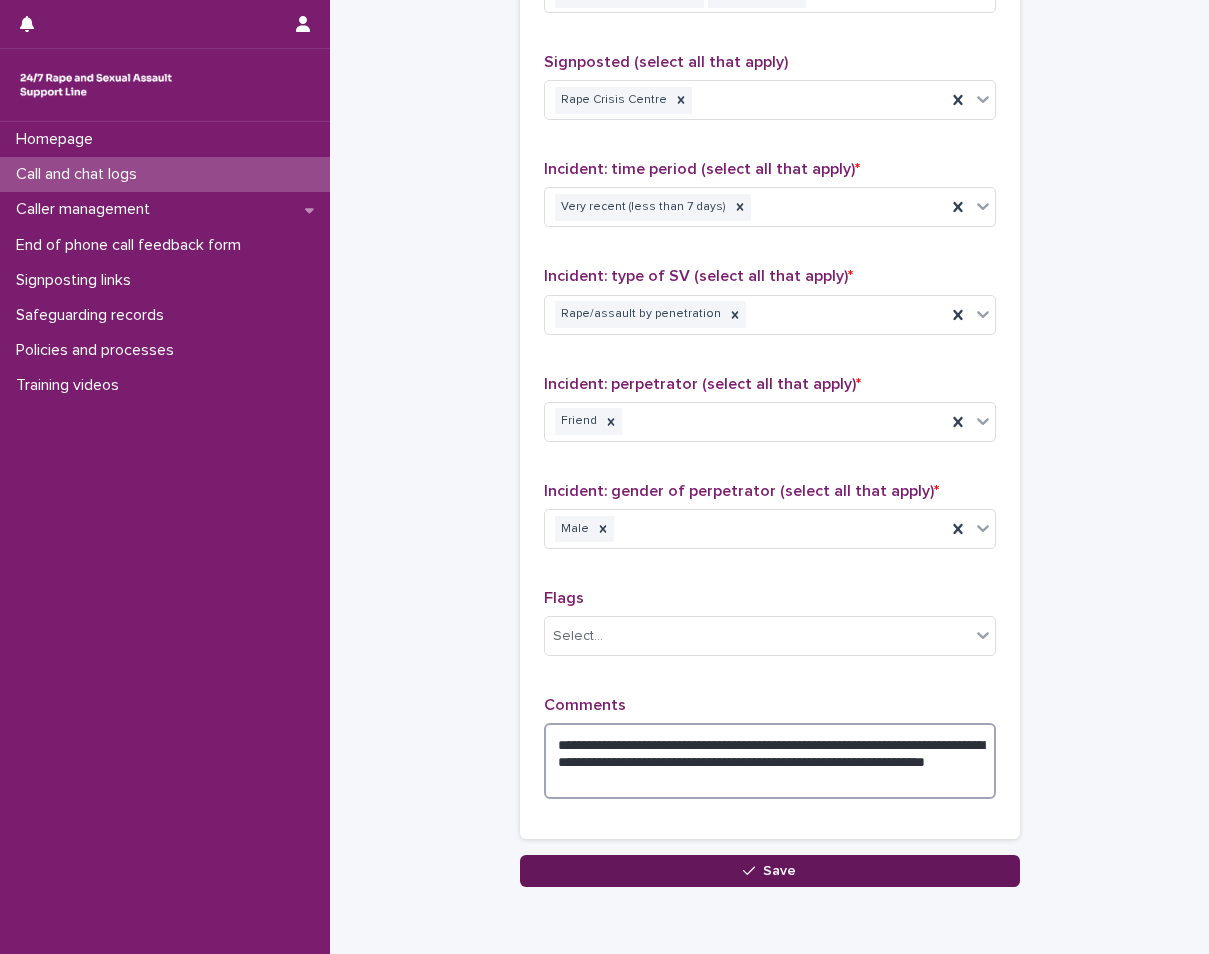 type on "**********" 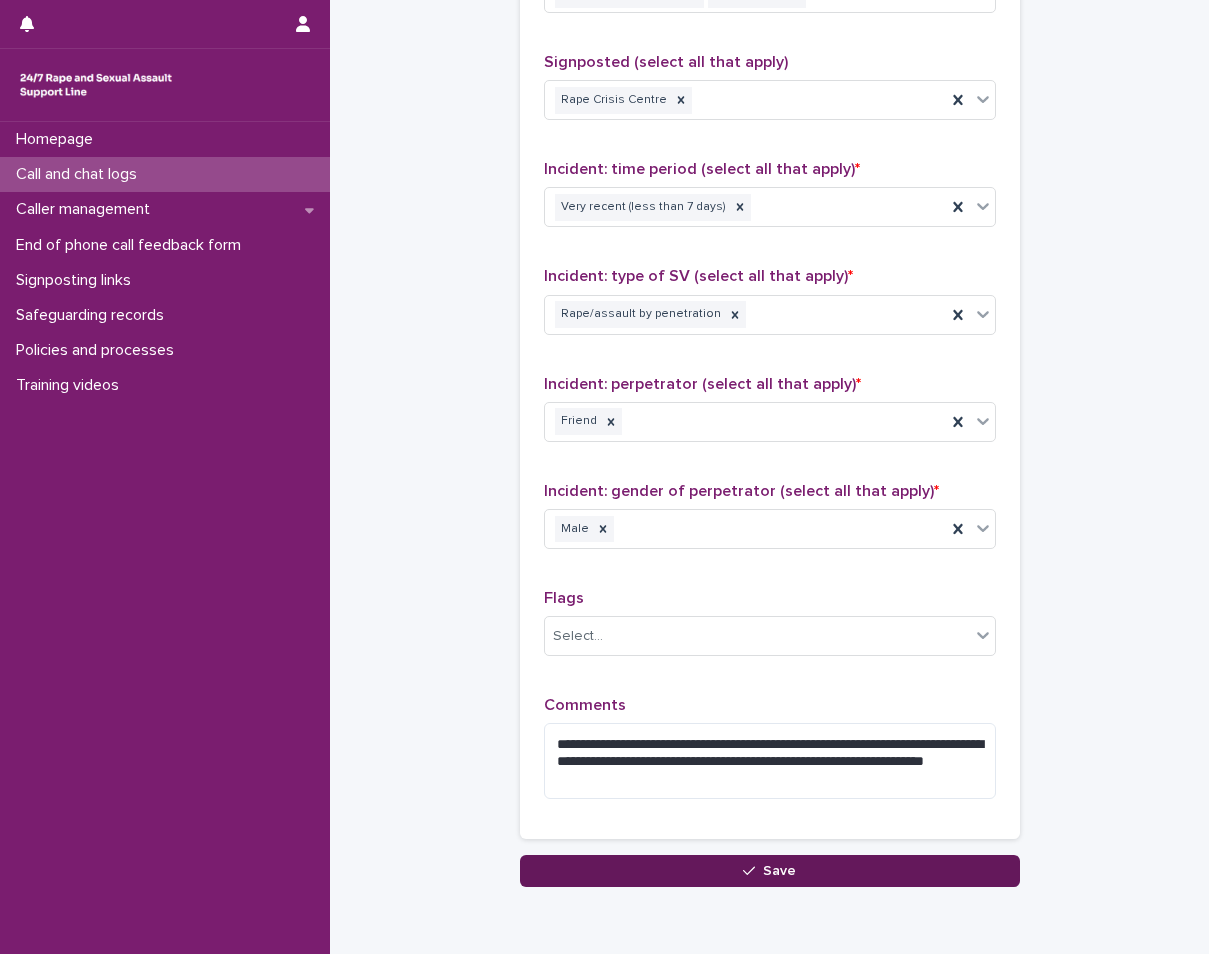 click on "Save" at bounding box center [770, 871] 